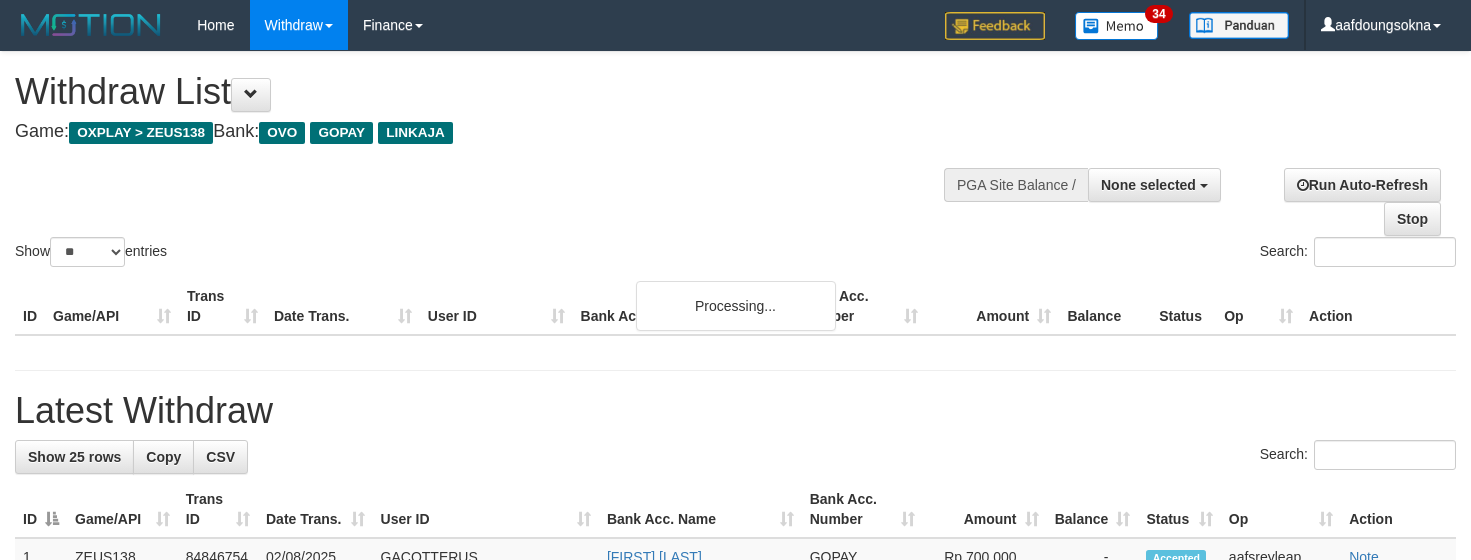 select 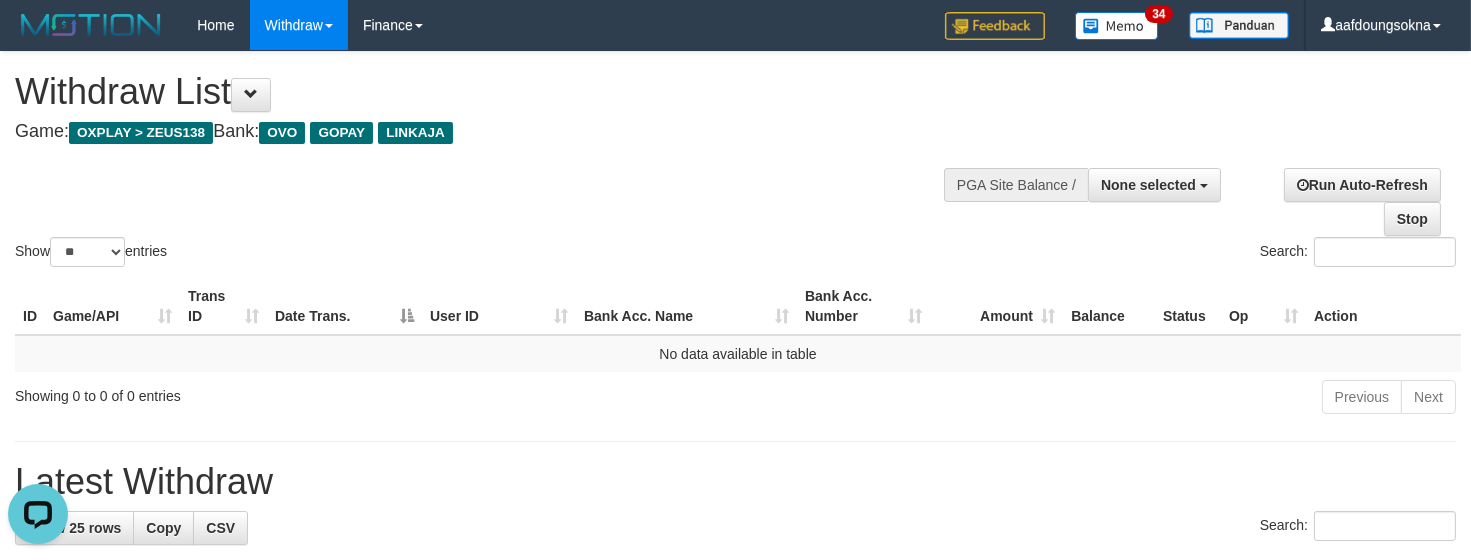 scroll, scrollTop: 0, scrollLeft: 0, axis: both 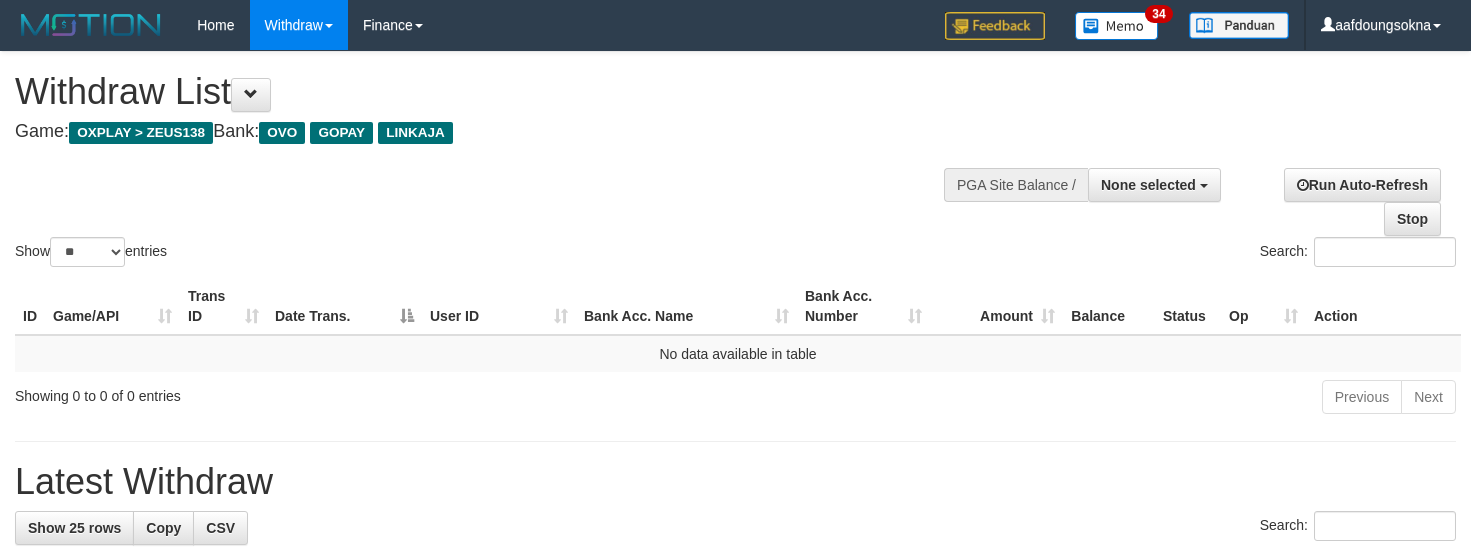 select 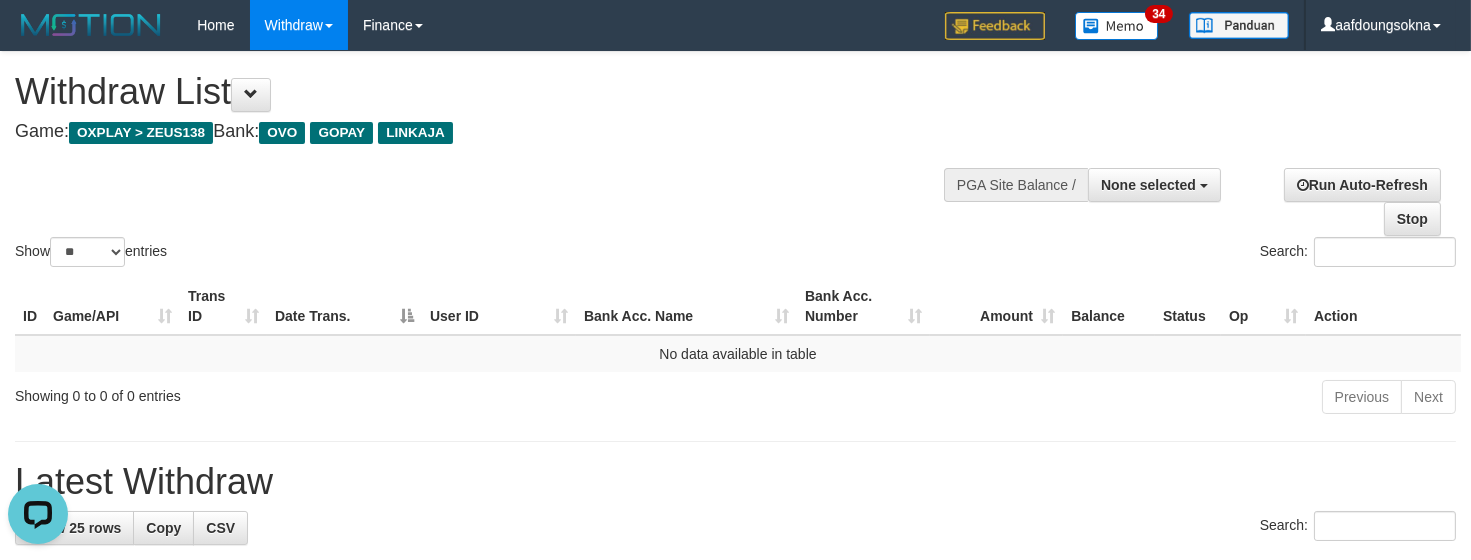 scroll, scrollTop: 0, scrollLeft: 0, axis: both 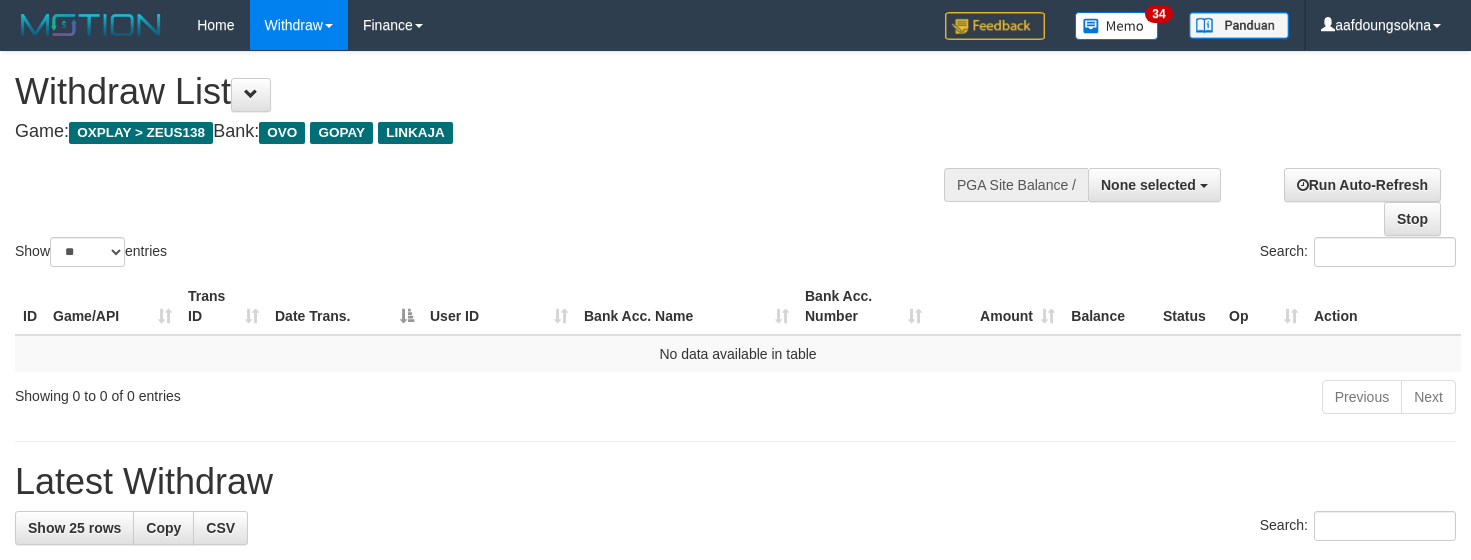 select 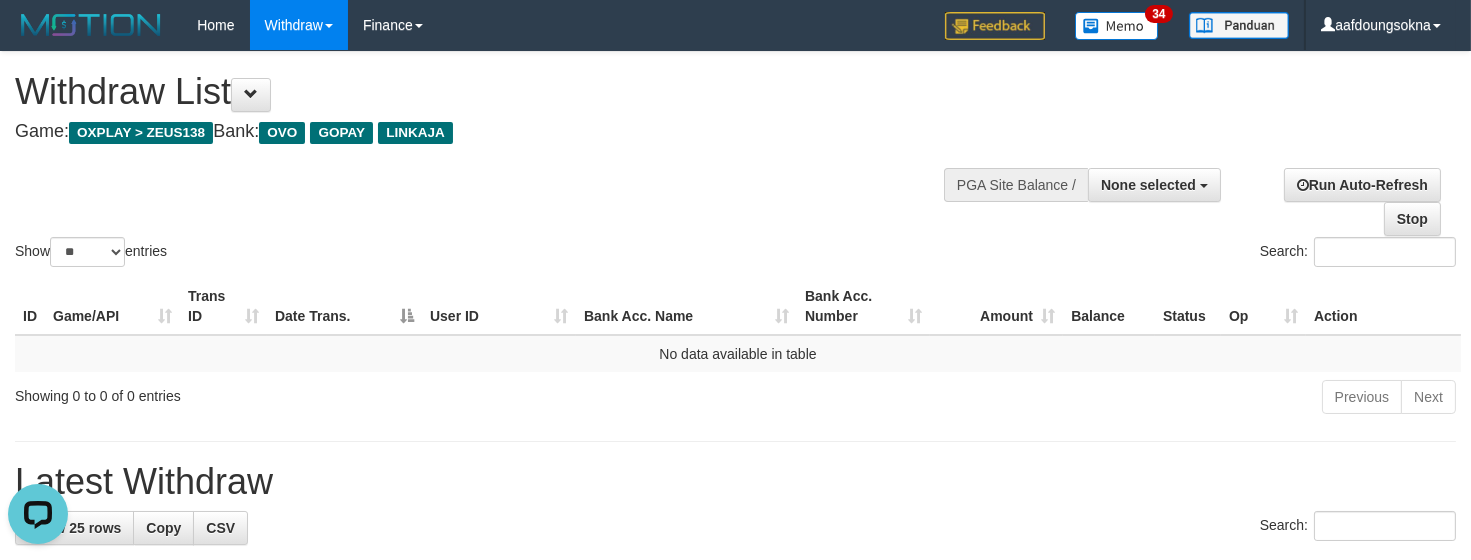 scroll, scrollTop: 0, scrollLeft: 0, axis: both 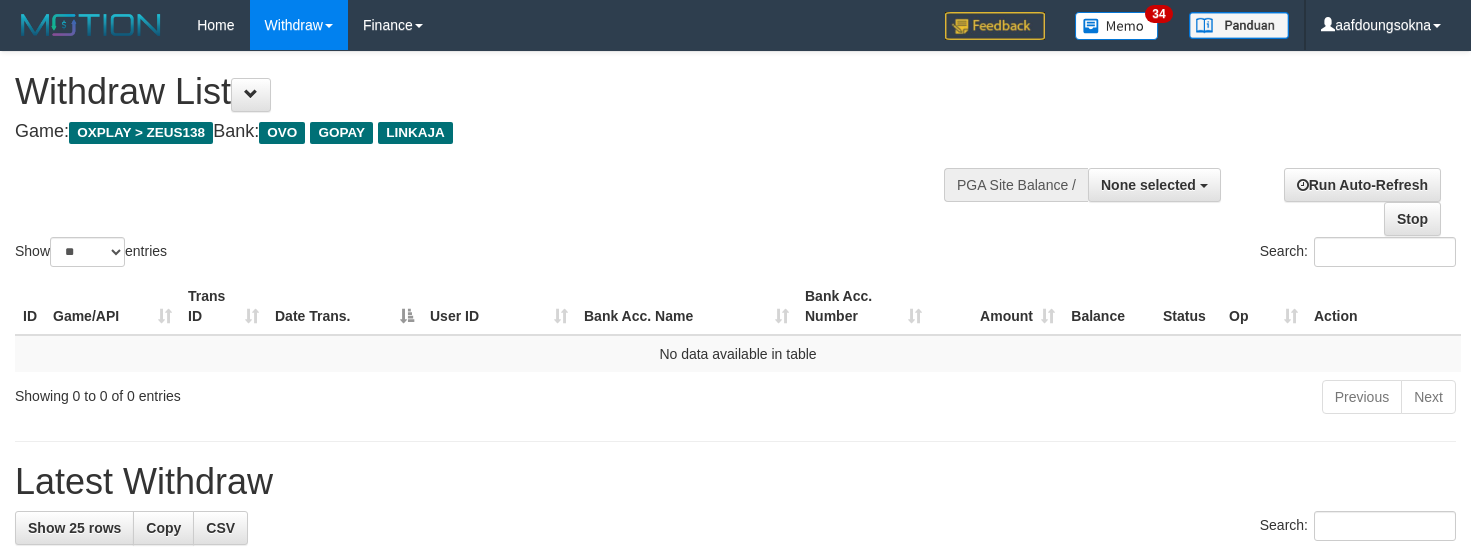 select 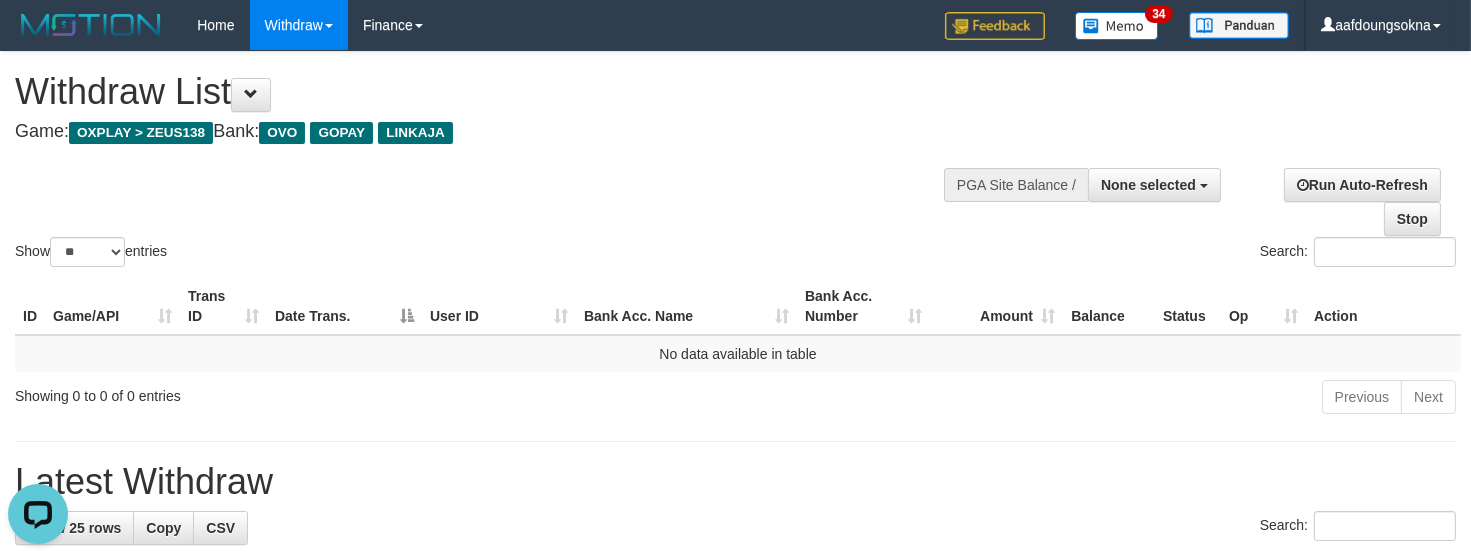 scroll, scrollTop: 0, scrollLeft: 0, axis: both 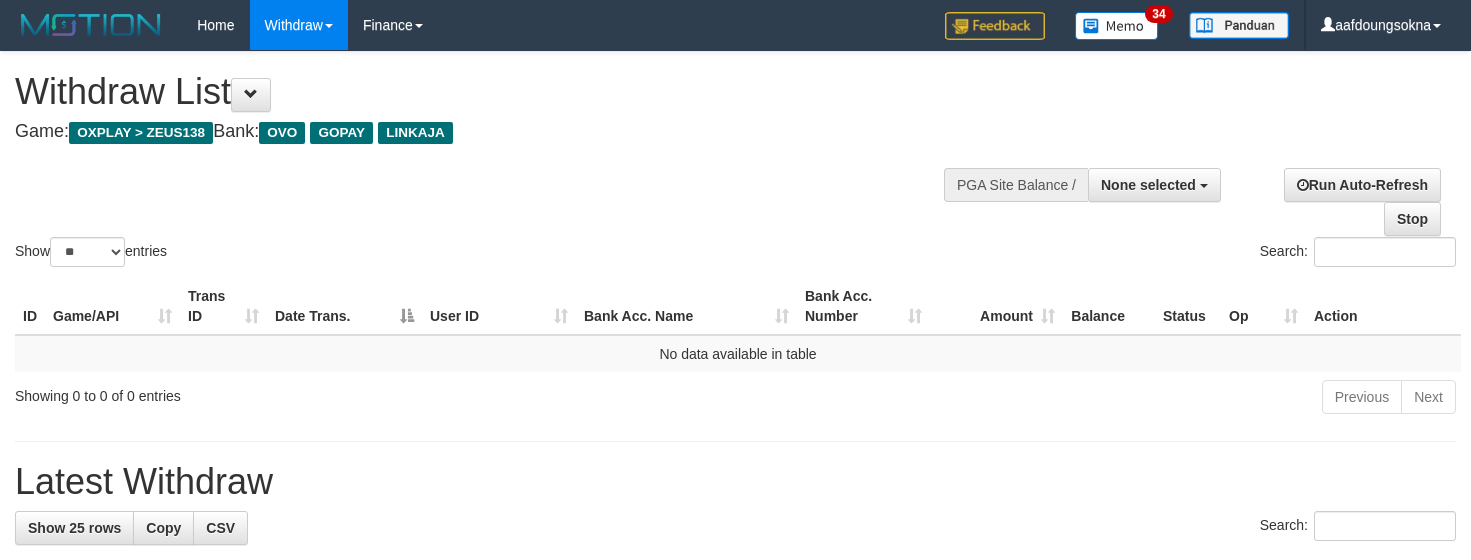 select 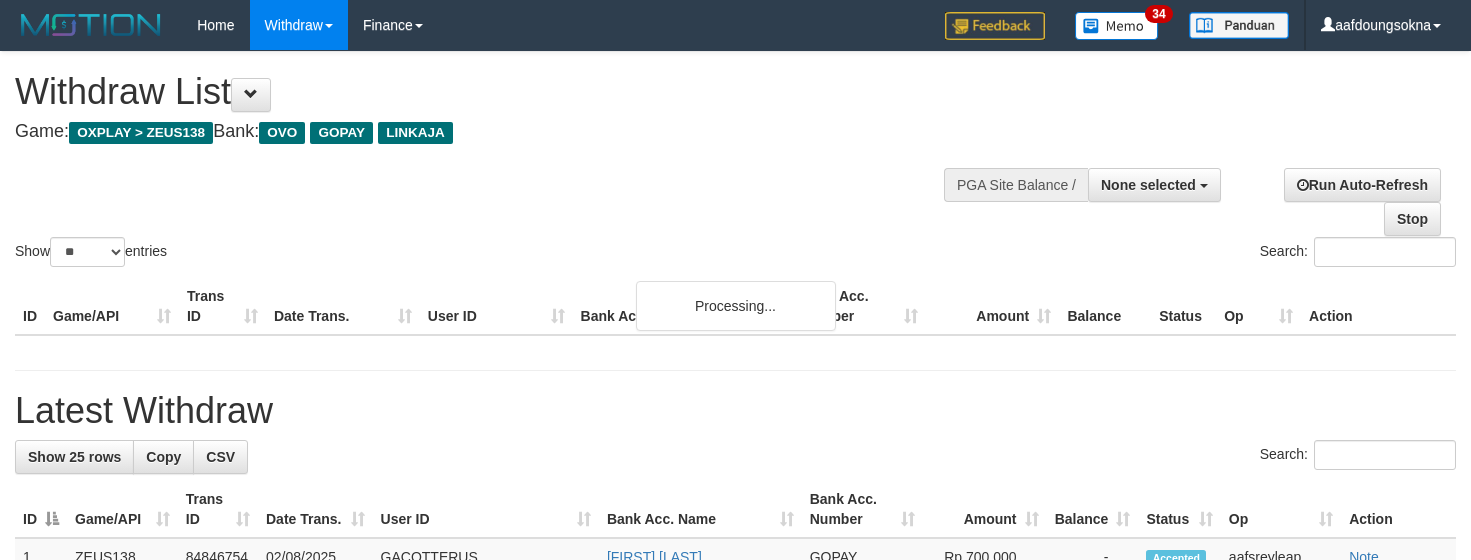 select 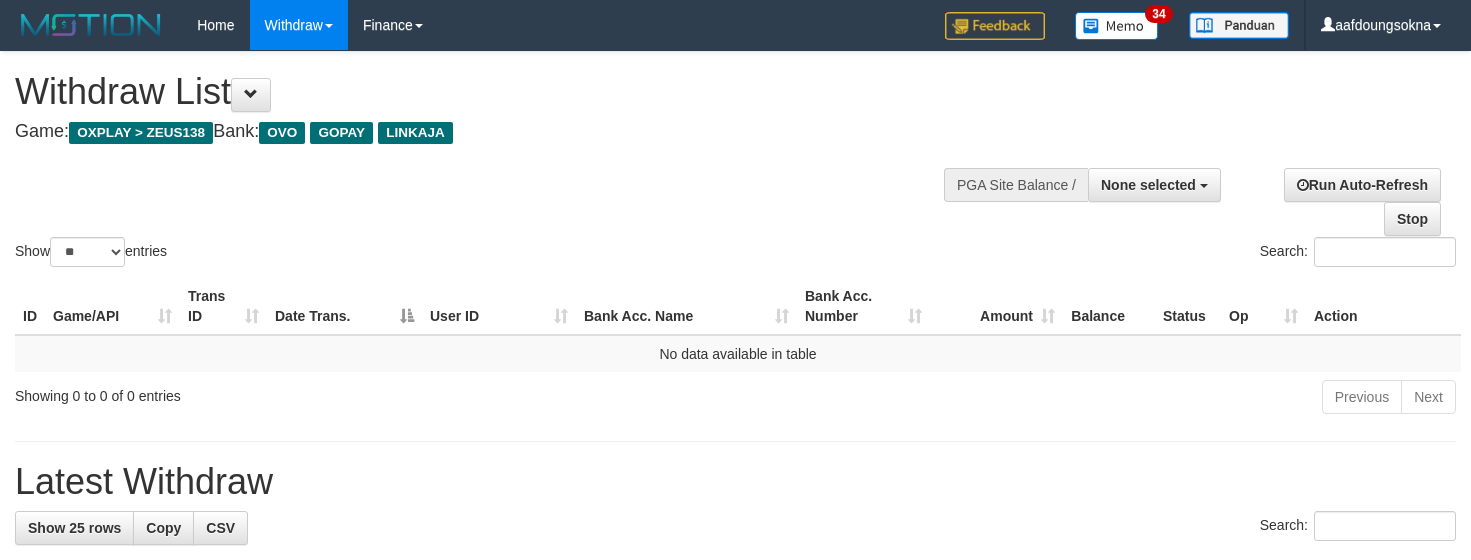 select 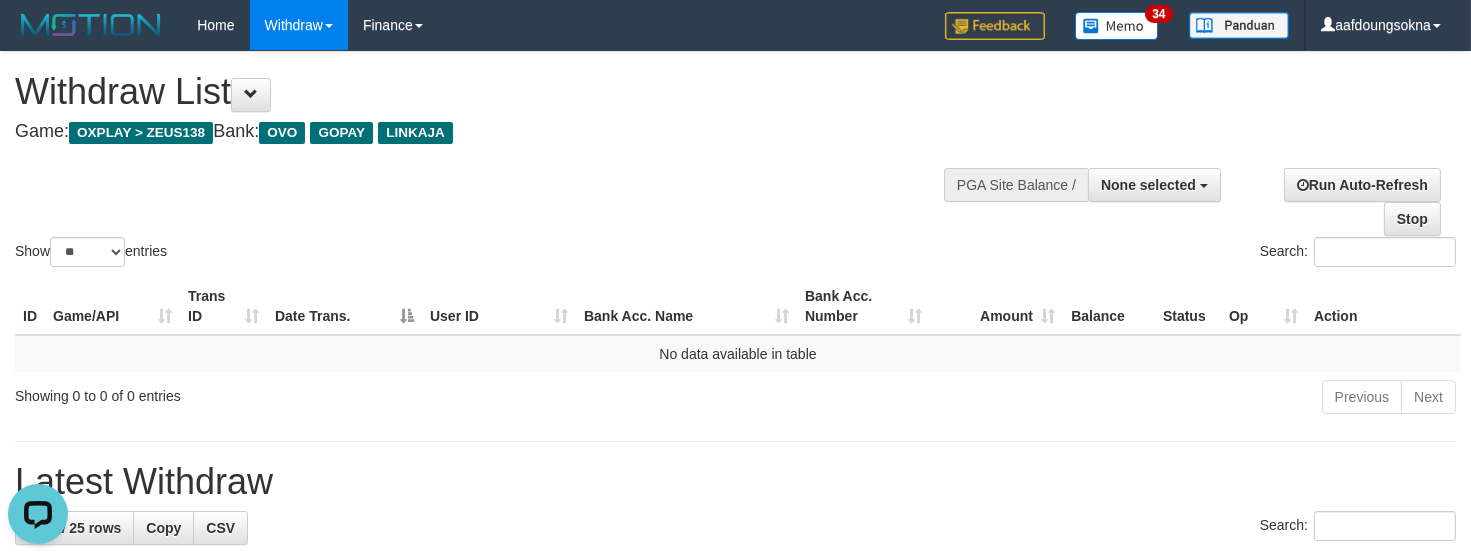 scroll, scrollTop: 0, scrollLeft: 0, axis: both 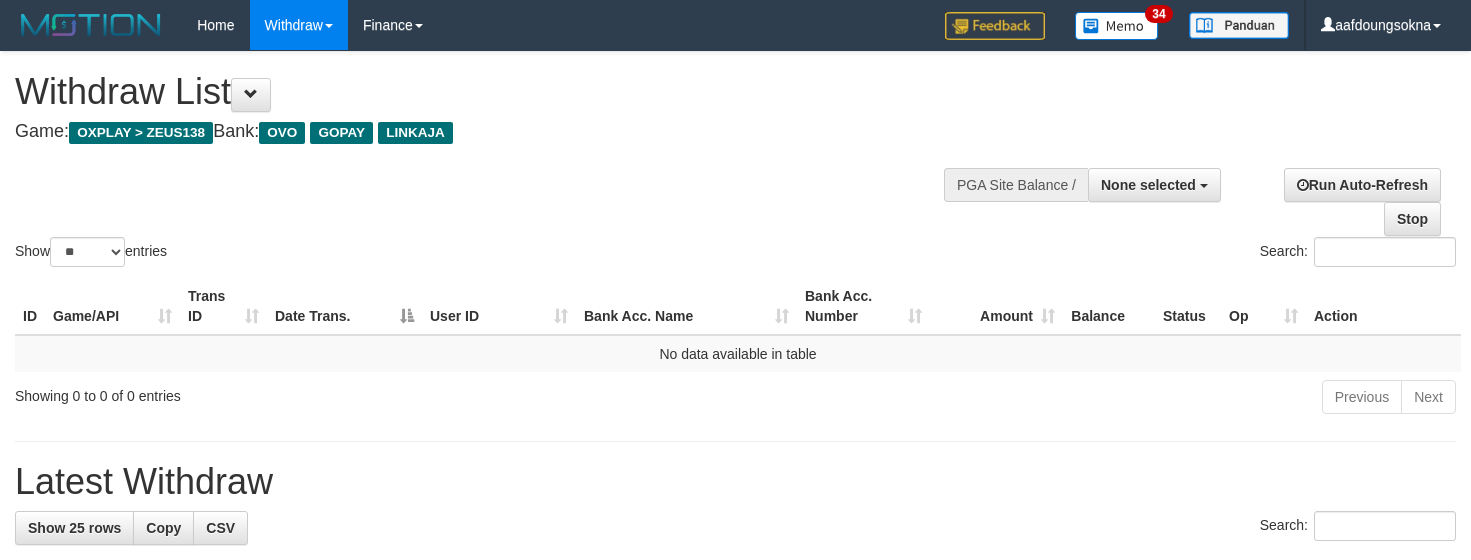 select 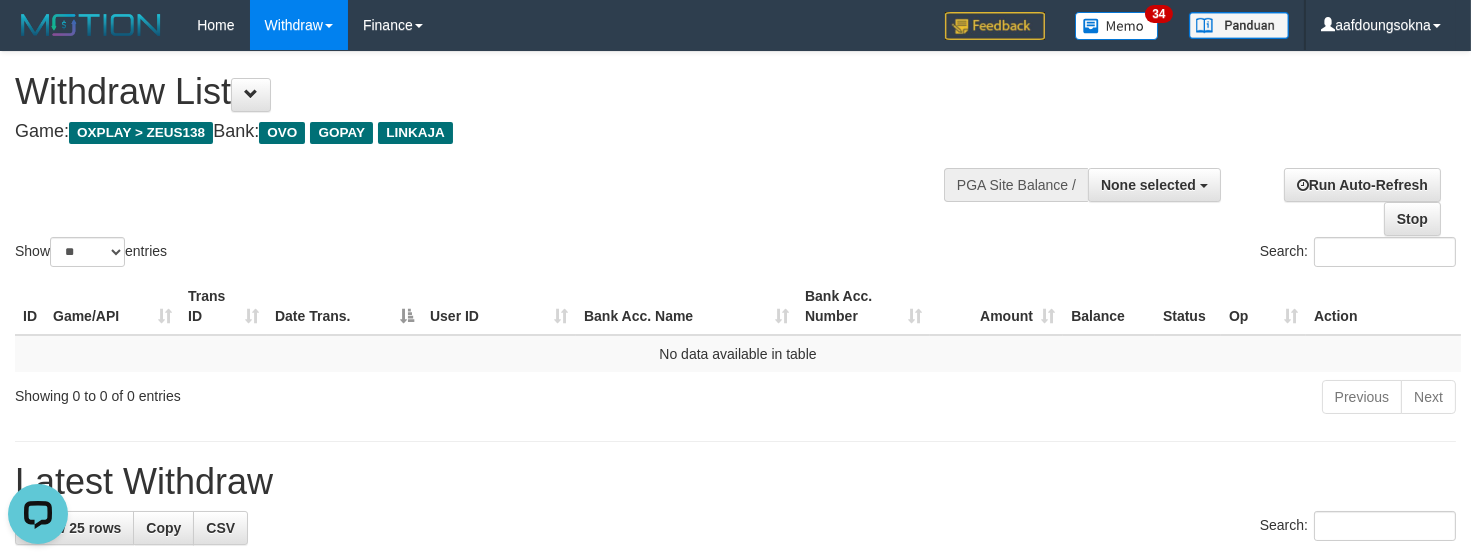 scroll, scrollTop: 0, scrollLeft: 0, axis: both 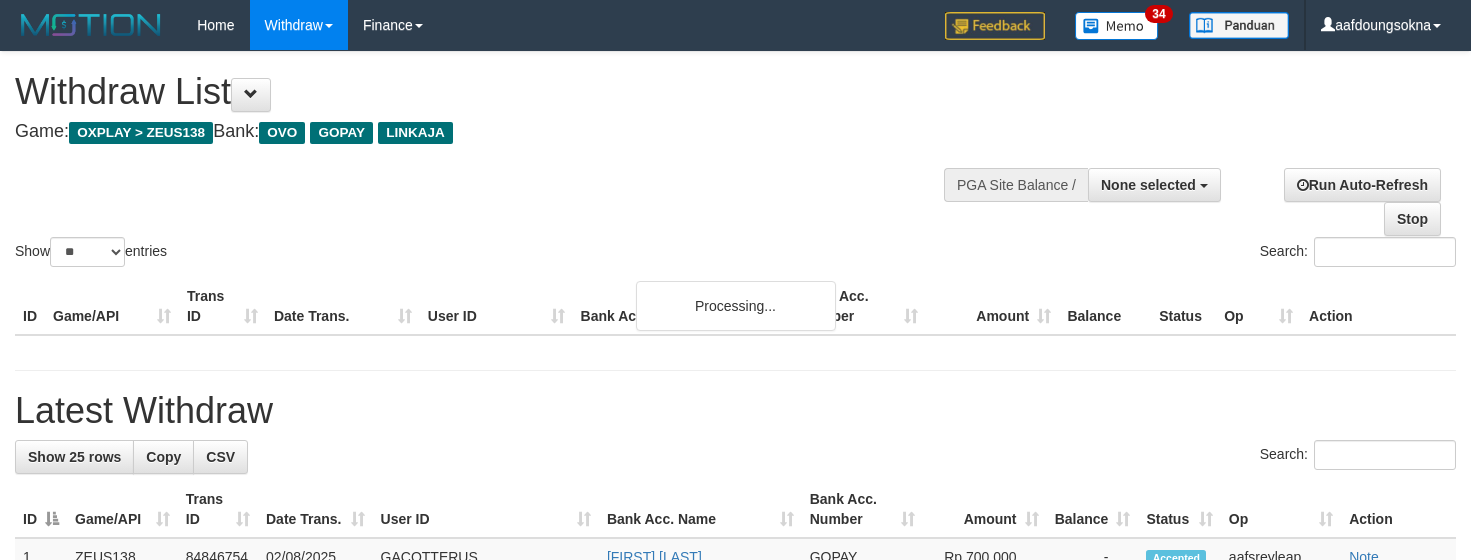 select 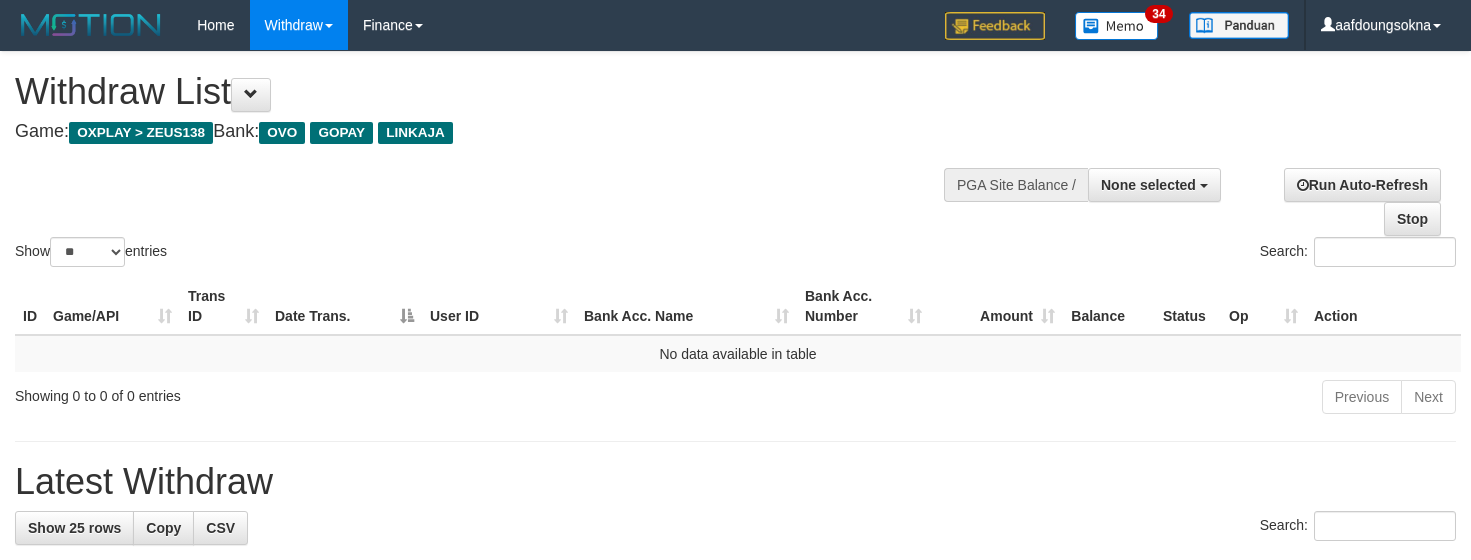 select 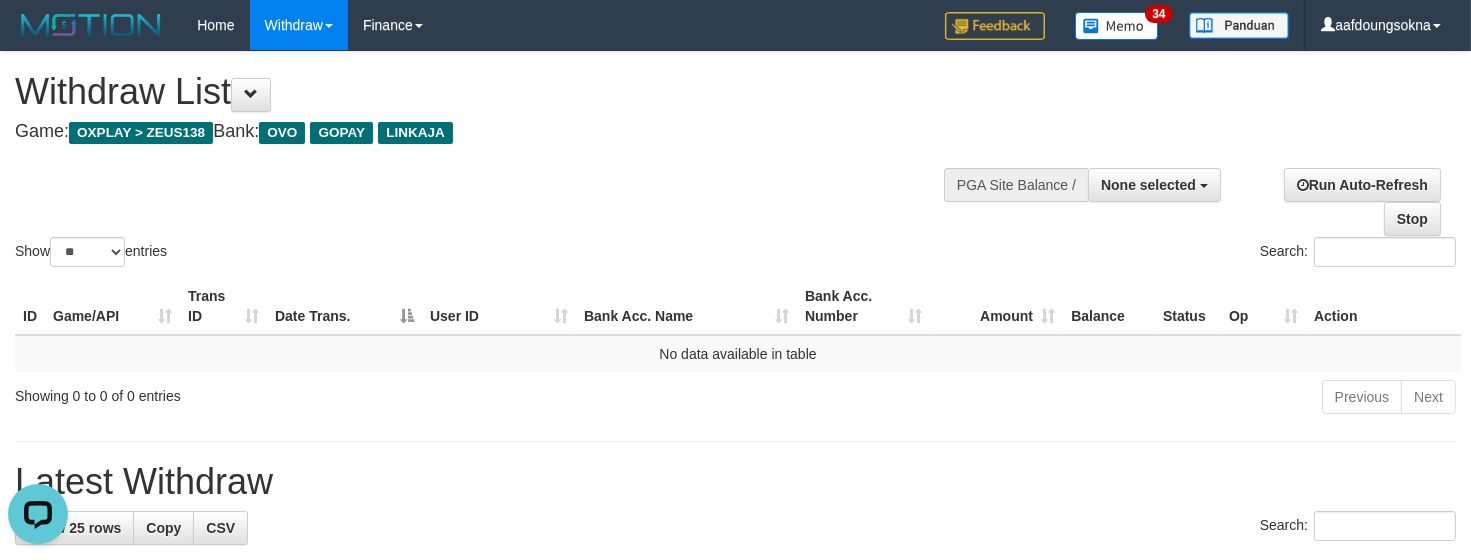 scroll, scrollTop: 0, scrollLeft: 0, axis: both 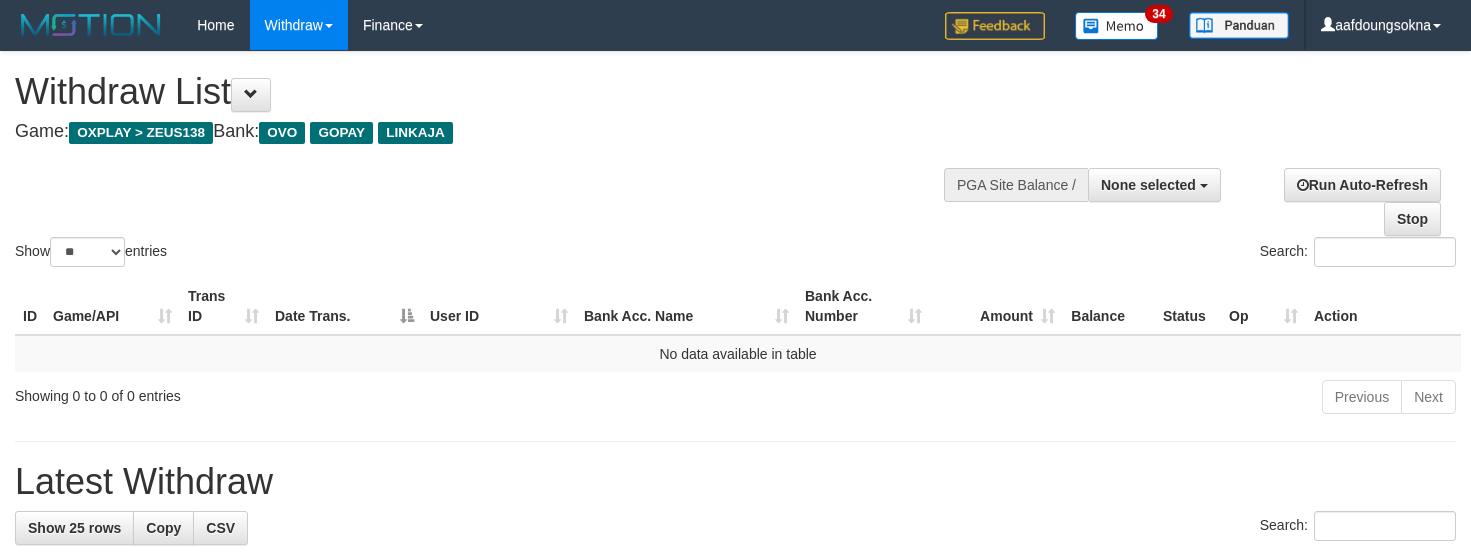 select 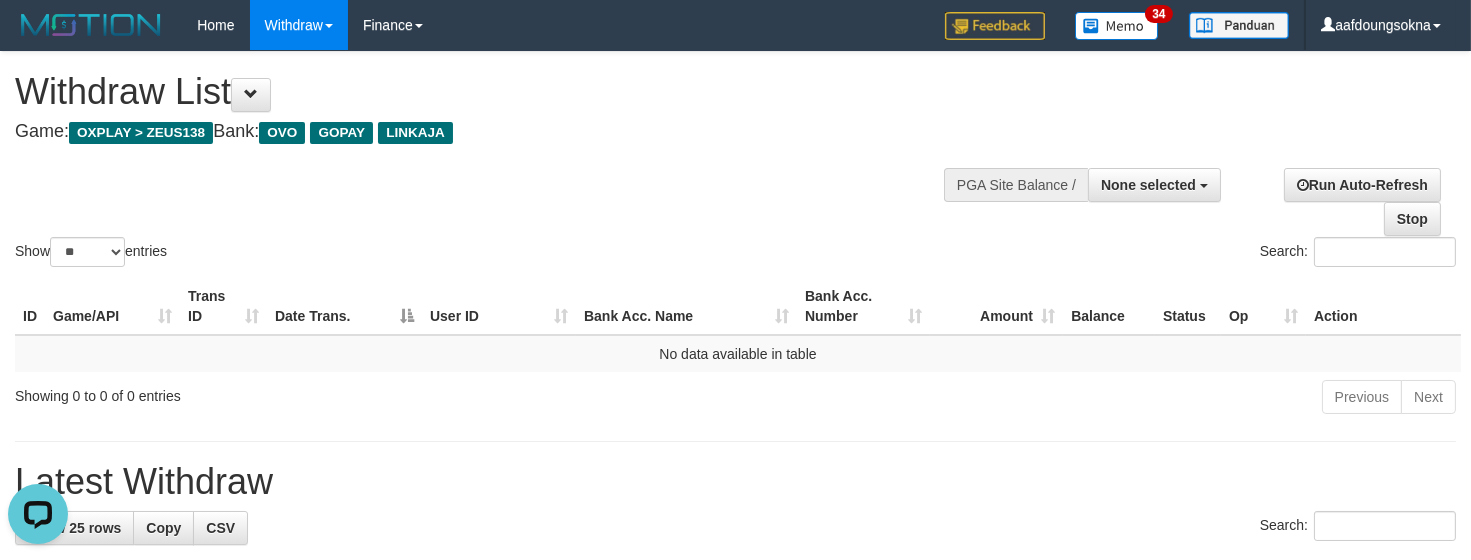 scroll, scrollTop: 0, scrollLeft: 0, axis: both 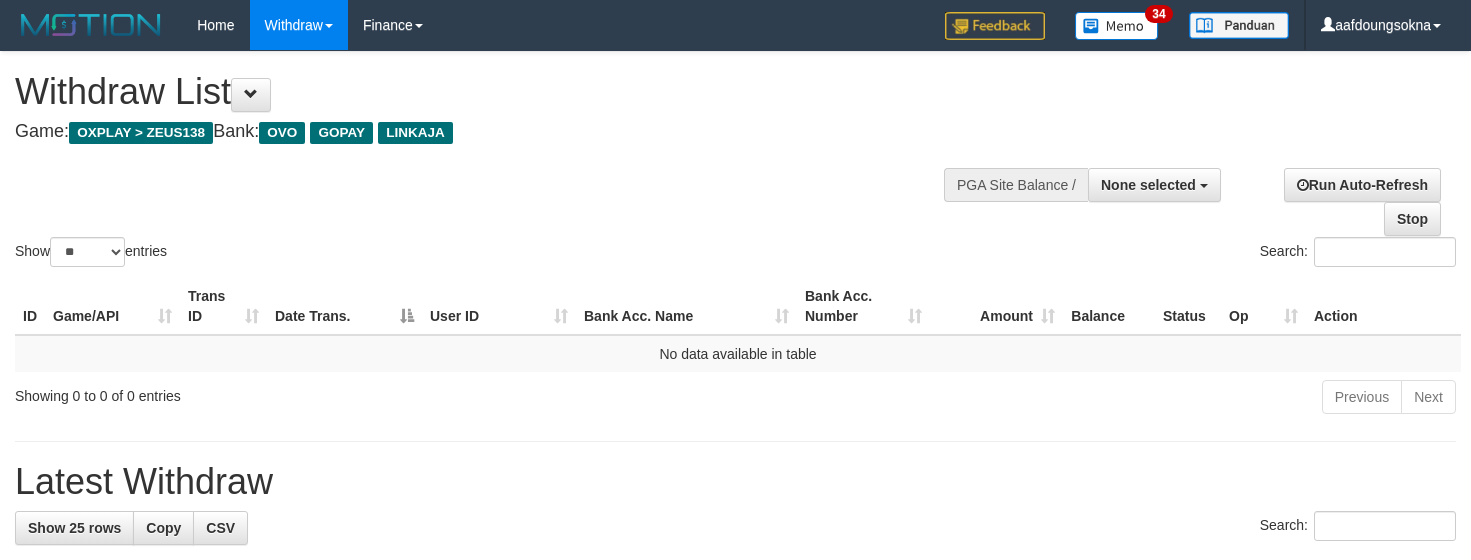 select 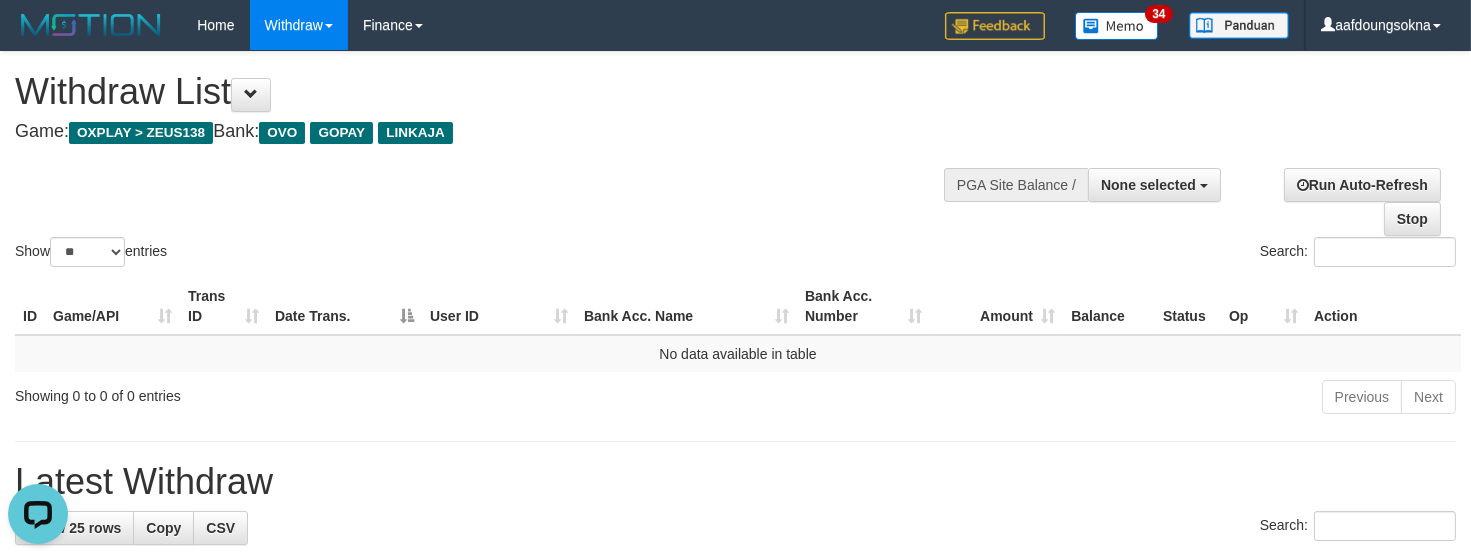 scroll, scrollTop: 0, scrollLeft: 0, axis: both 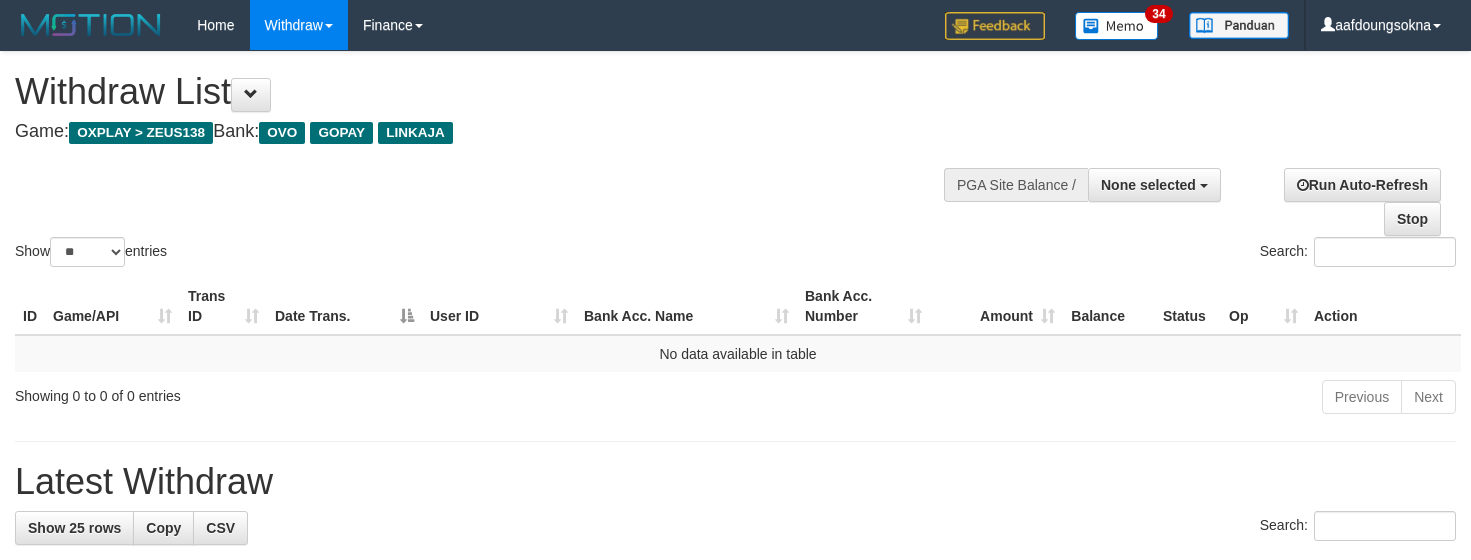select 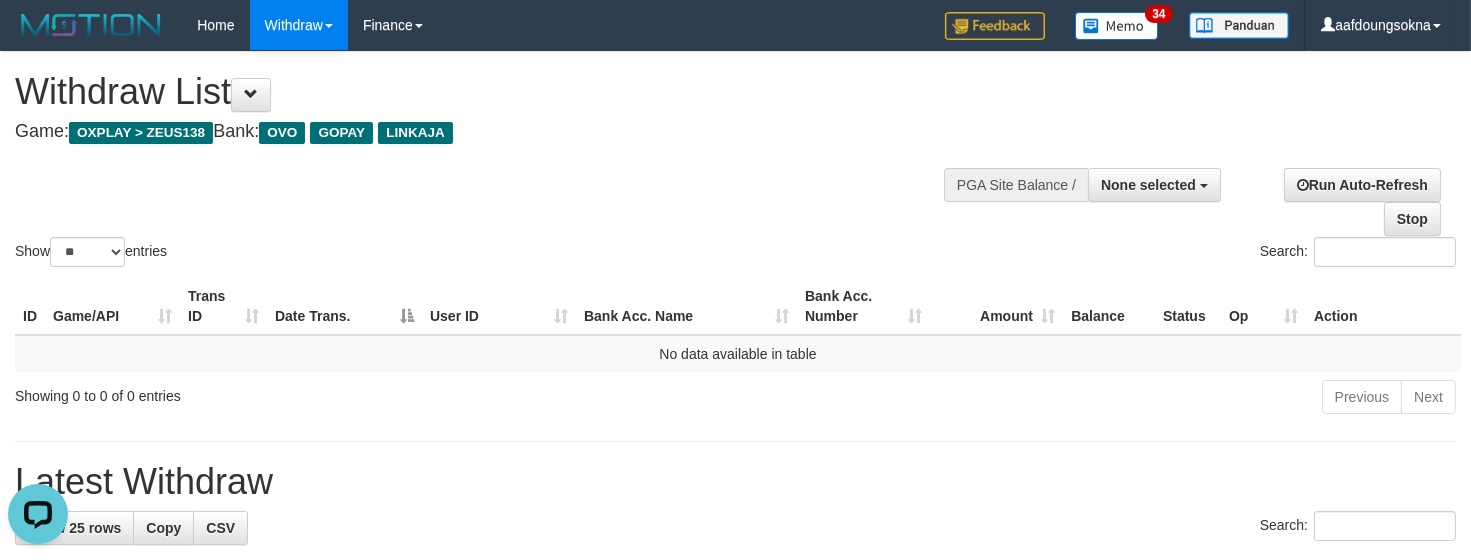 scroll, scrollTop: 0, scrollLeft: 0, axis: both 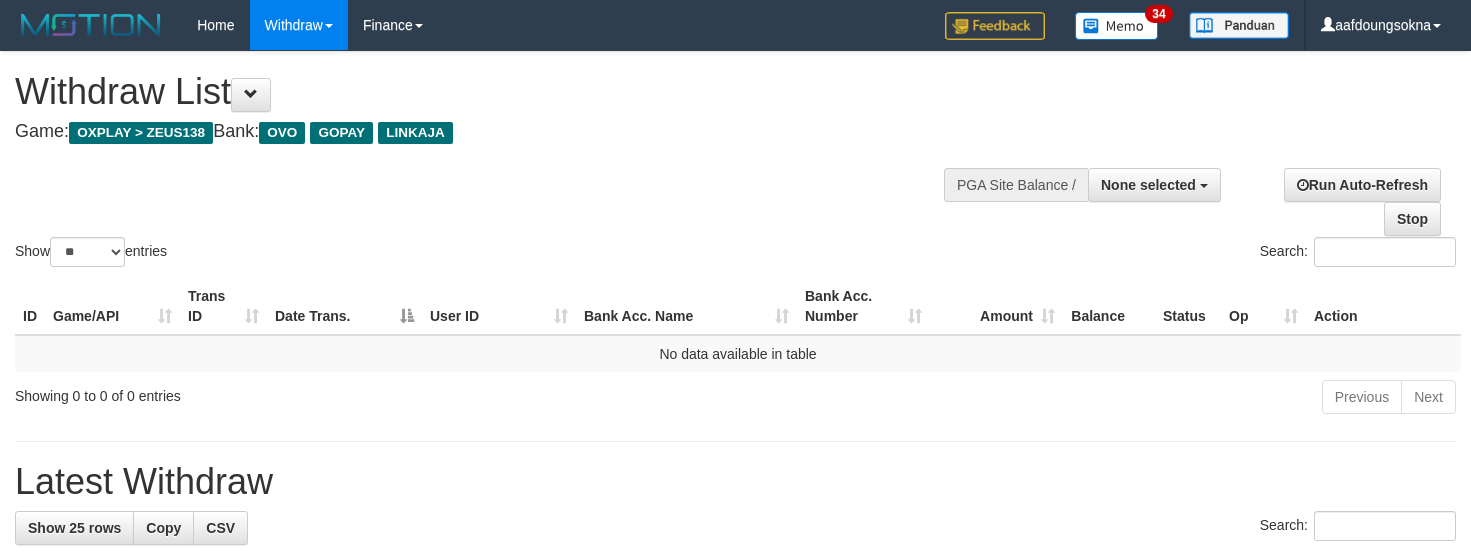 select 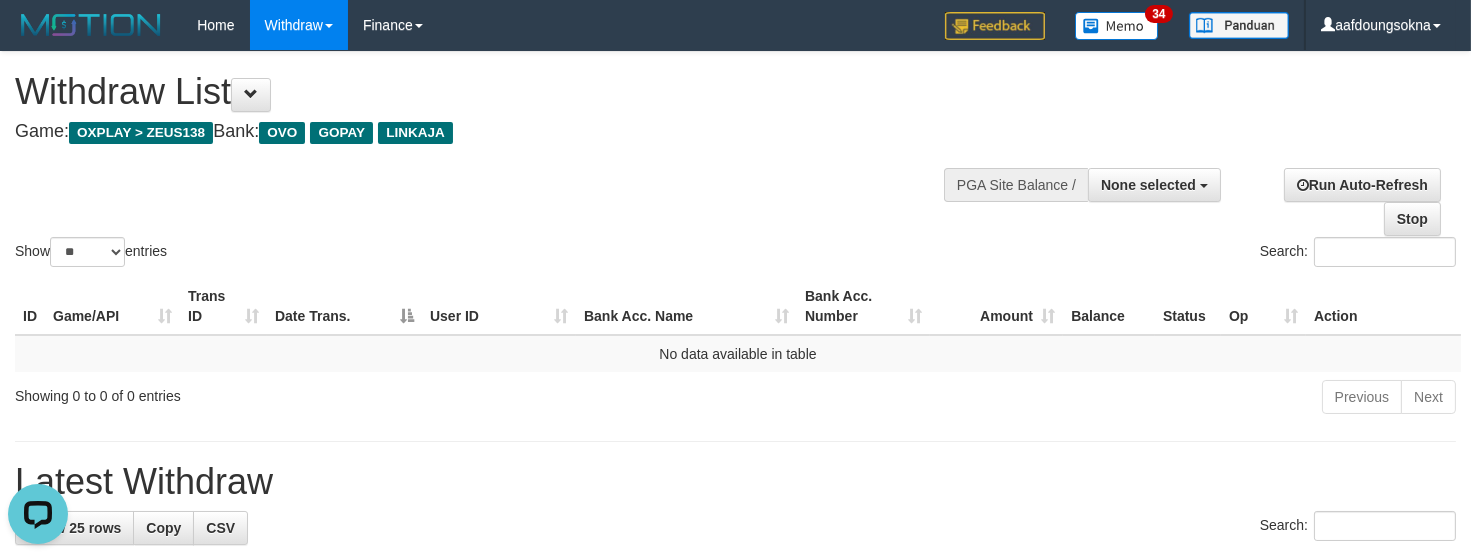 scroll, scrollTop: 0, scrollLeft: 0, axis: both 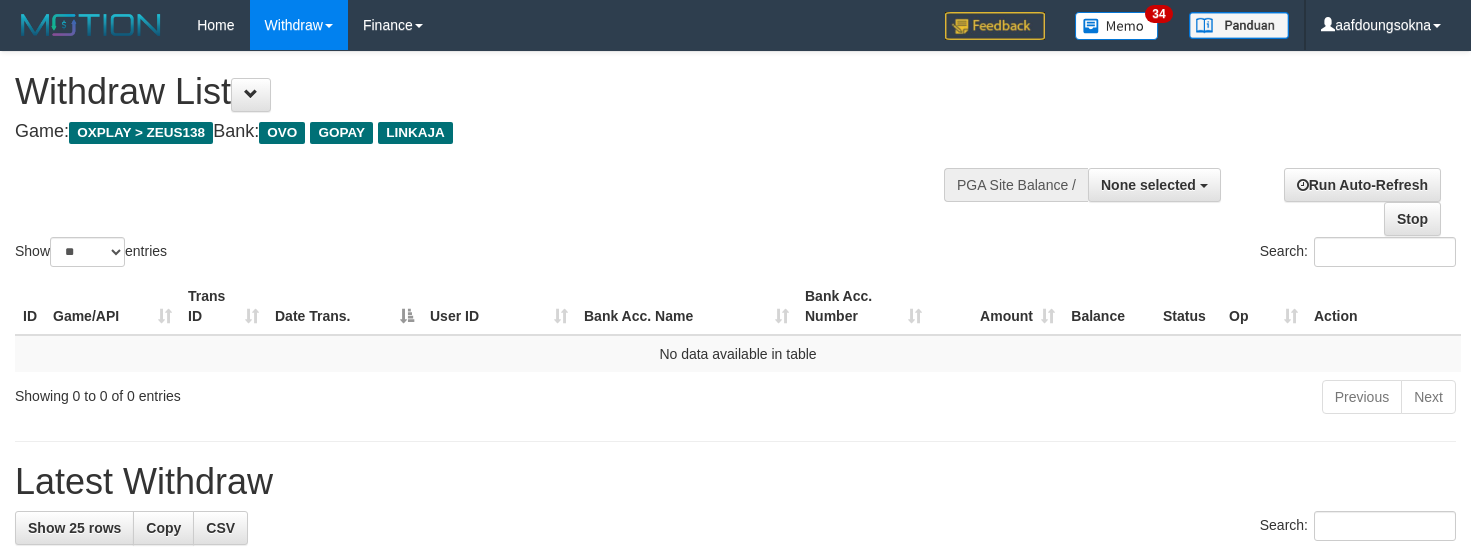 select 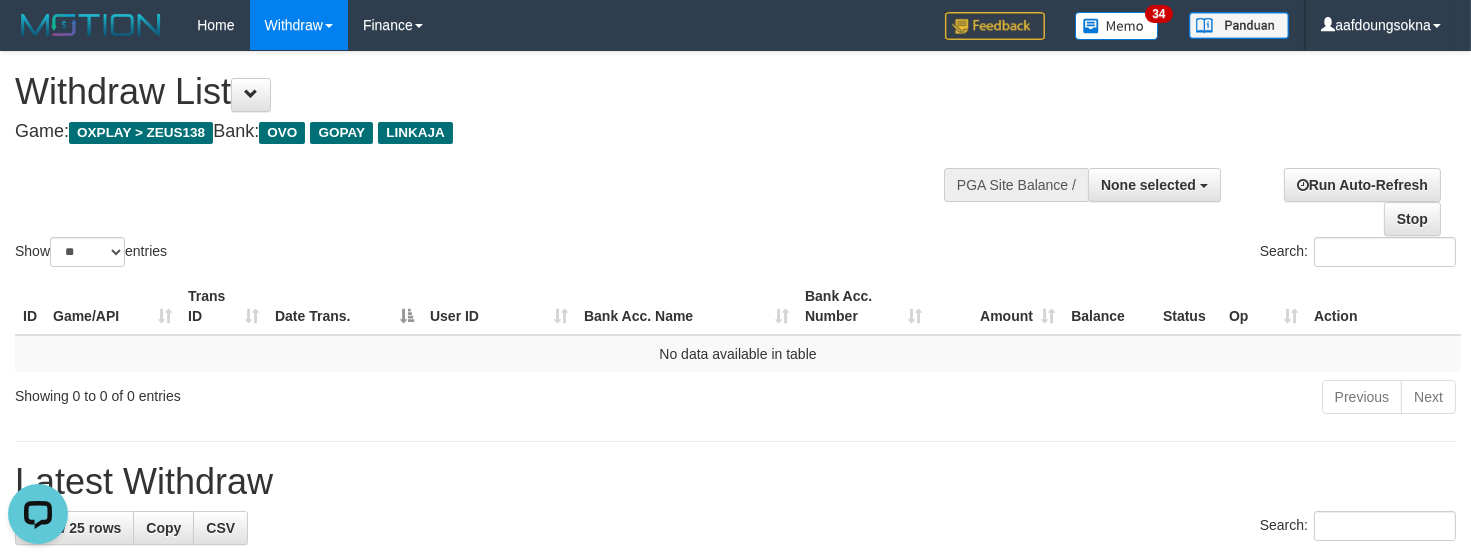 scroll, scrollTop: 0, scrollLeft: 0, axis: both 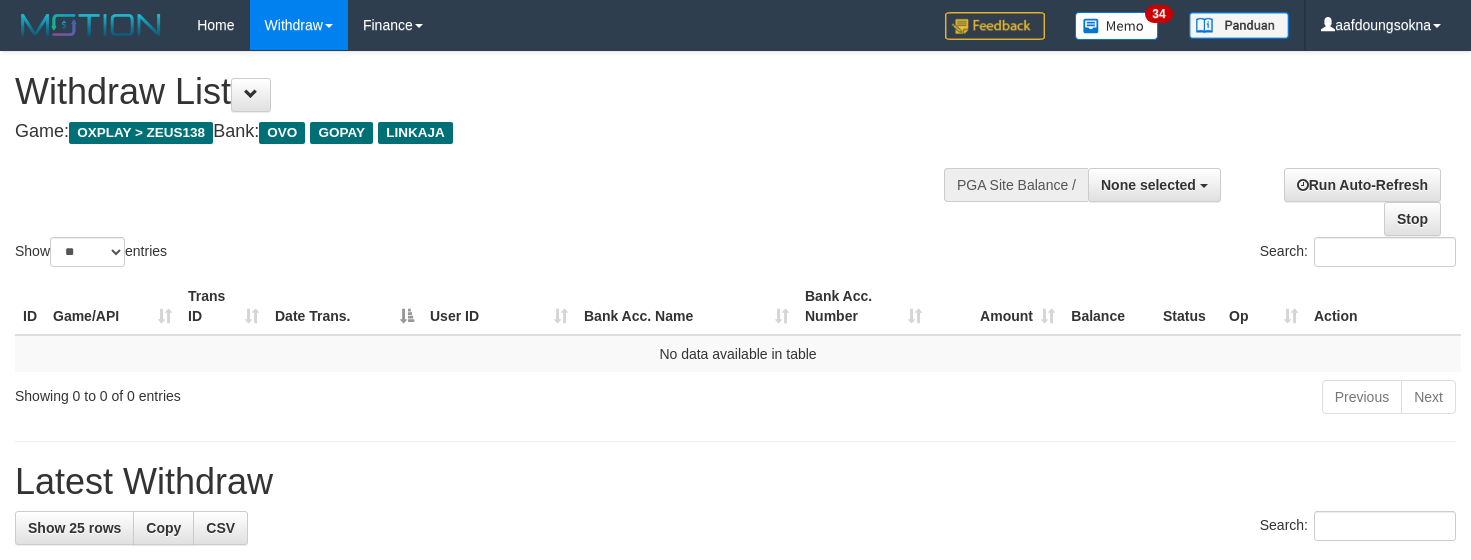 select 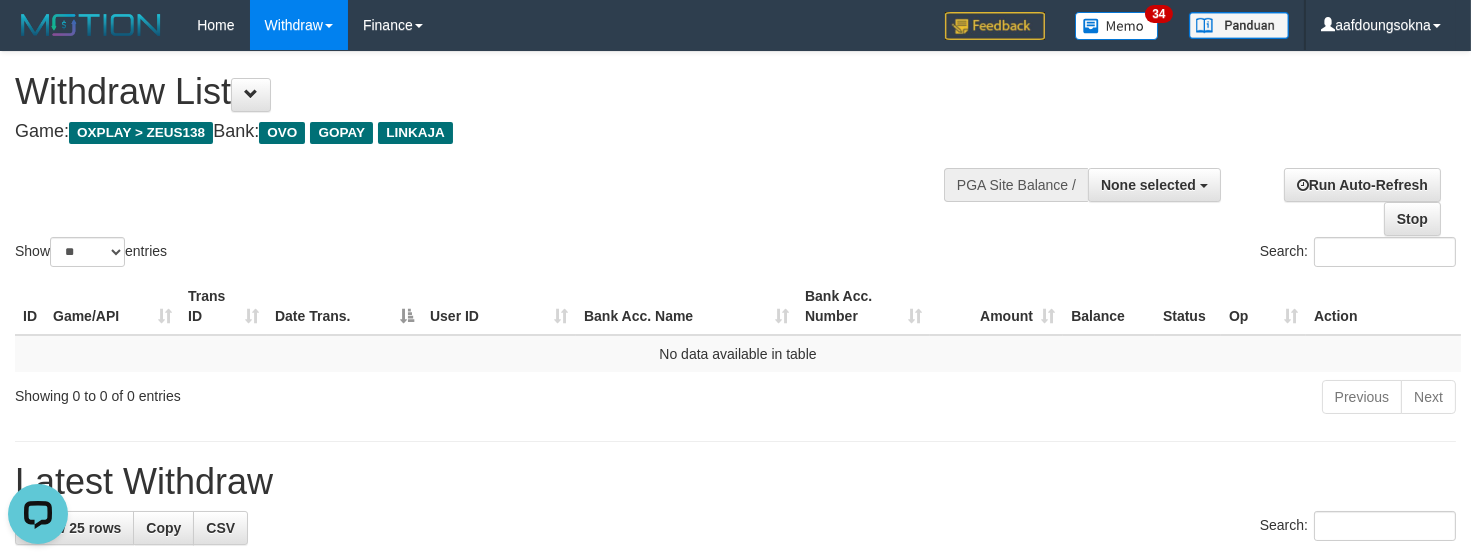 scroll, scrollTop: 0, scrollLeft: 0, axis: both 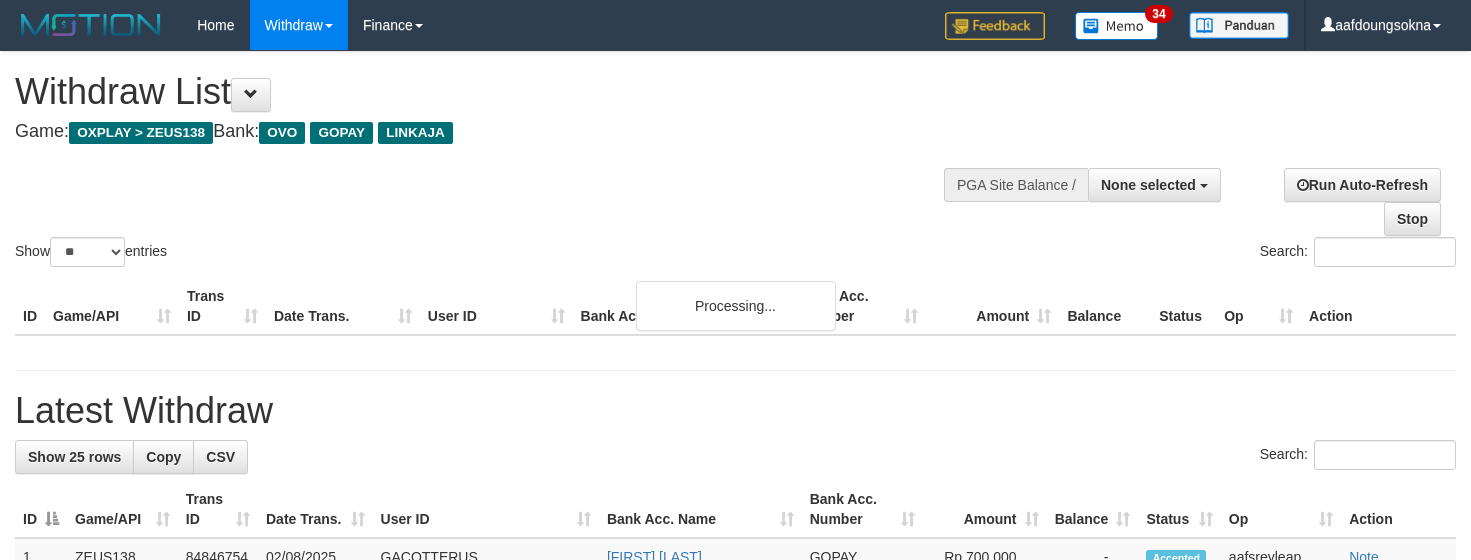 select 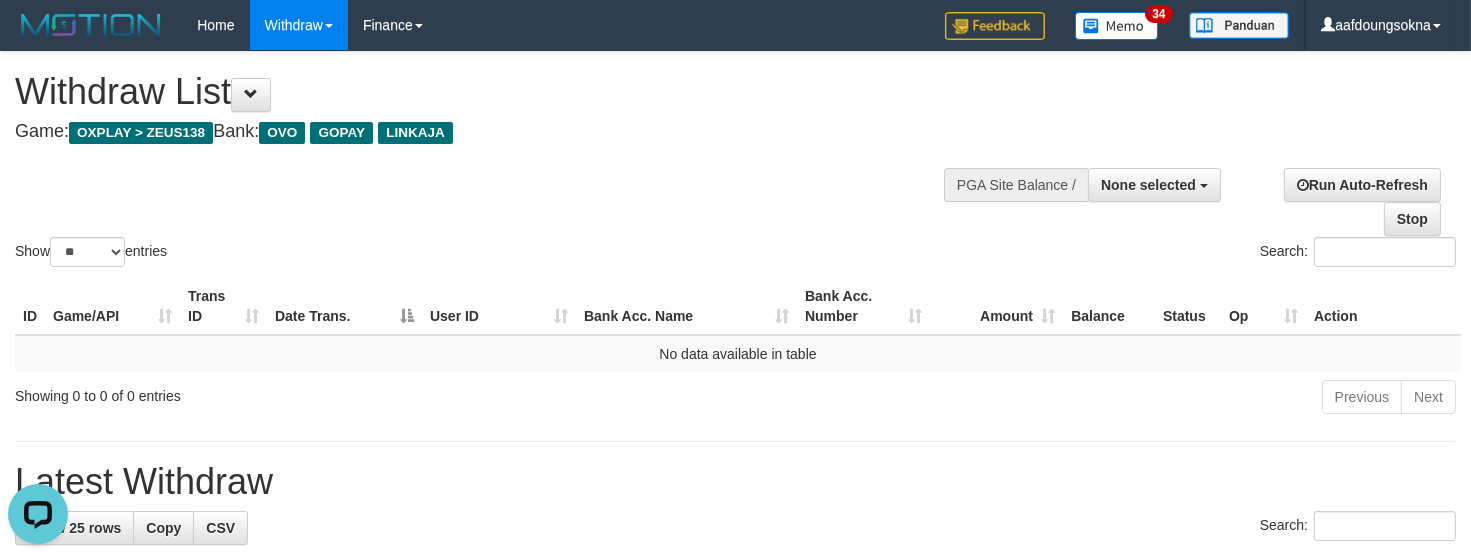 scroll, scrollTop: 0, scrollLeft: 0, axis: both 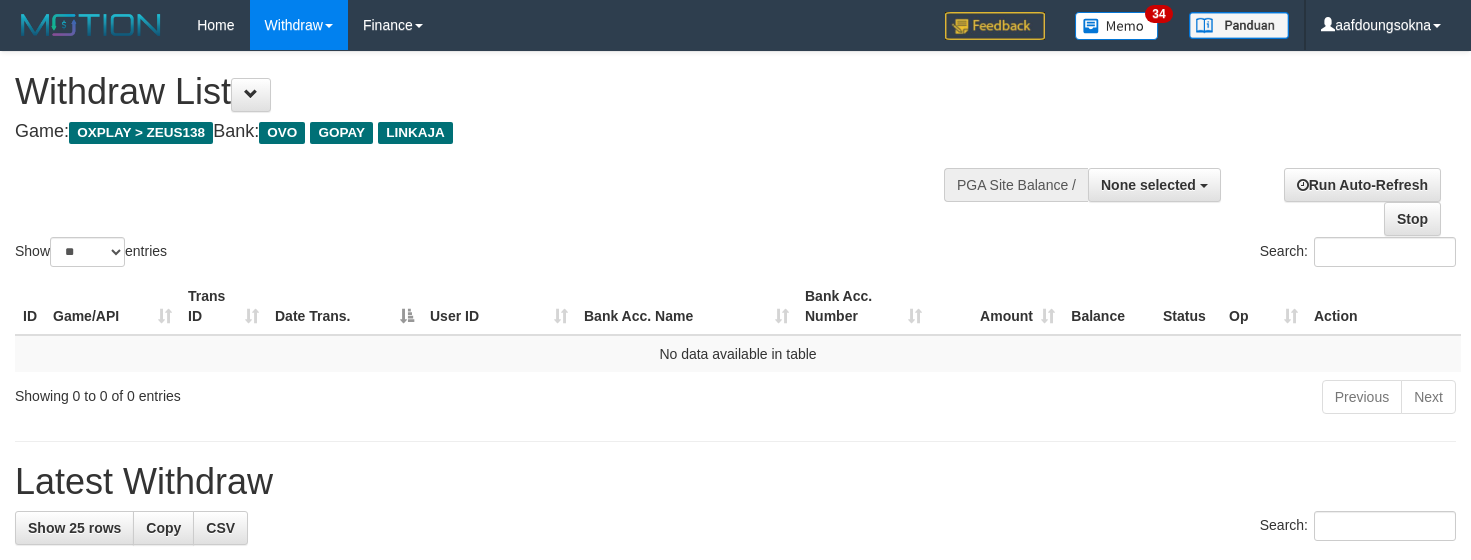 select 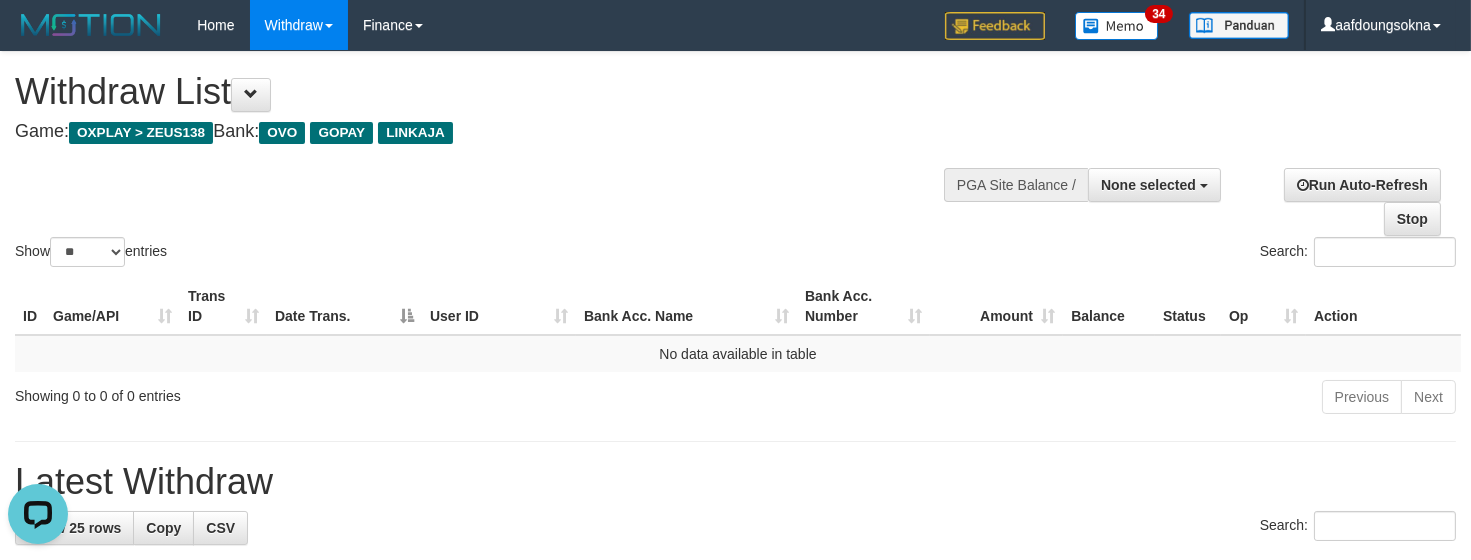 scroll, scrollTop: 0, scrollLeft: 0, axis: both 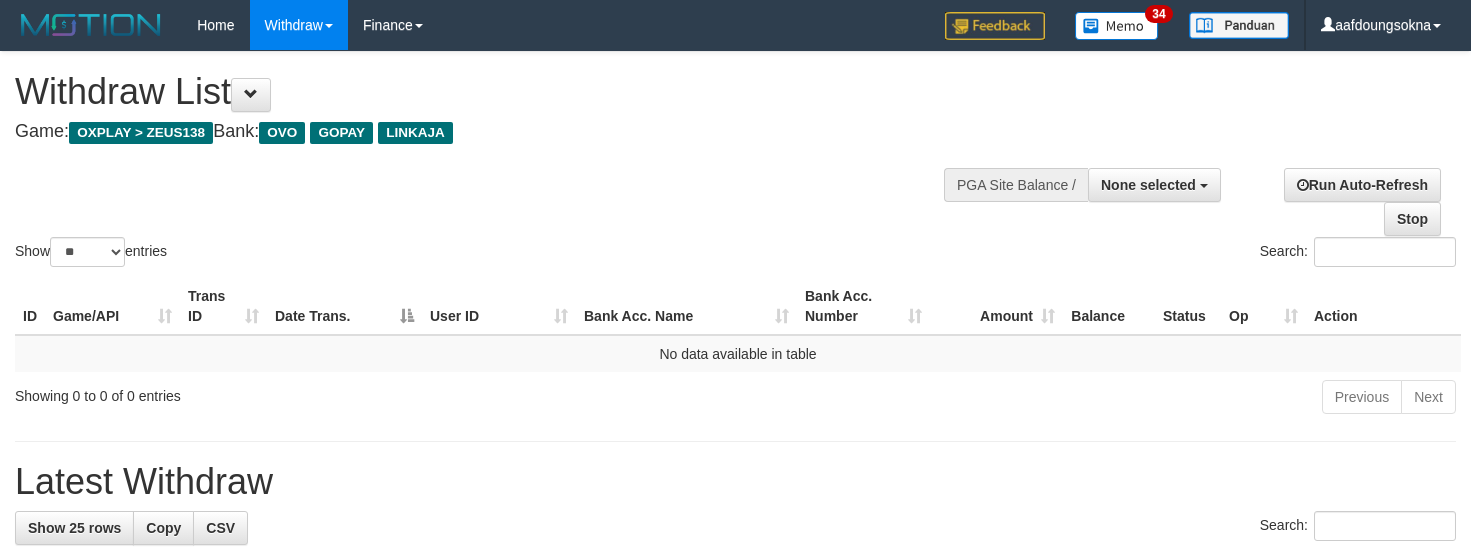 select 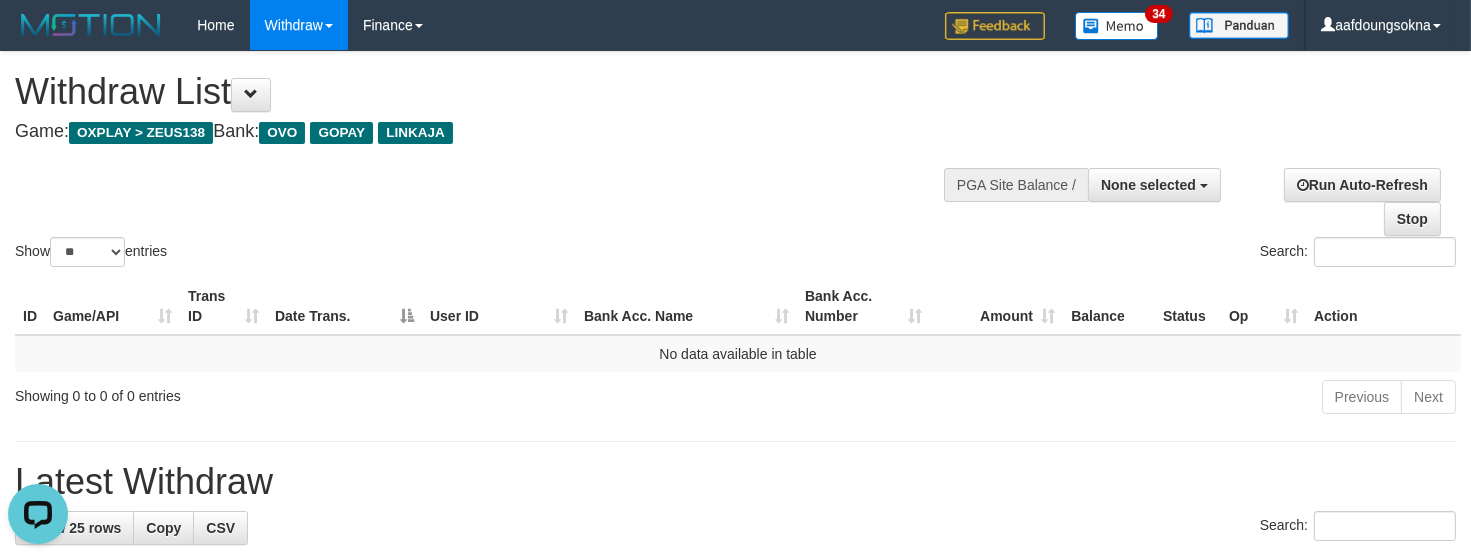 scroll, scrollTop: 0, scrollLeft: 0, axis: both 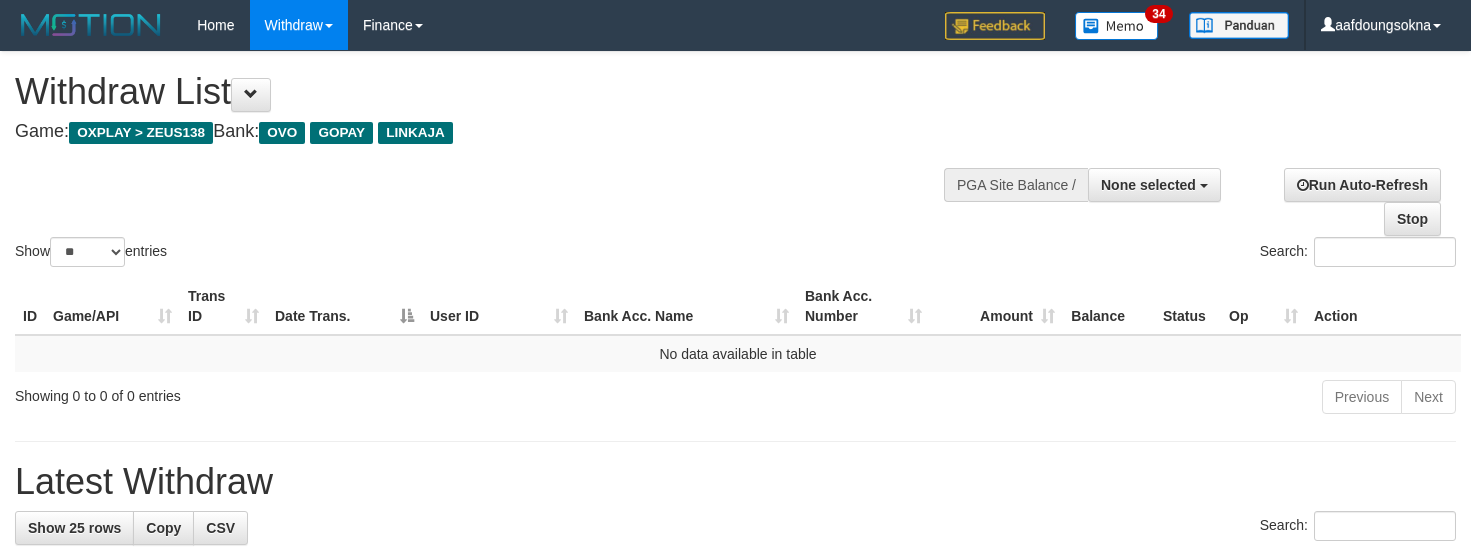 select 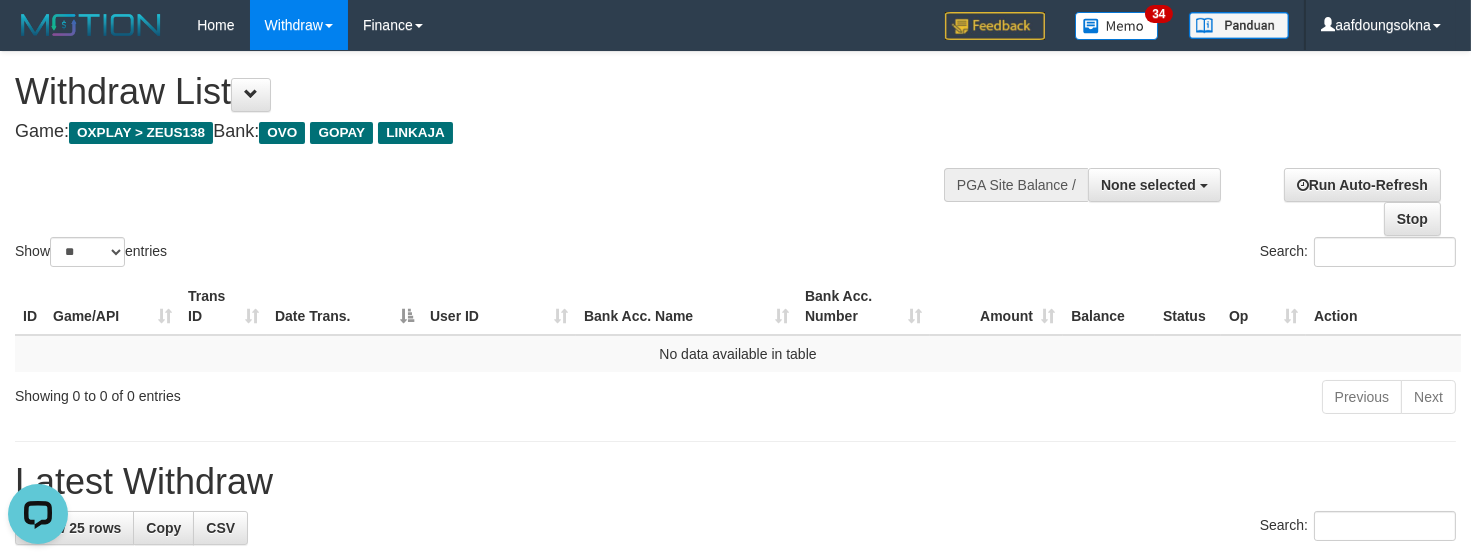 scroll, scrollTop: 0, scrollLeft: 0, axis: both 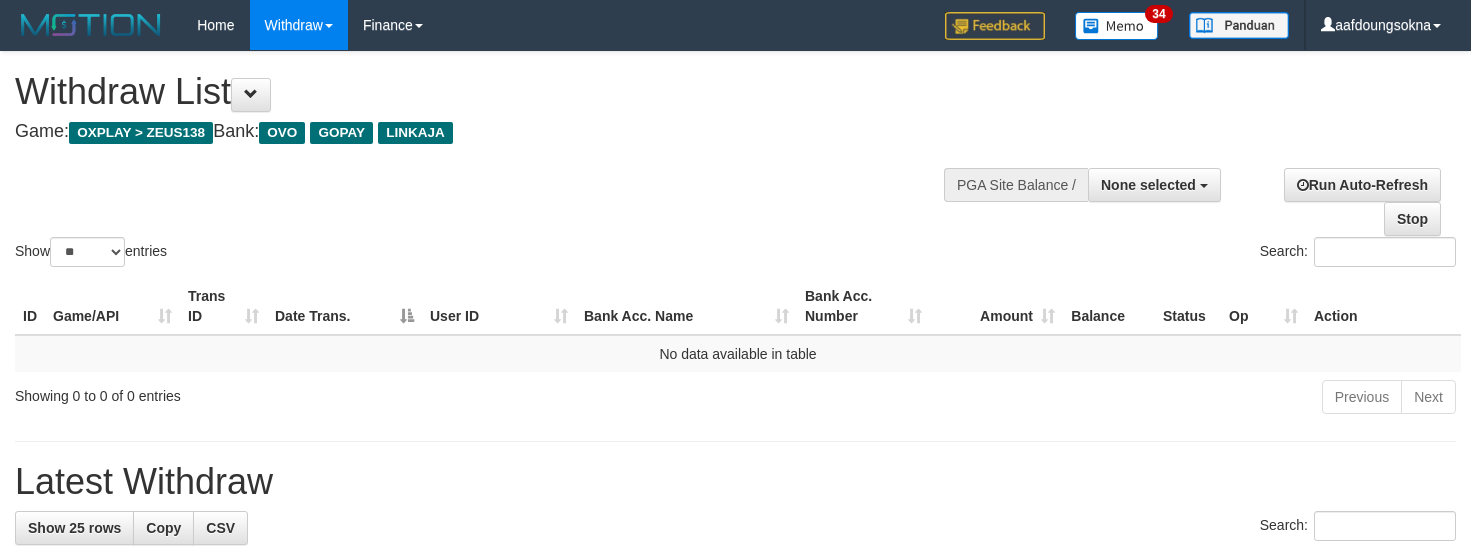 select 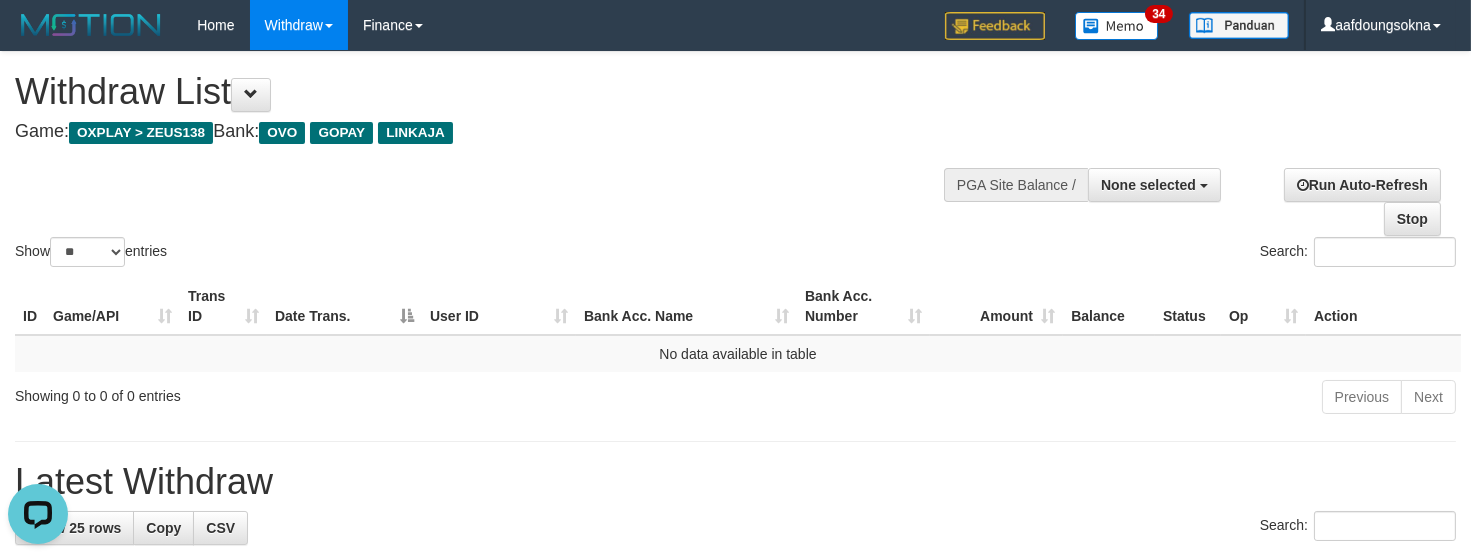 scroll, scrollTop: 0, scrollLeft: 0, axis: both 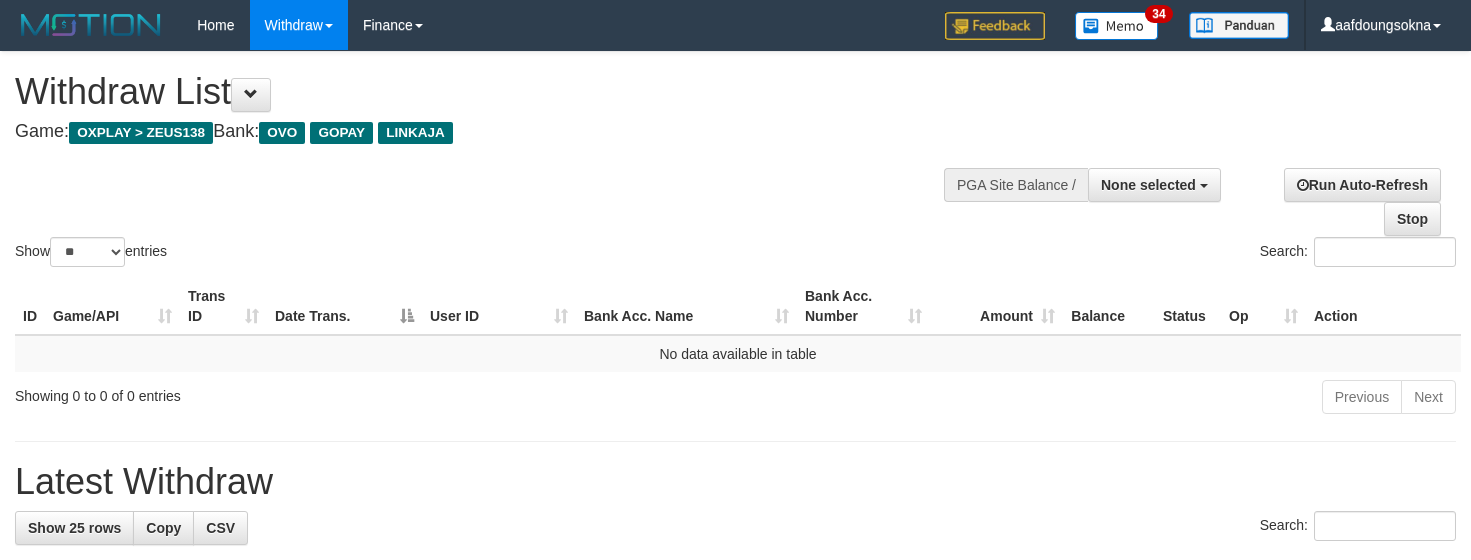 select 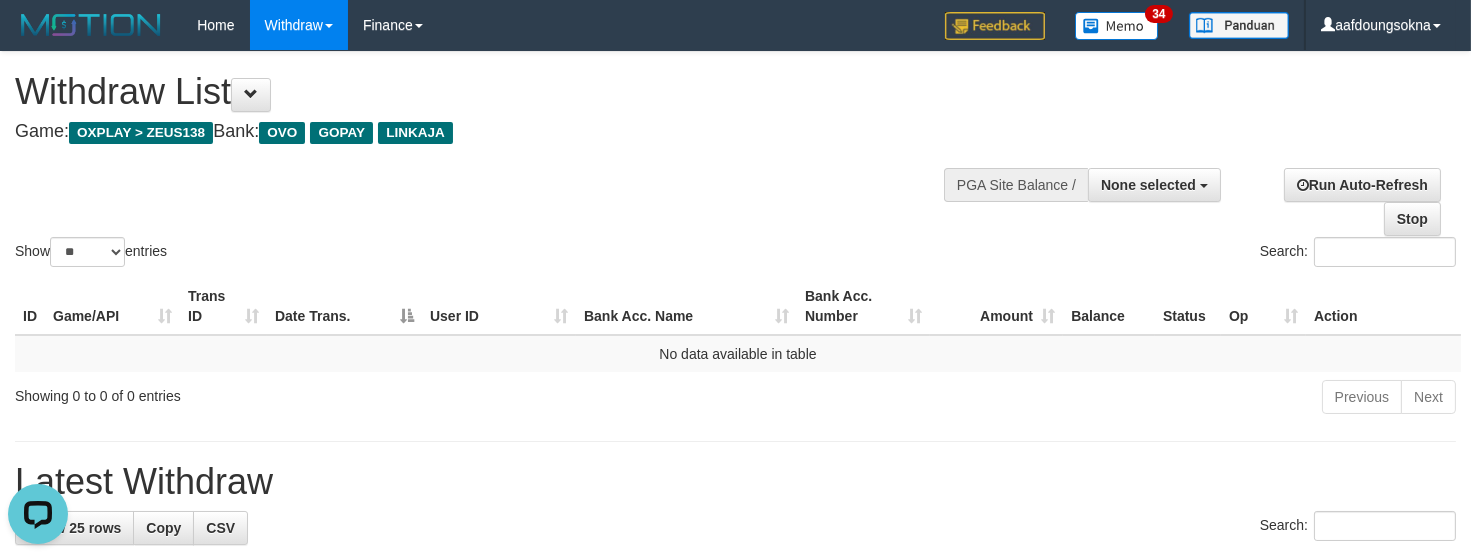 scroll, scrollTop: 0, scrollLeft: 0, axis: both 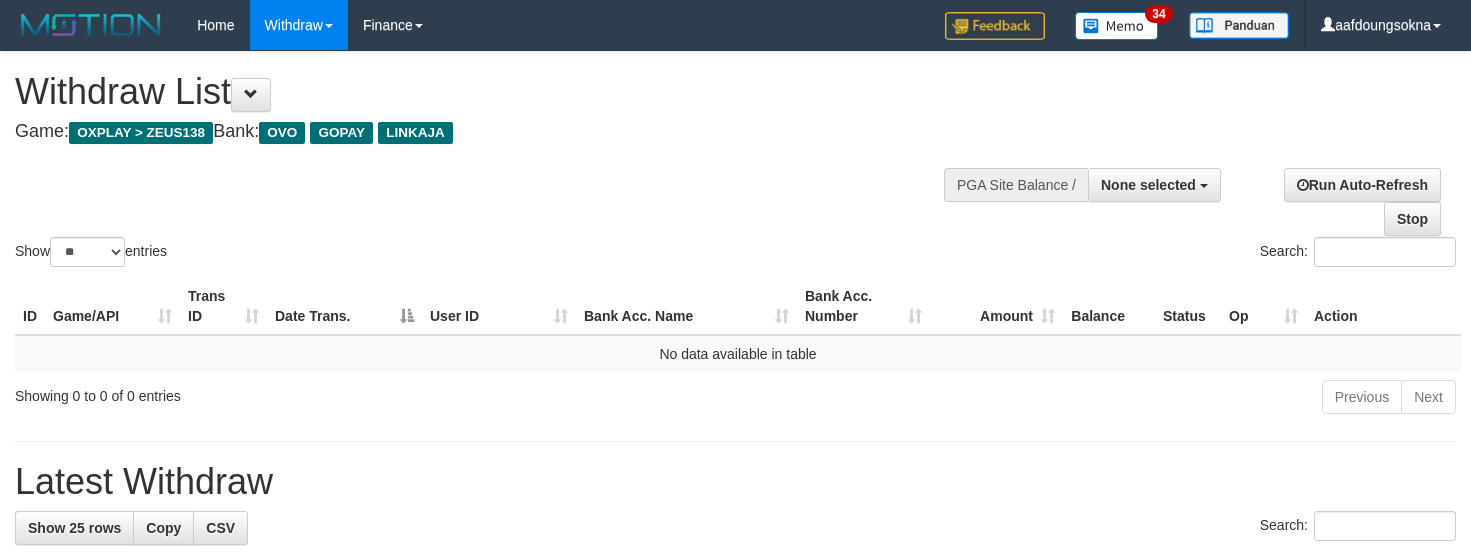 select 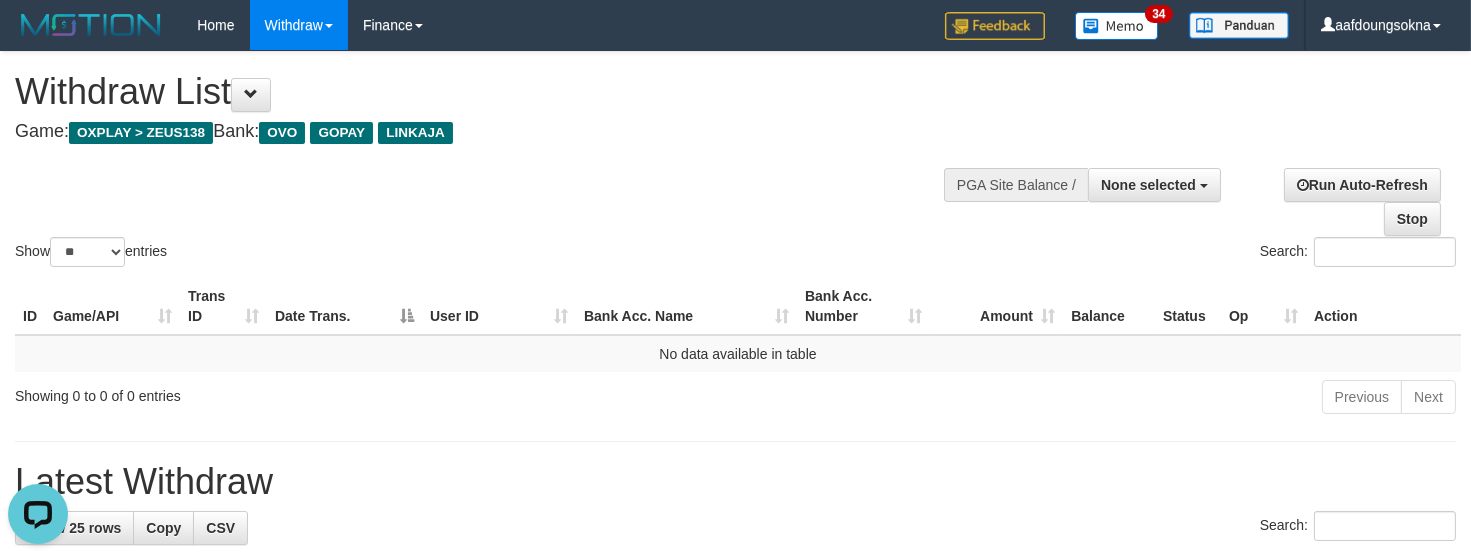 scroll, scrollTop: 0, scrollLeft: 0, axis: both 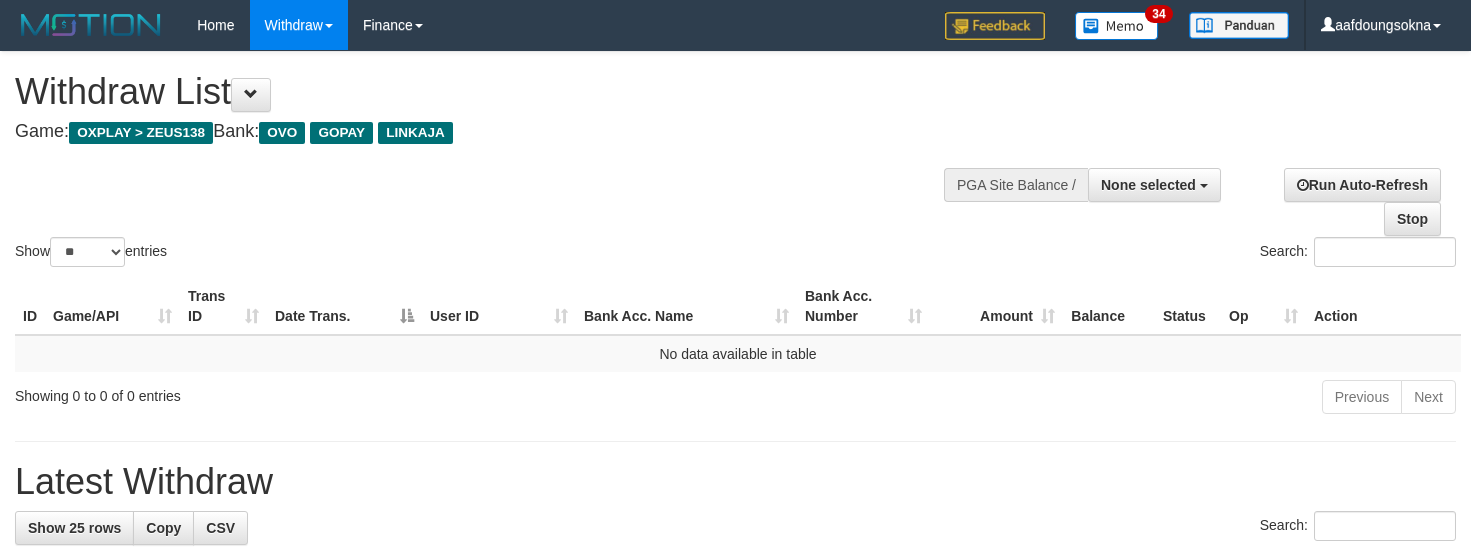 select 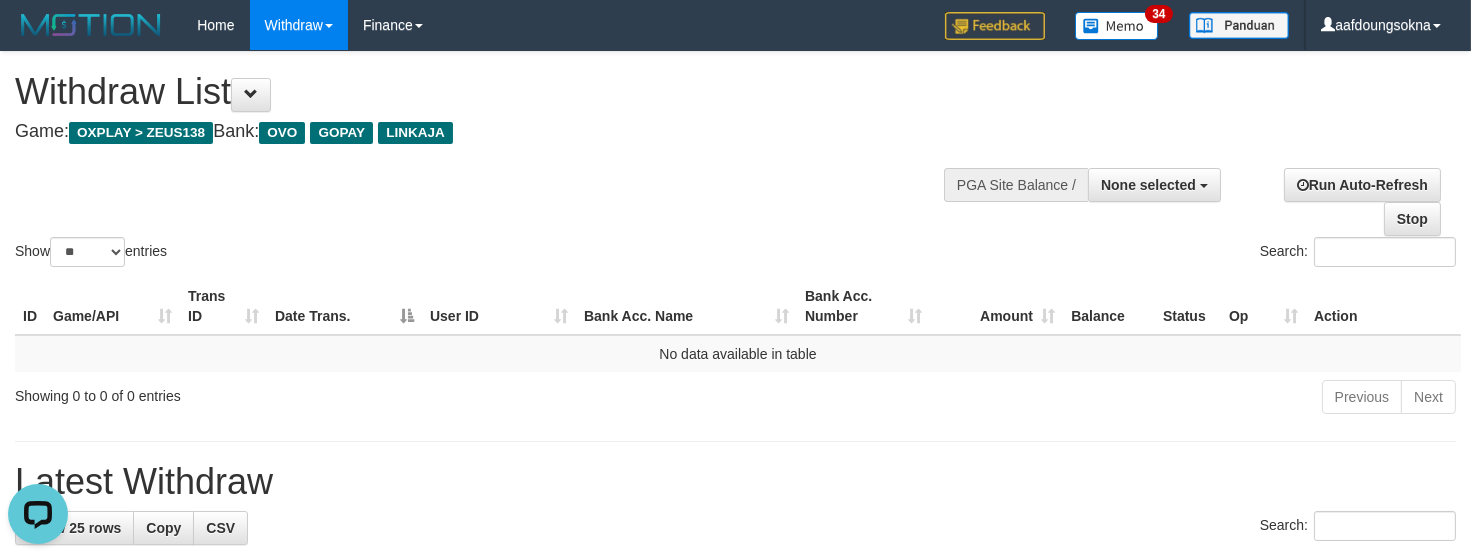scroll, scrollTop: 0, scrollLeft: 0, axis: both 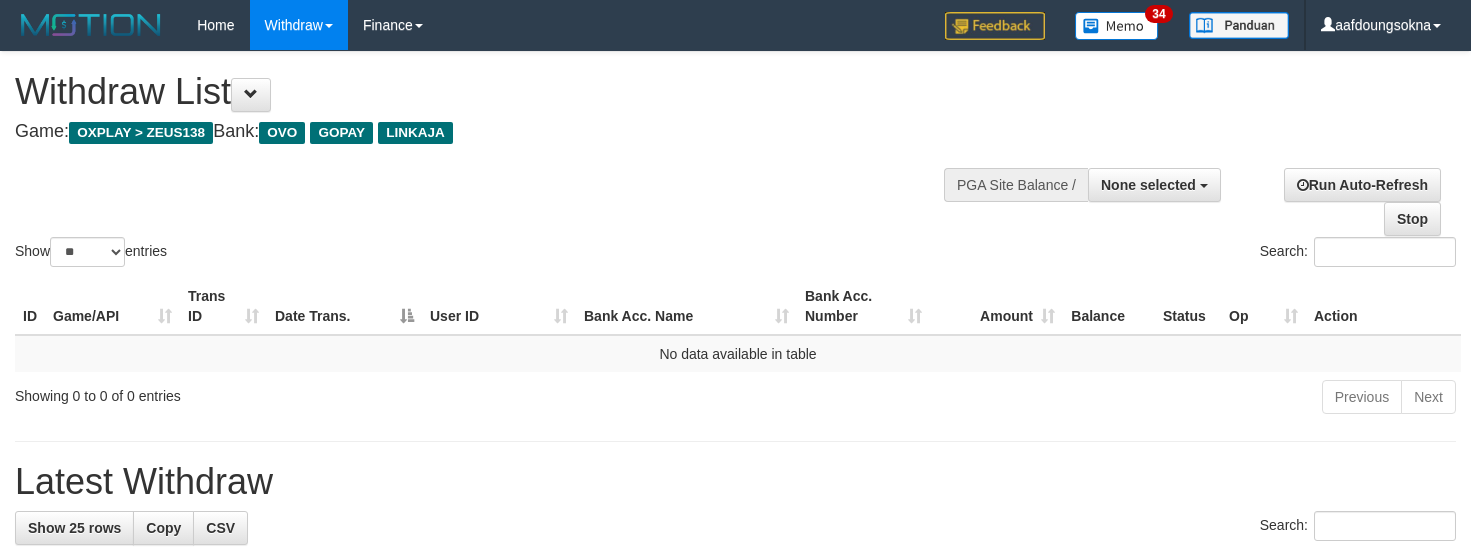 select 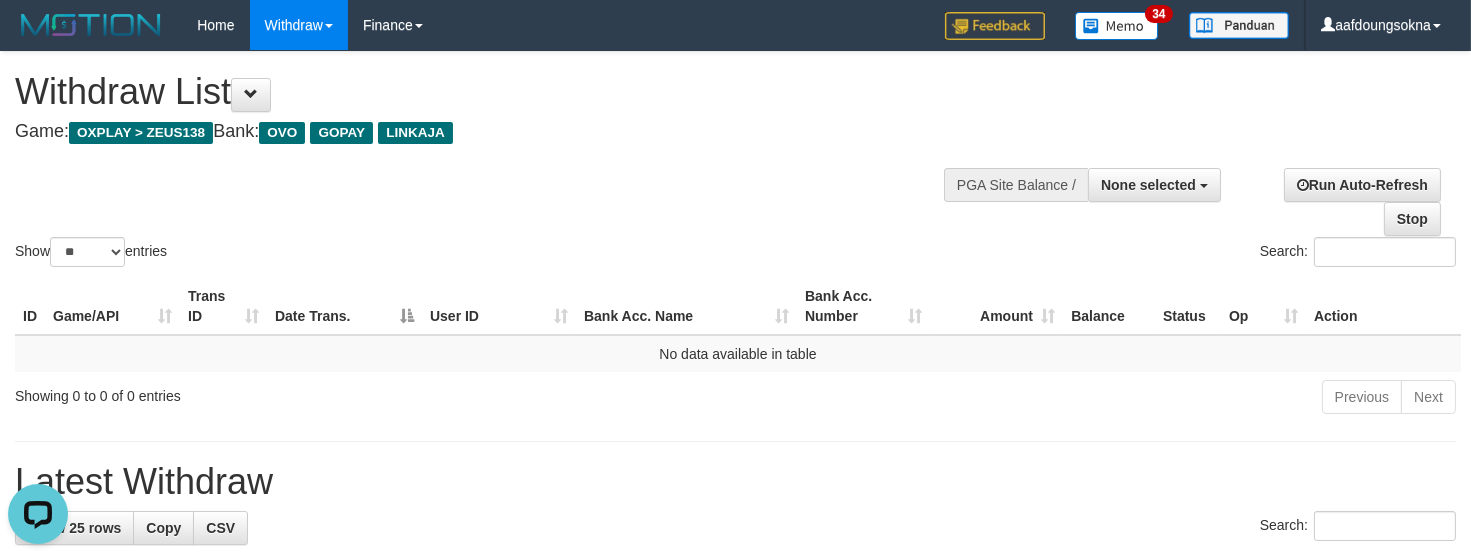 scroll, scrollTop: 0, scrollLeft: 0, axis: both 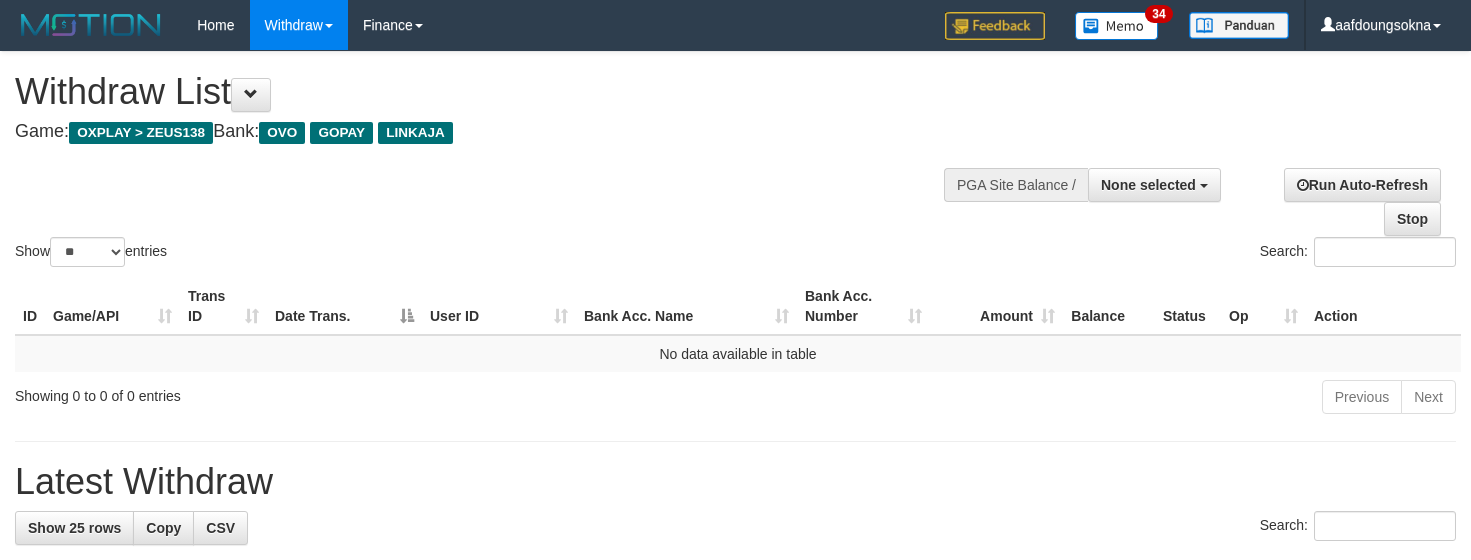 select 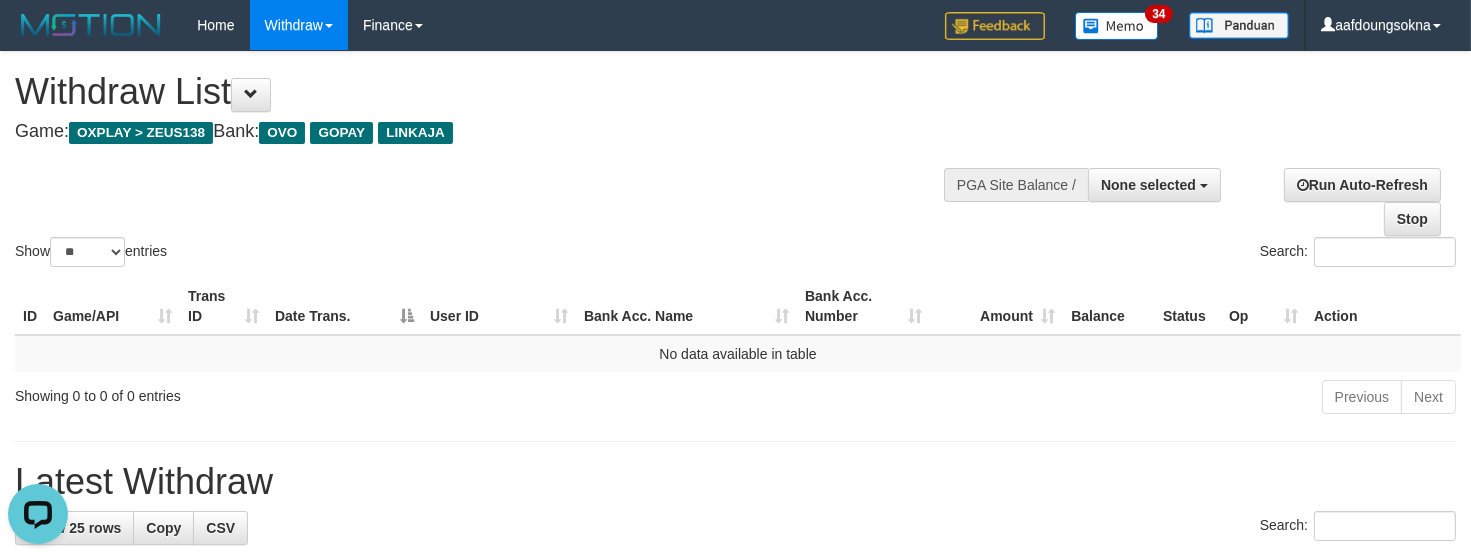 scroll, scrollTop: 0, scrollLeft: 0, axis: both 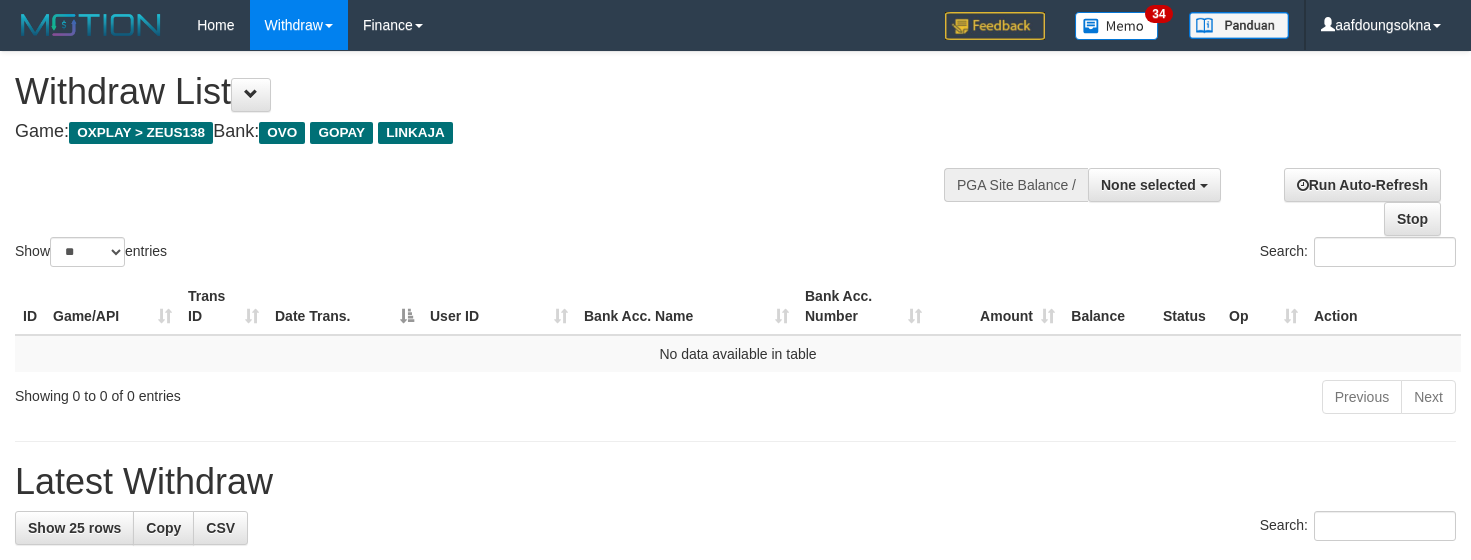 select 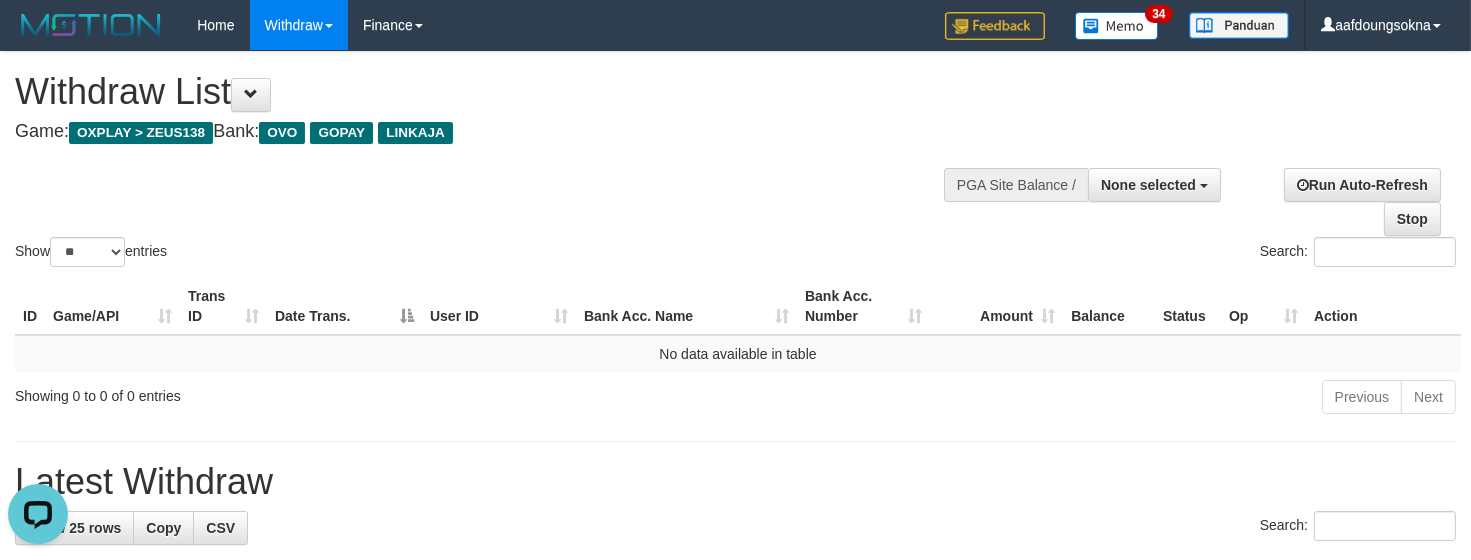 scroll, scrollTop: 0, scrollLeft: 0, axis: both 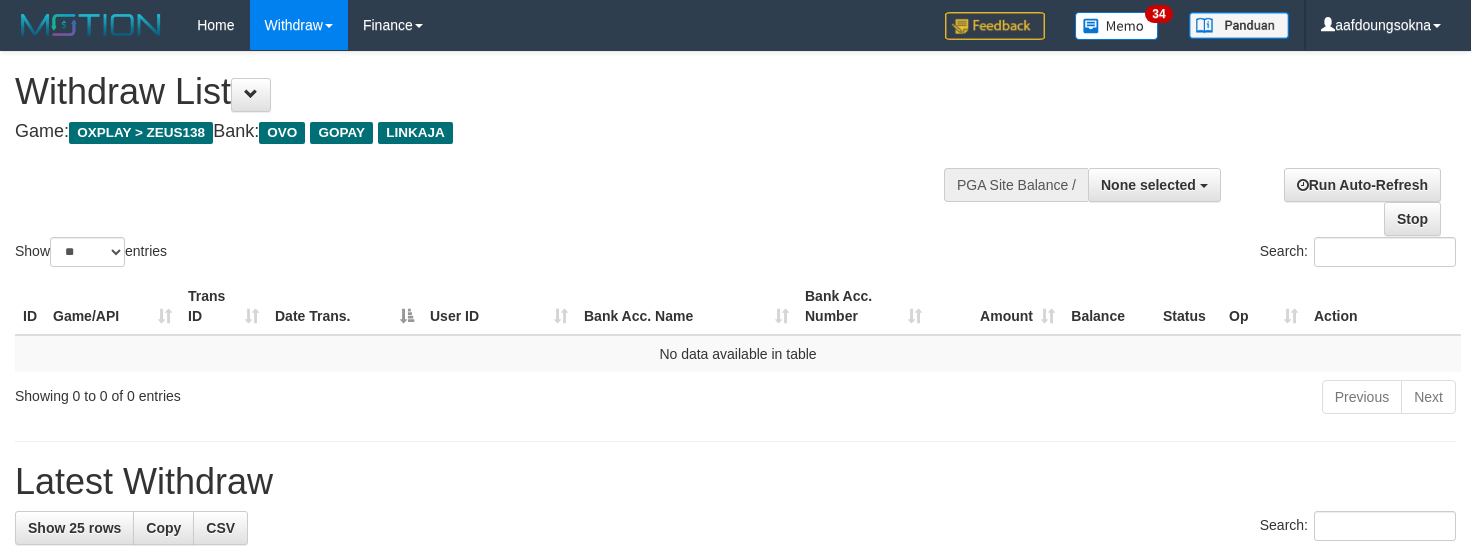 select 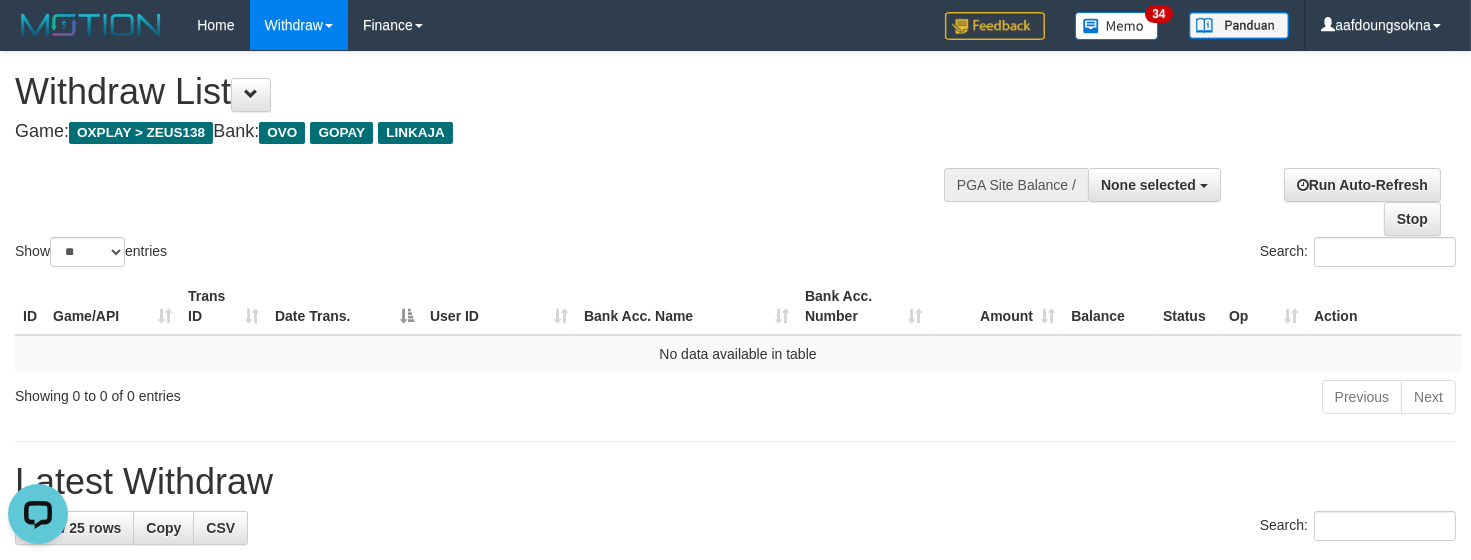 scroll, scrollTop: 0, scrollLeft: 0, axis: both 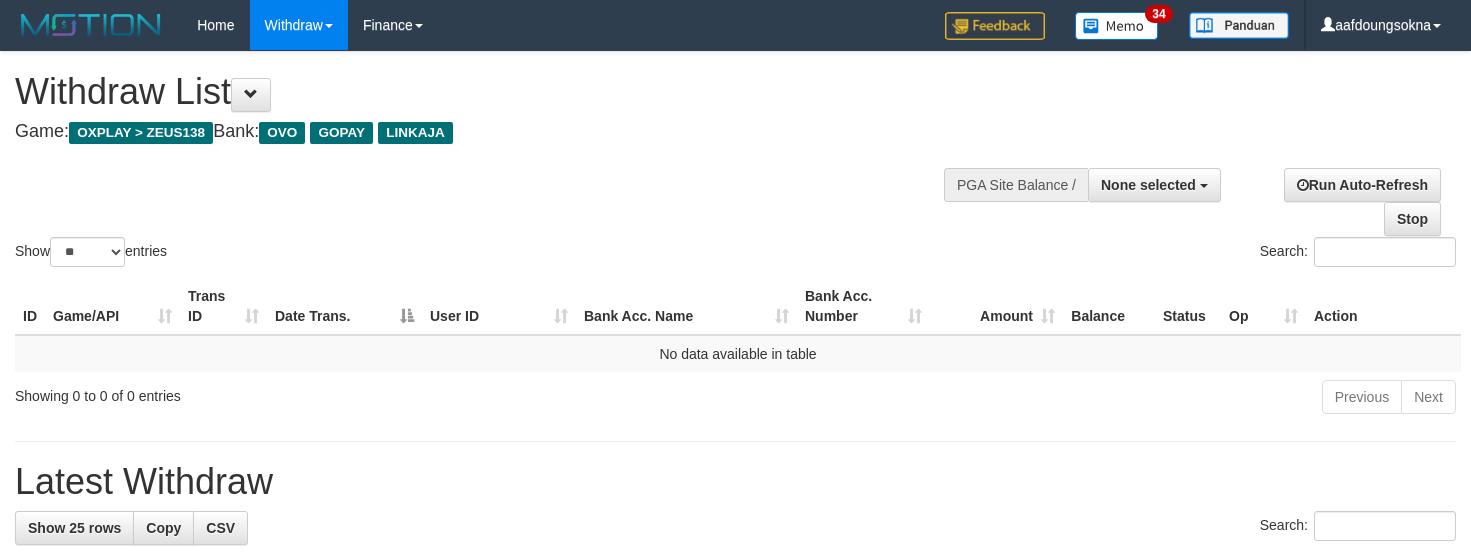 select 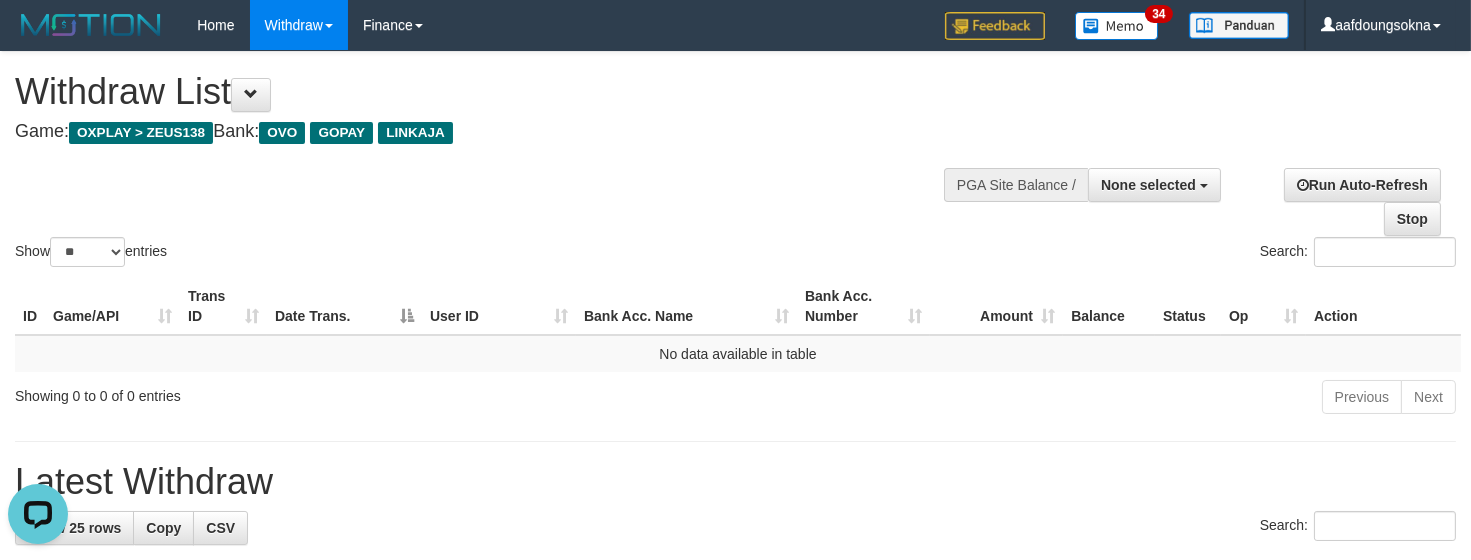 scroll, scrollTop: 0, scrollLeft: 0, axis: both 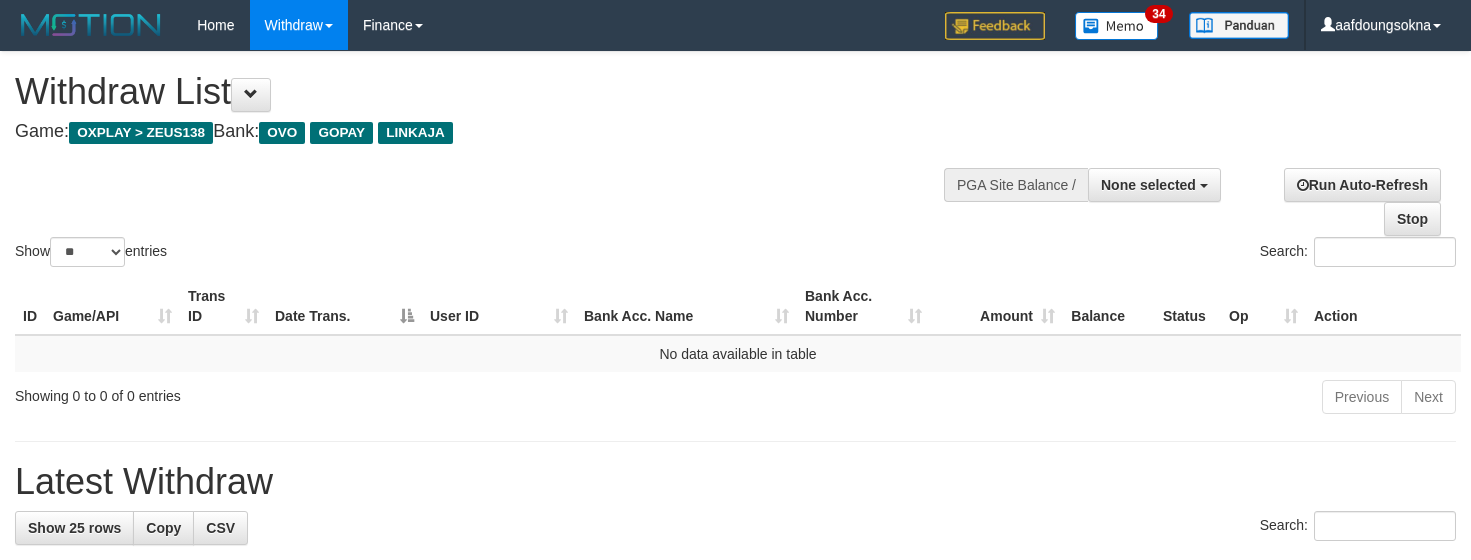 select 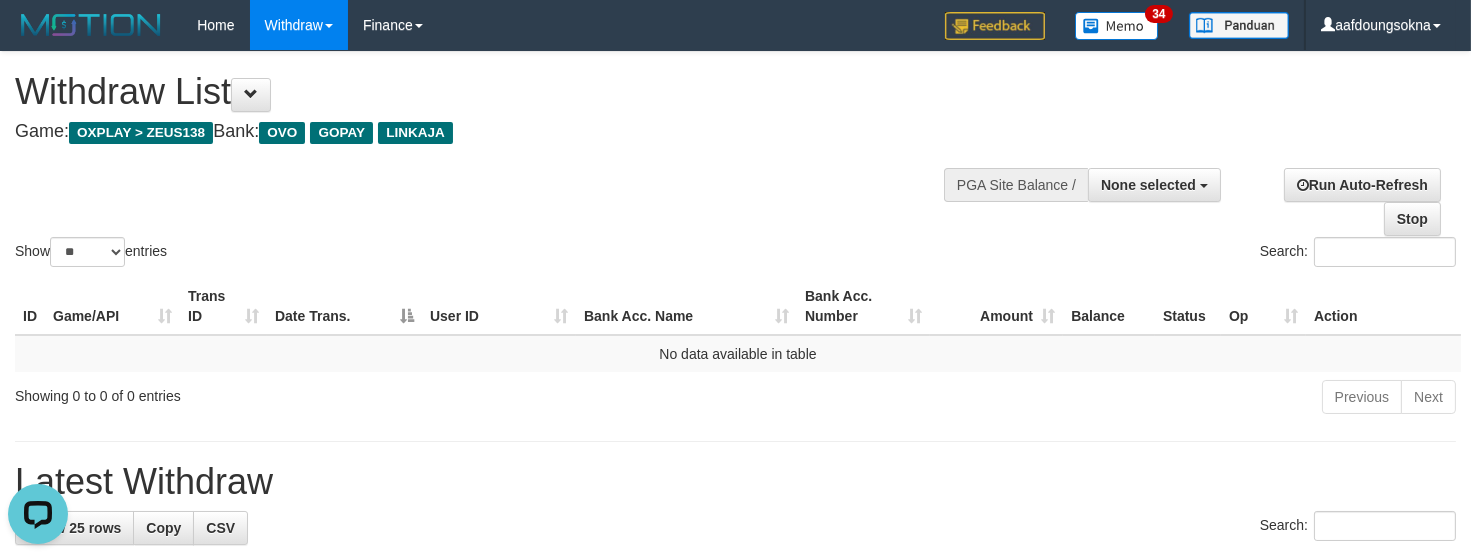 scroll, scrollTop: 0, scrollLeft: 0, axis: both 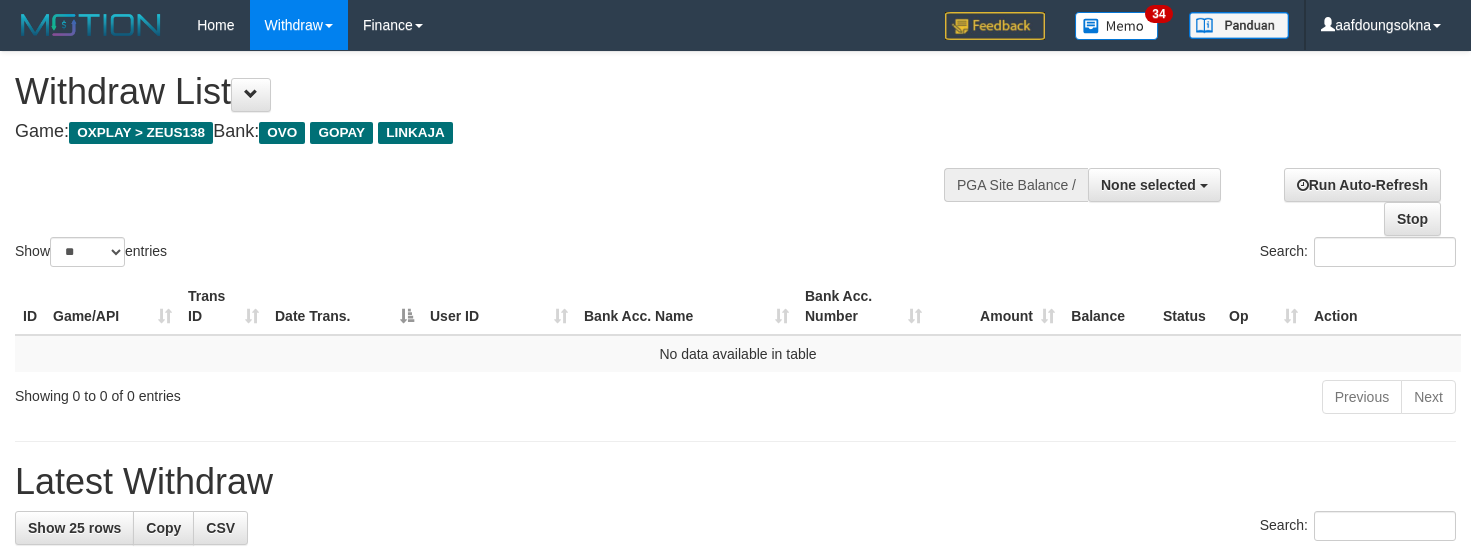 select 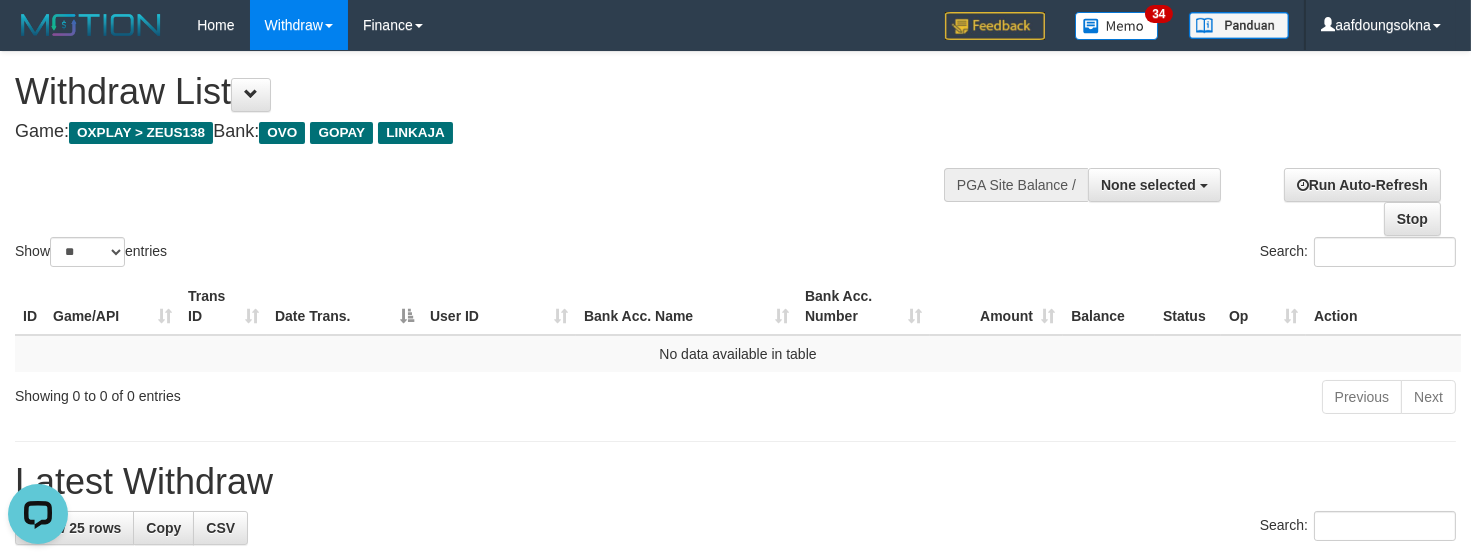 scroll, scrollTop: 0, scrollLeft: 0, axis: both 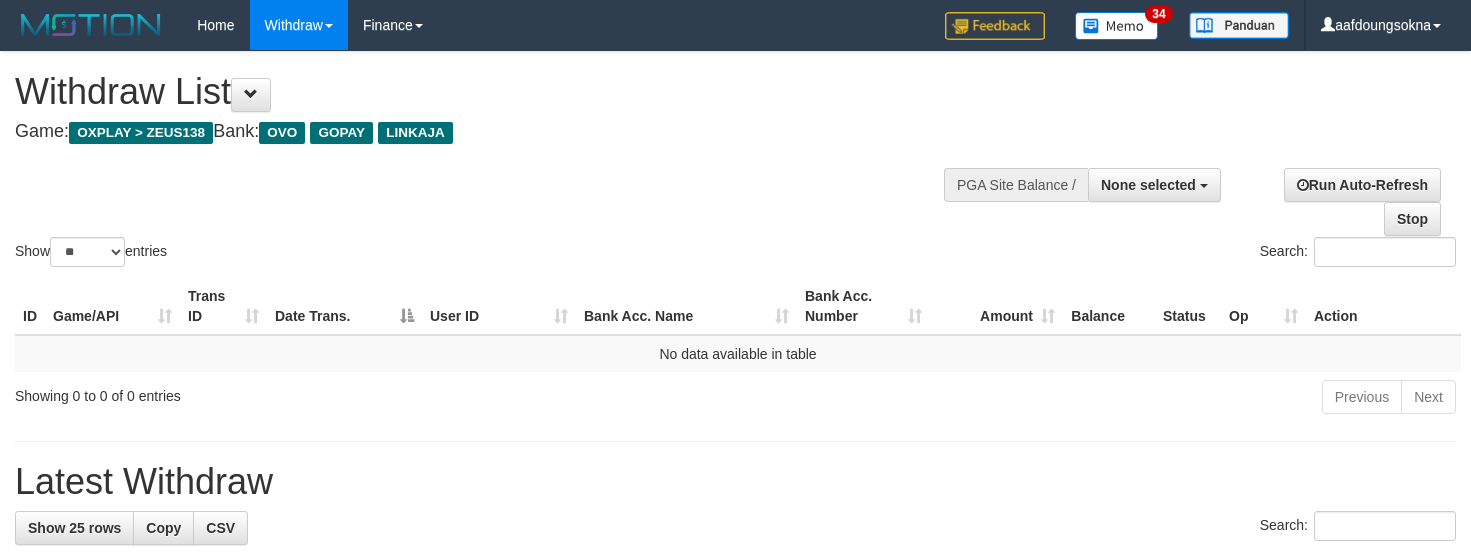 select 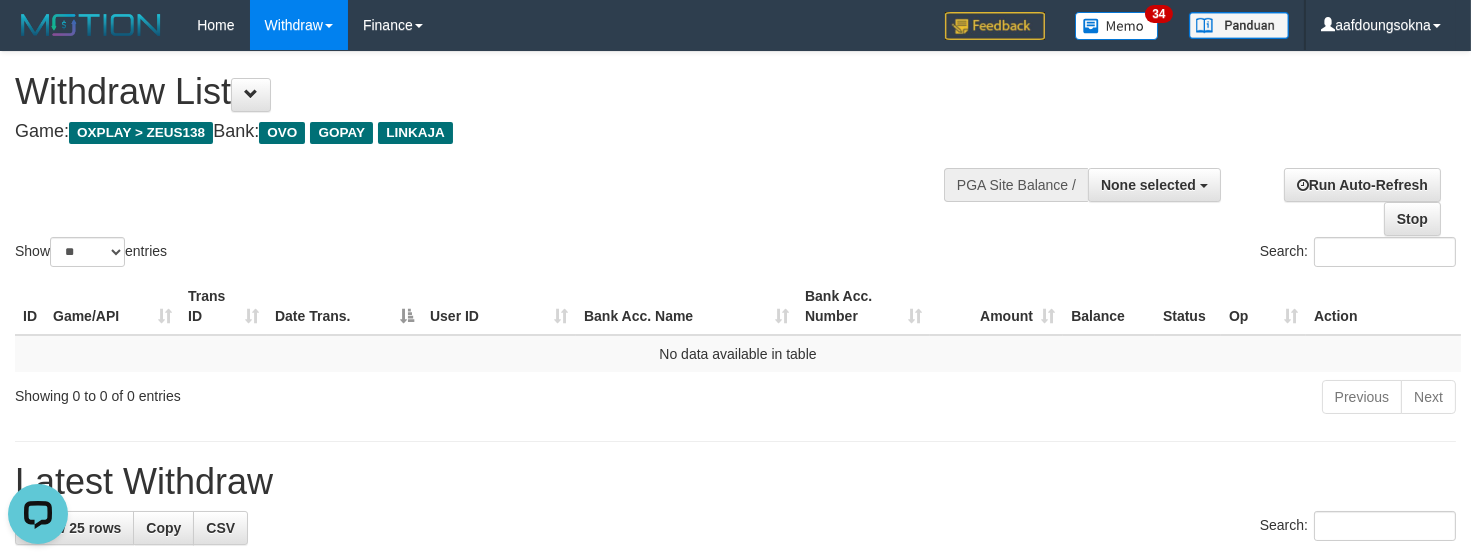 scroll, scrollTop: 0, scrollLeft: 0, axis: both 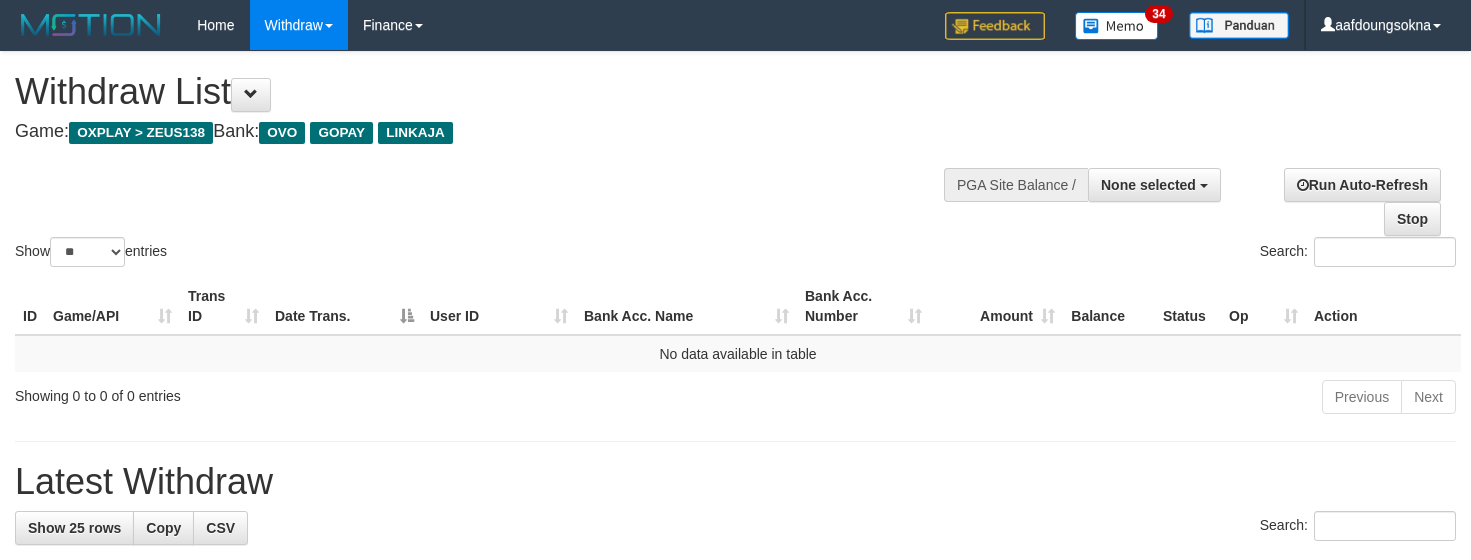 select 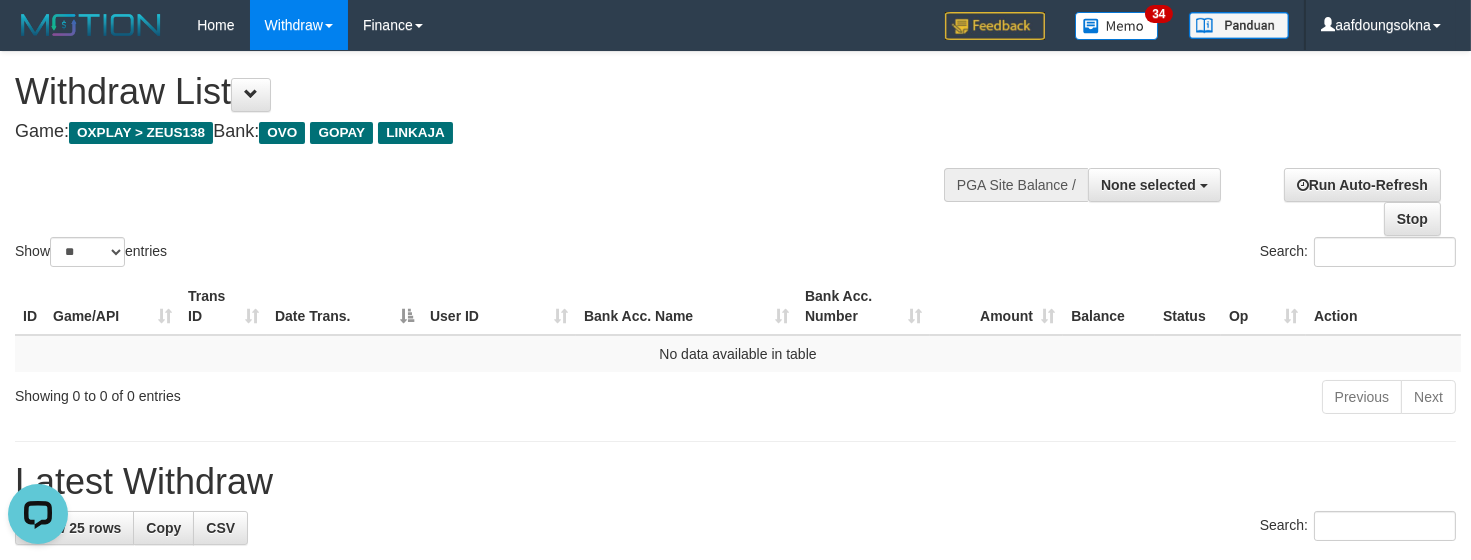 scroll, scrollTop: 0, scrollLeft: 0, axis: both 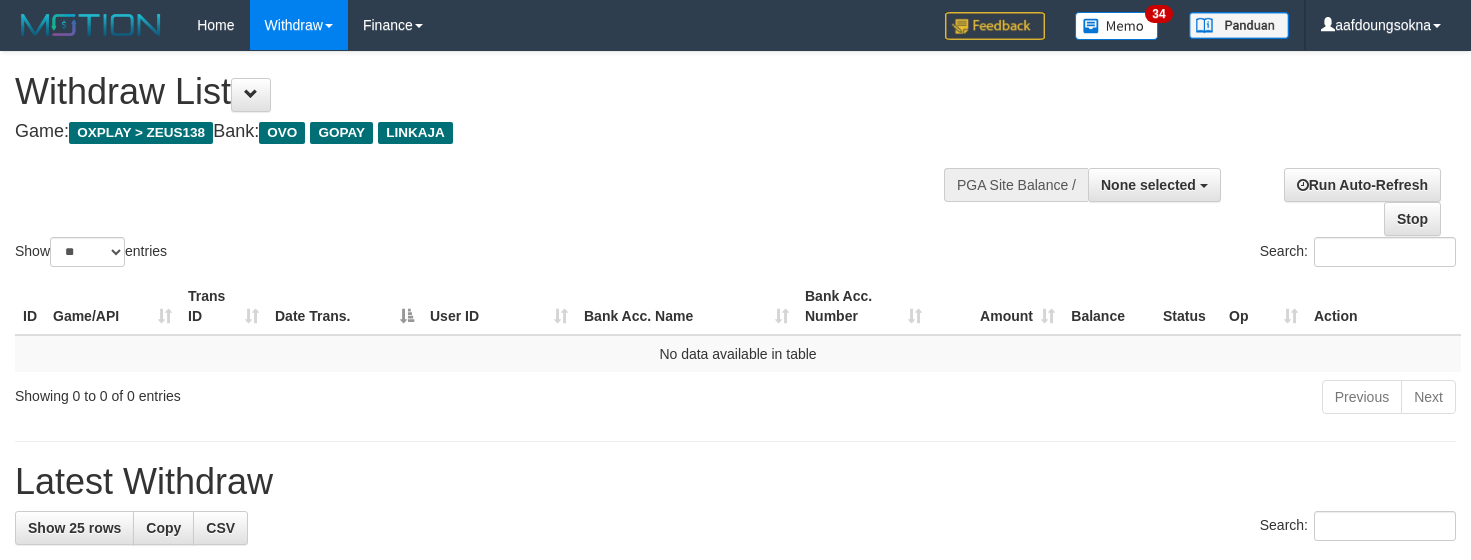 select 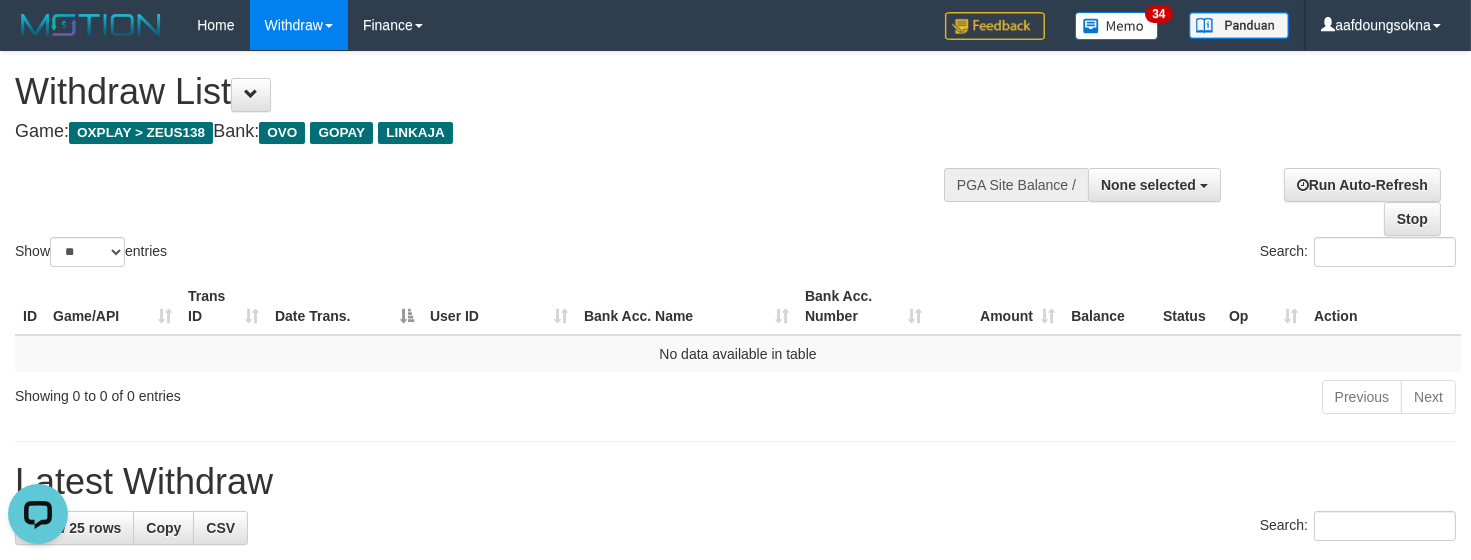 scroll, scrollTop: 0, scrollLeft: 0, axis: both 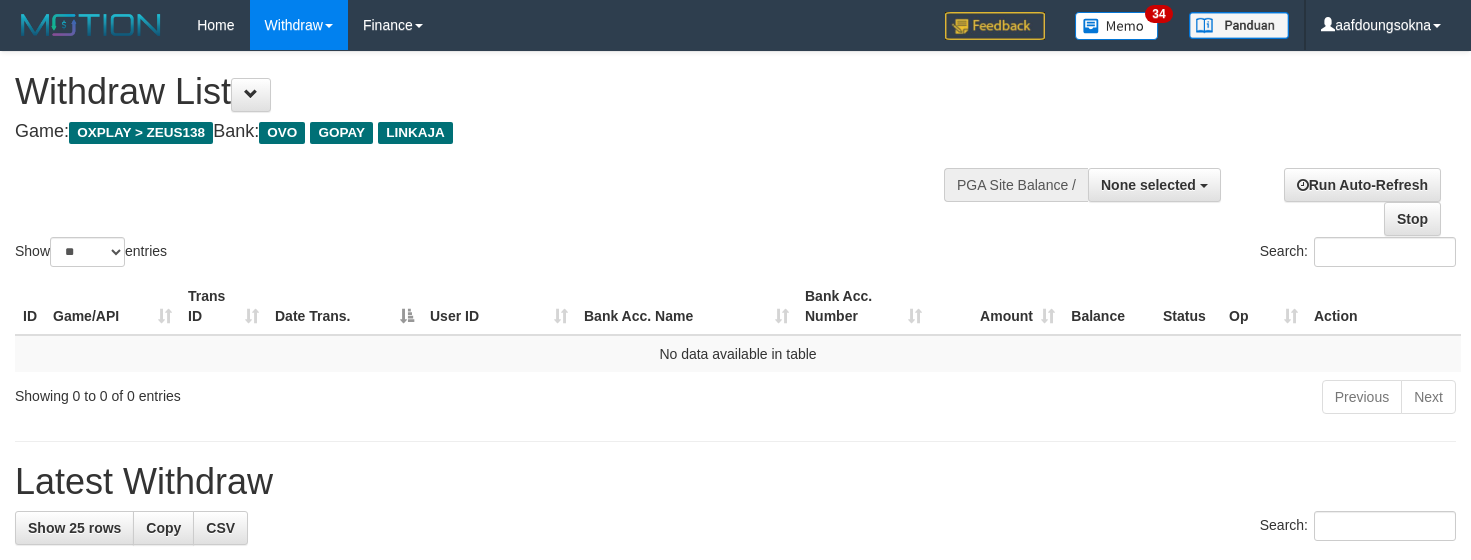 select 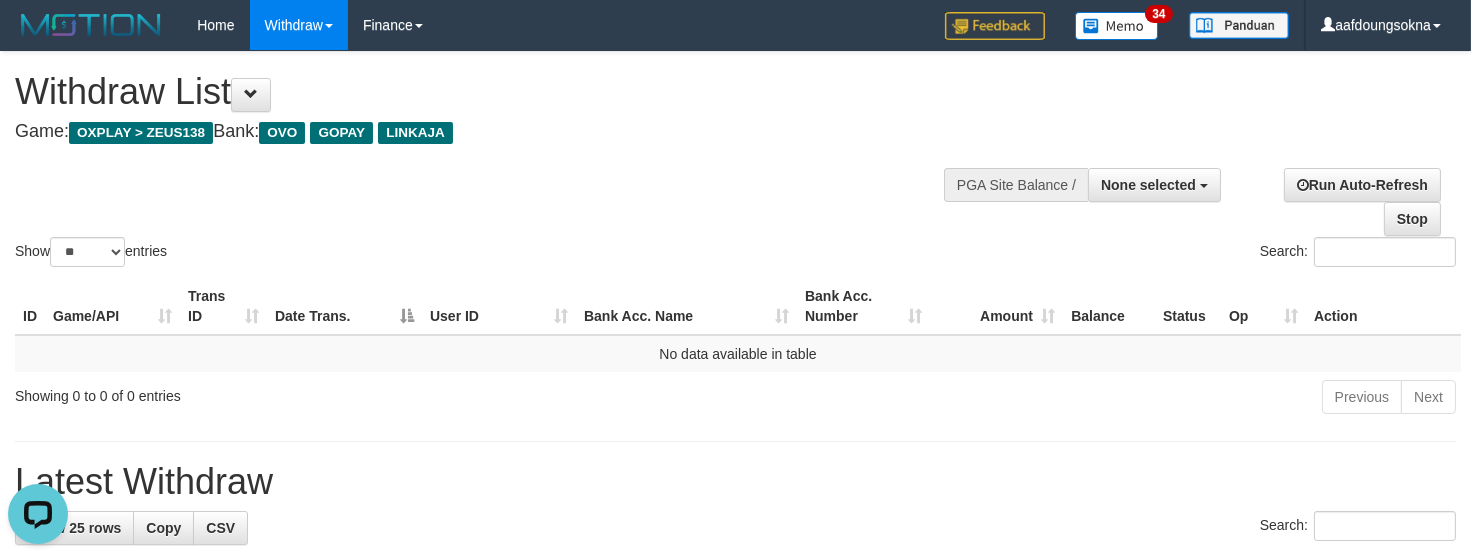 scroll, scrollTop: 0, scrollLeft: 0, axis: both 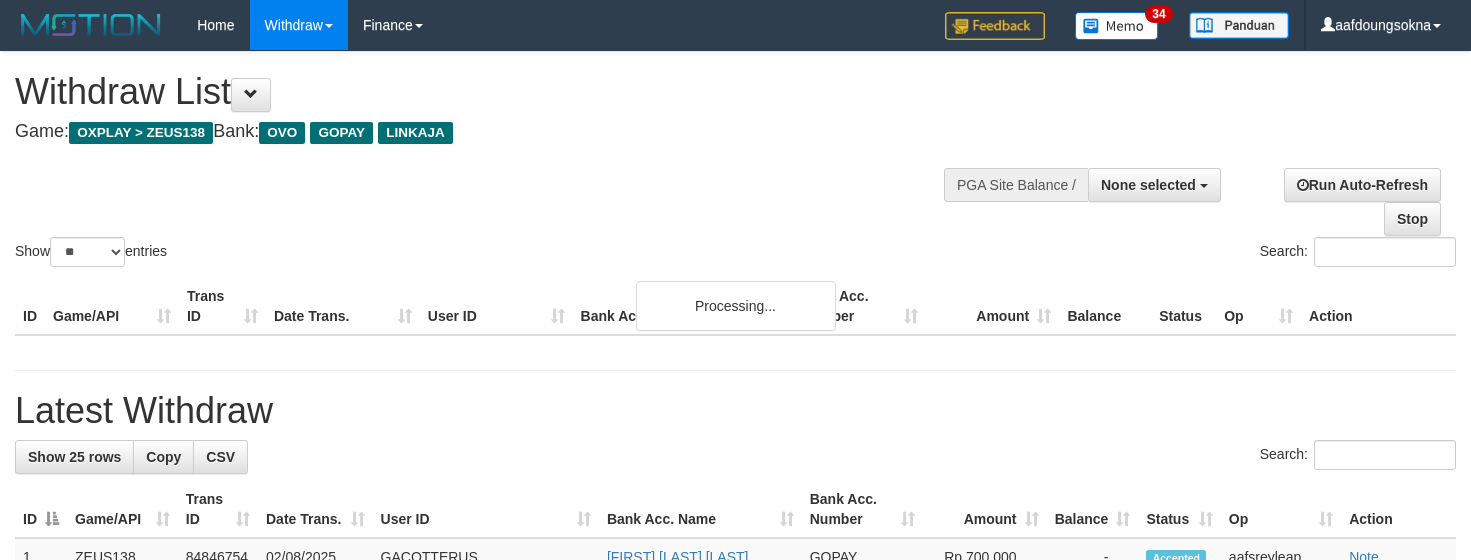 select 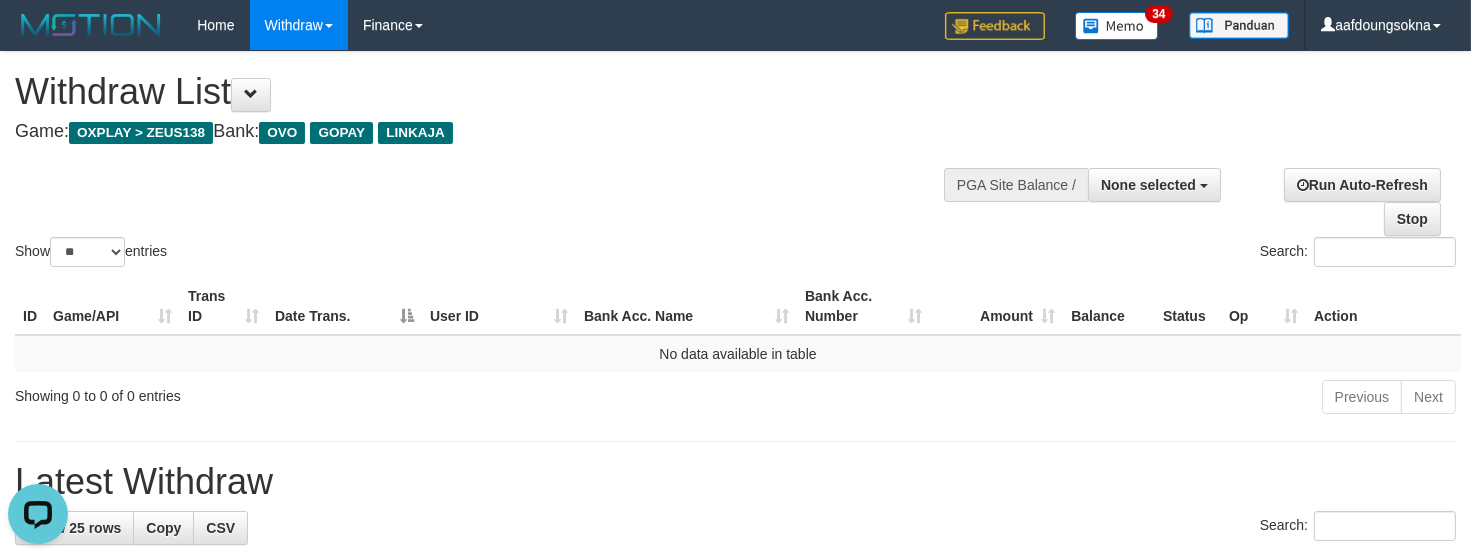 scroll, scrollTop: 0, scrollLeft: 0, axis: both 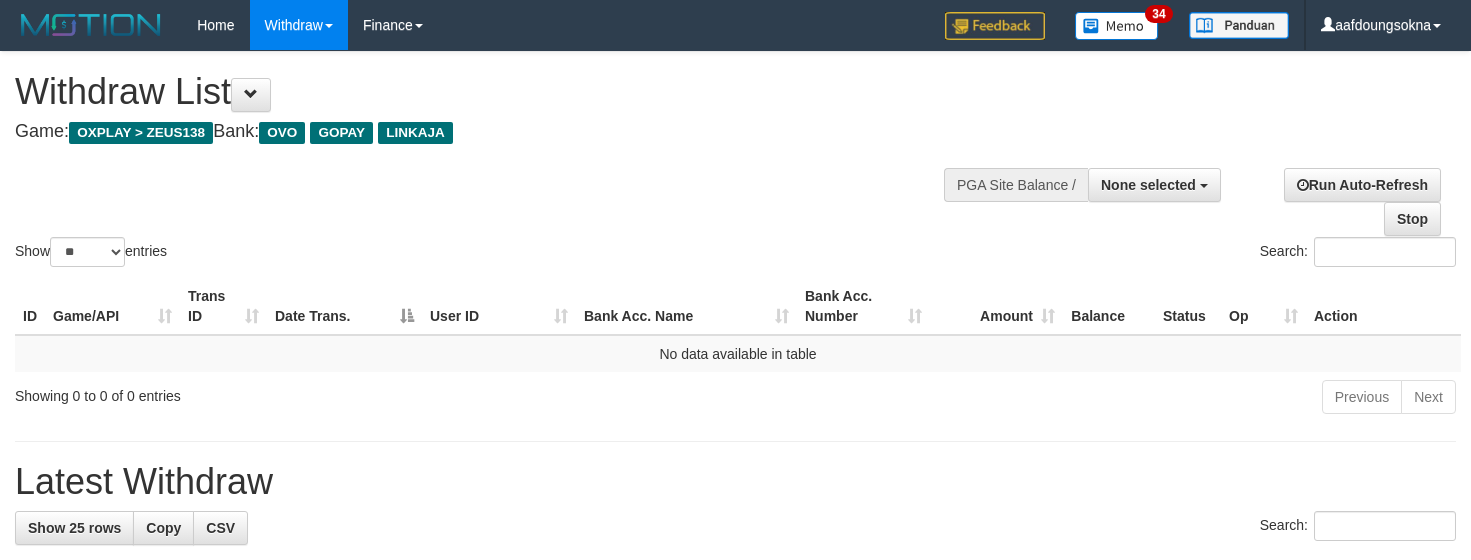 select 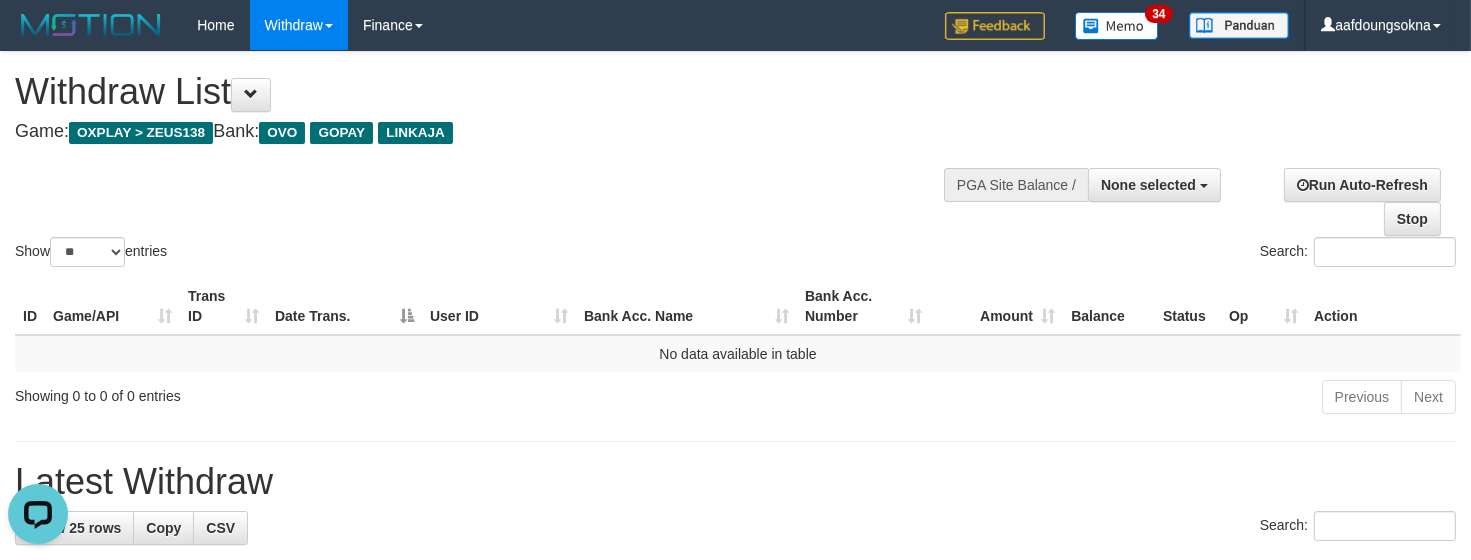 scroll, scrollTop: 0, scrollLeft: 0, axis: both 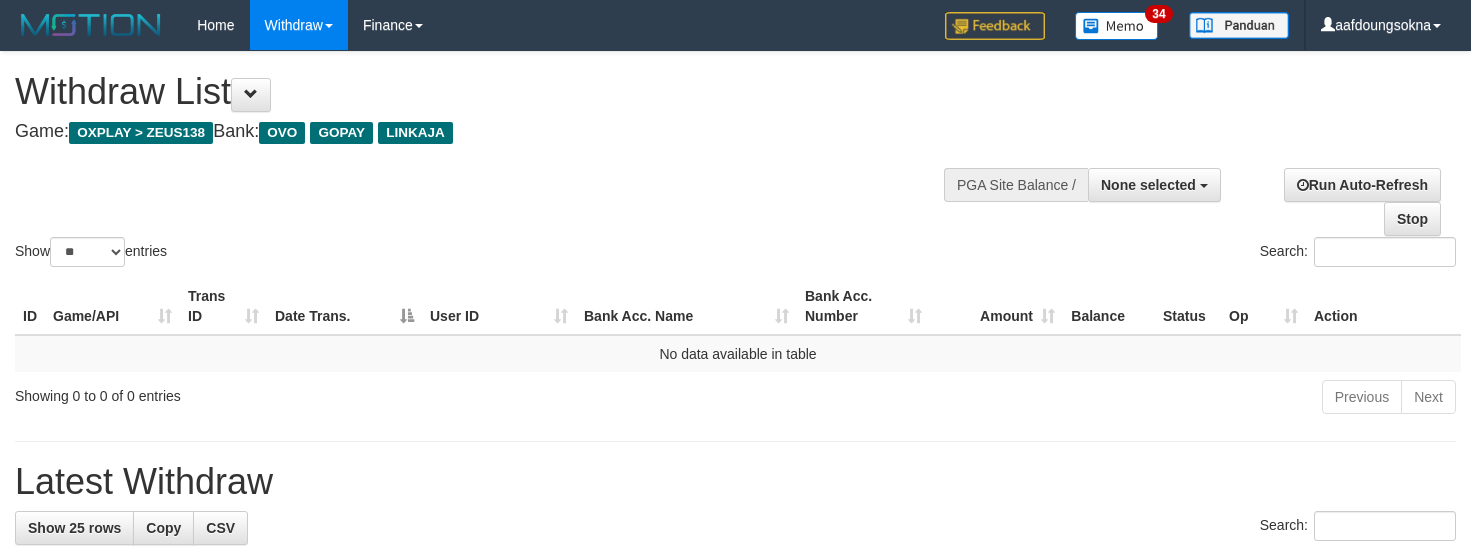 select 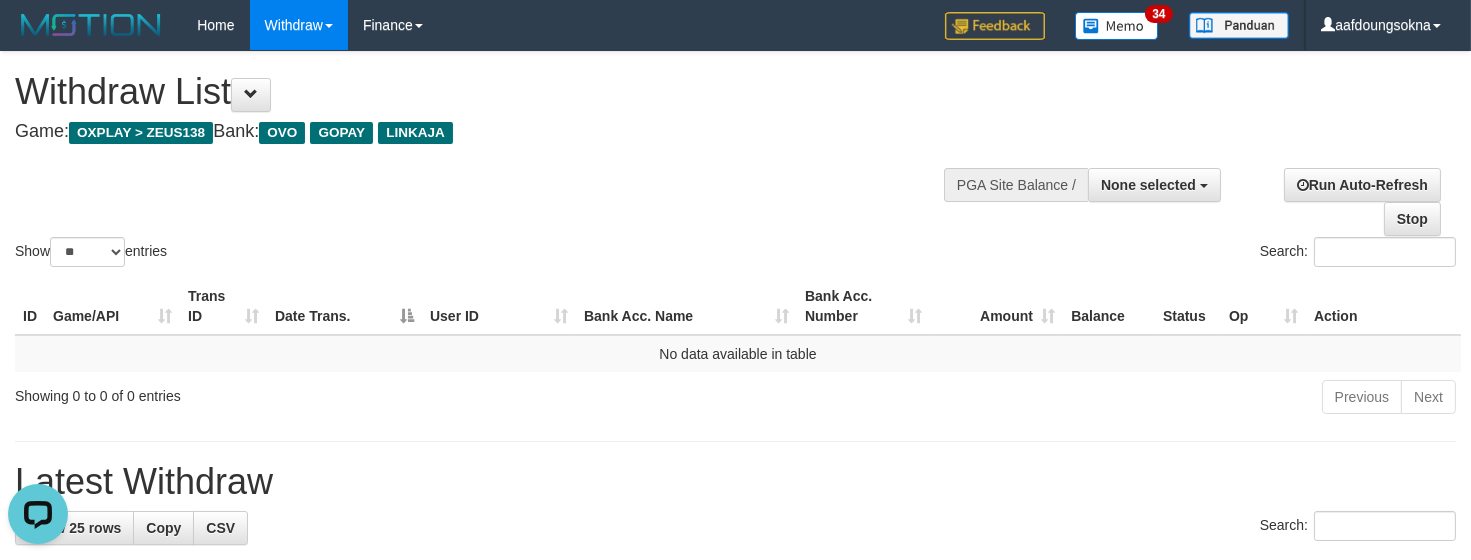 scroll, scrollTop: 0, scrollLeft: 0, axis: both 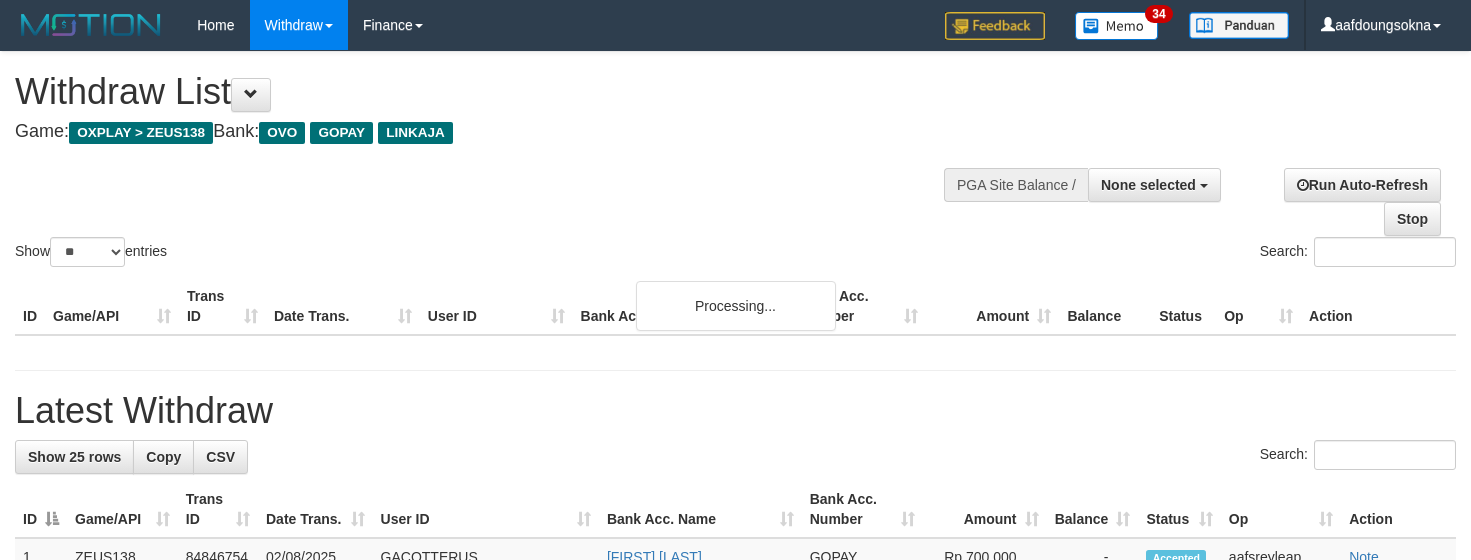 select 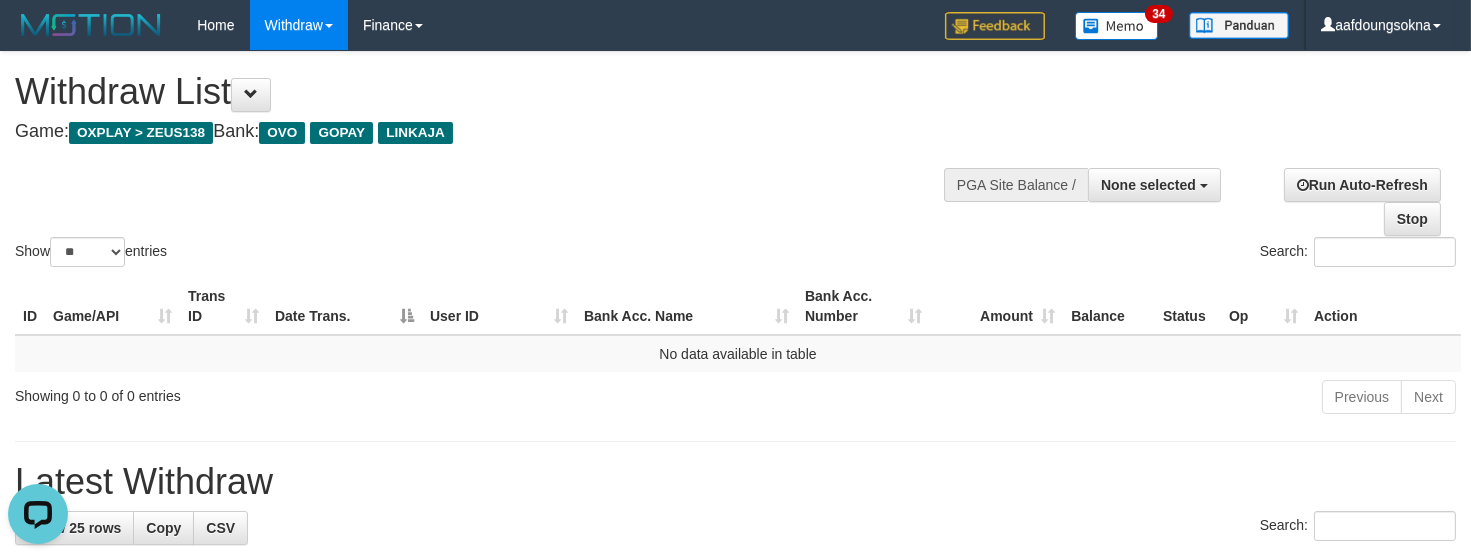 scroll, scrollTop: 0, scrollLeft: 0, axis: both 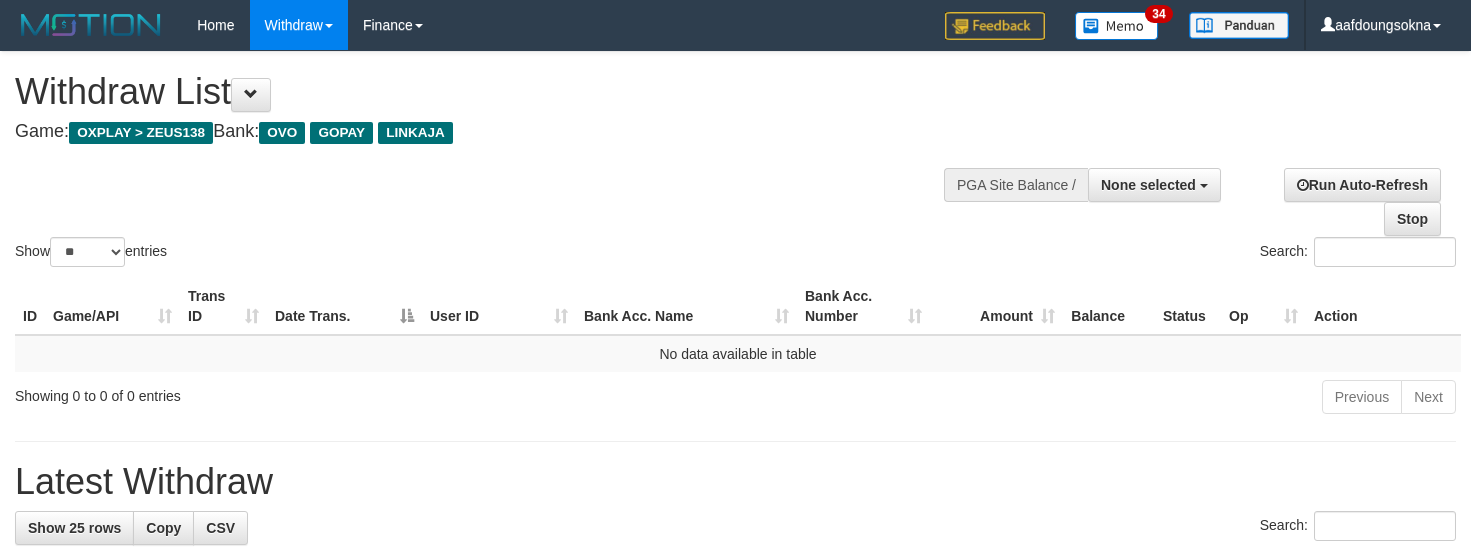 select 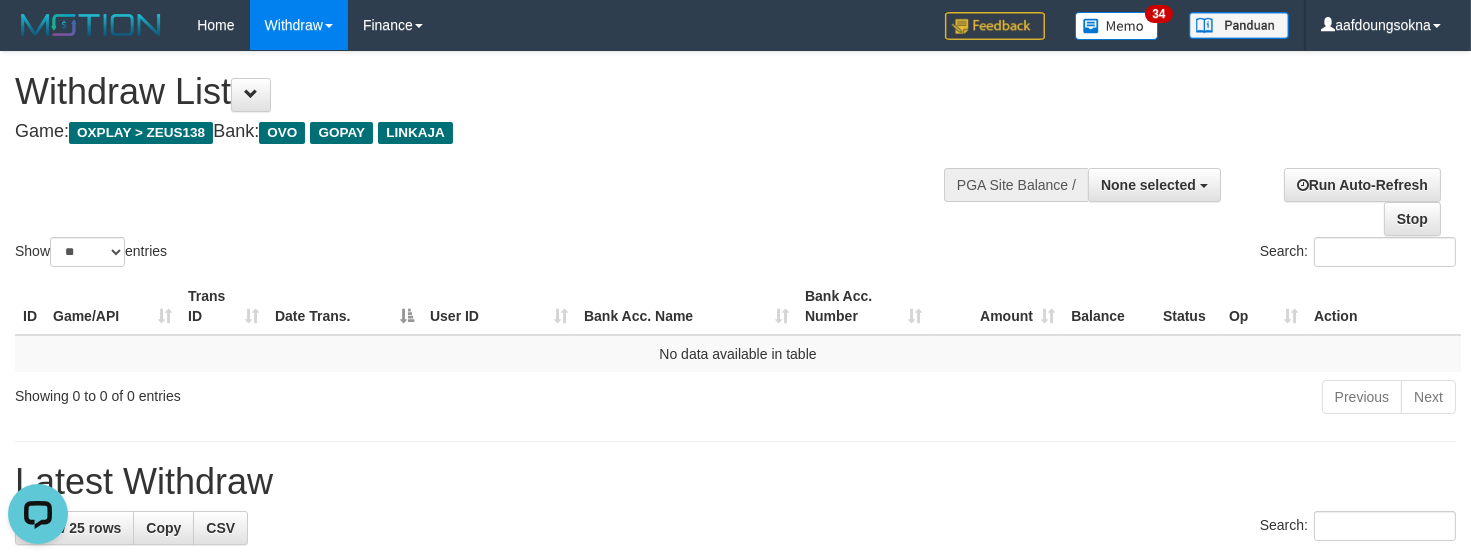 scroll, scrollTop: 0, scrollLeft: 0, axis: both 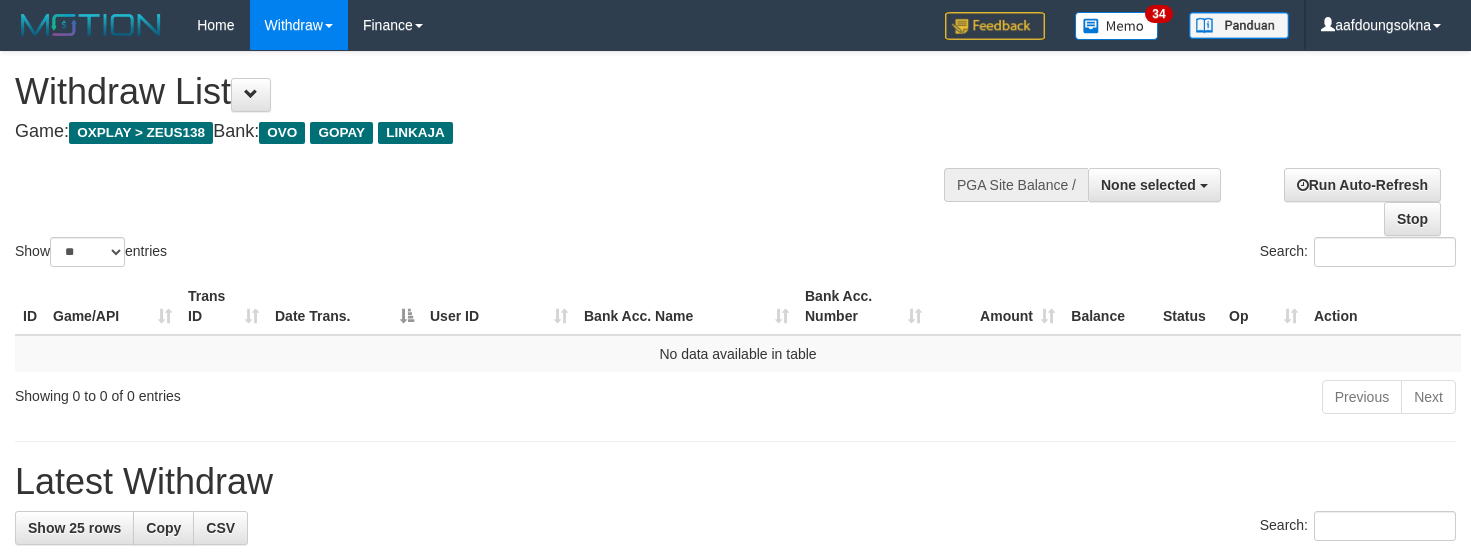 select 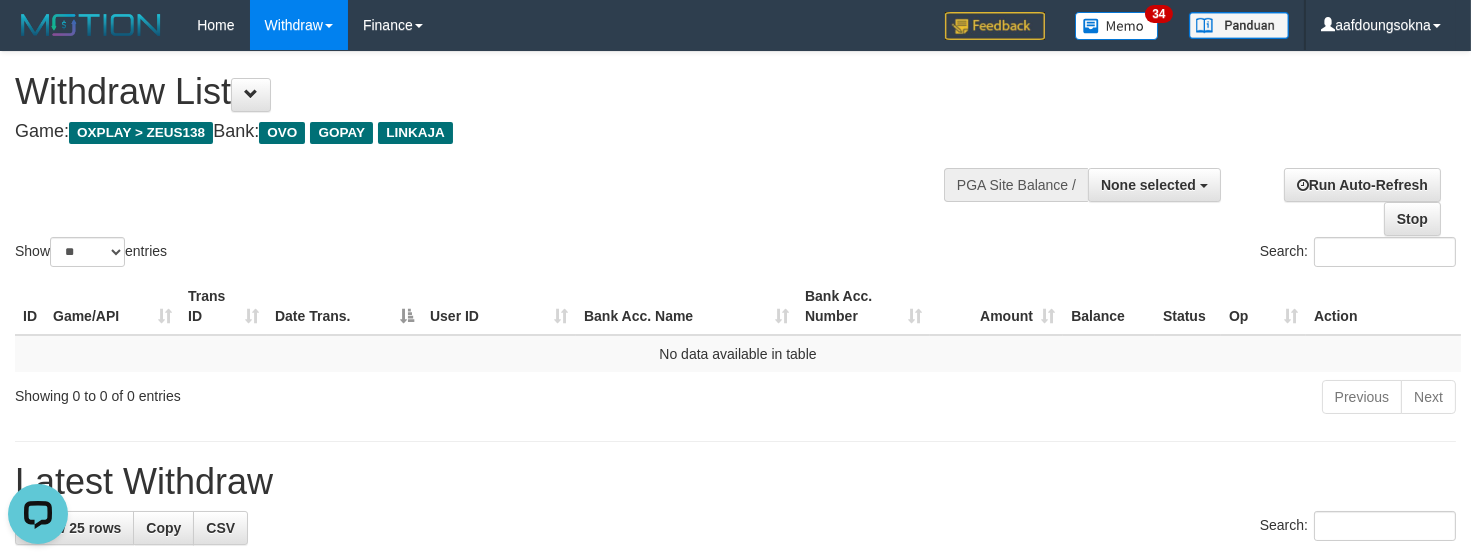 scroll, scrollTop: 0, scrollLeft: 0, axis: both 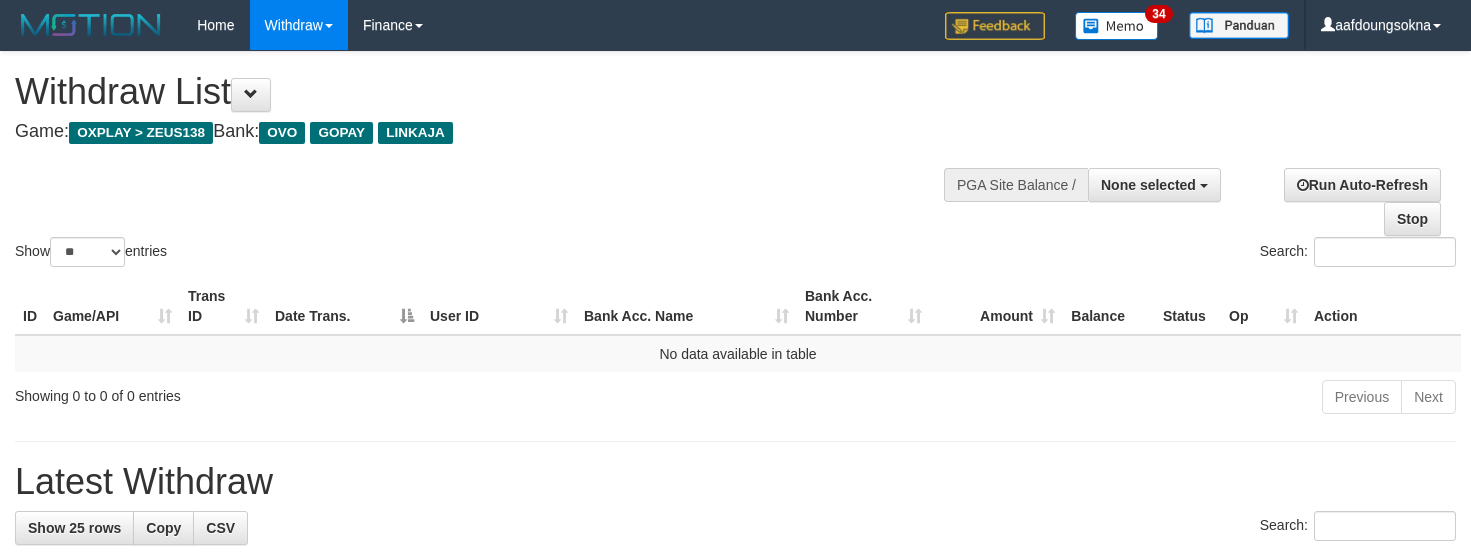 select 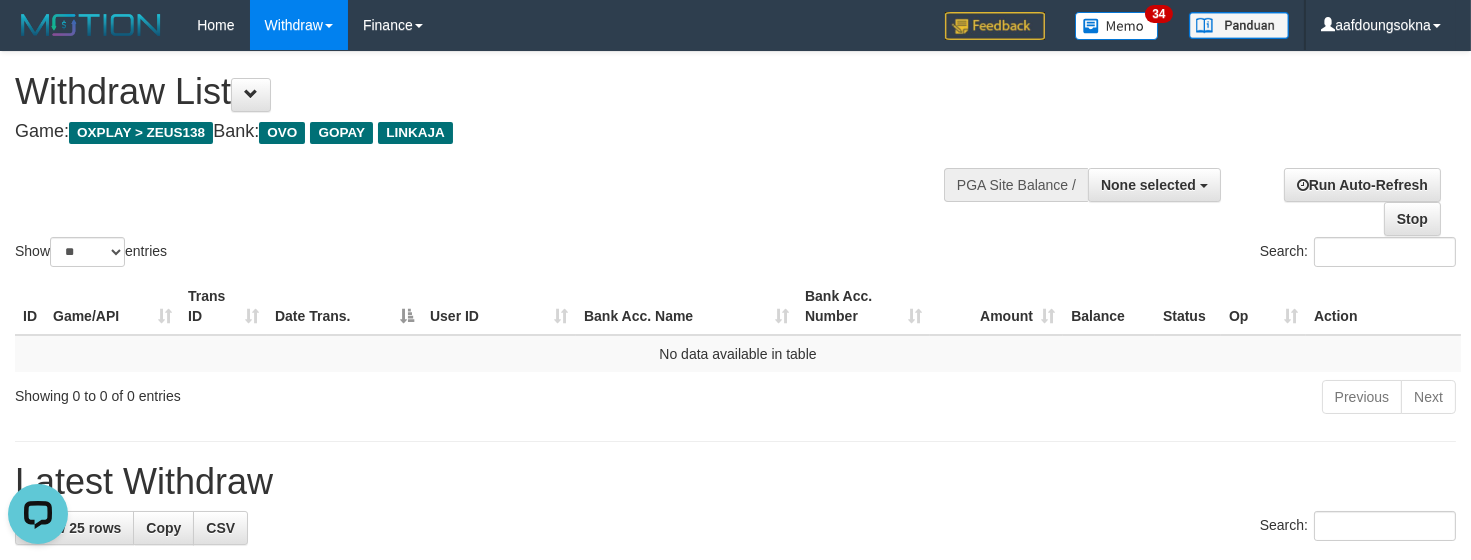 scroll, scrollTop: 0, scrollLeft: 0, axis: both 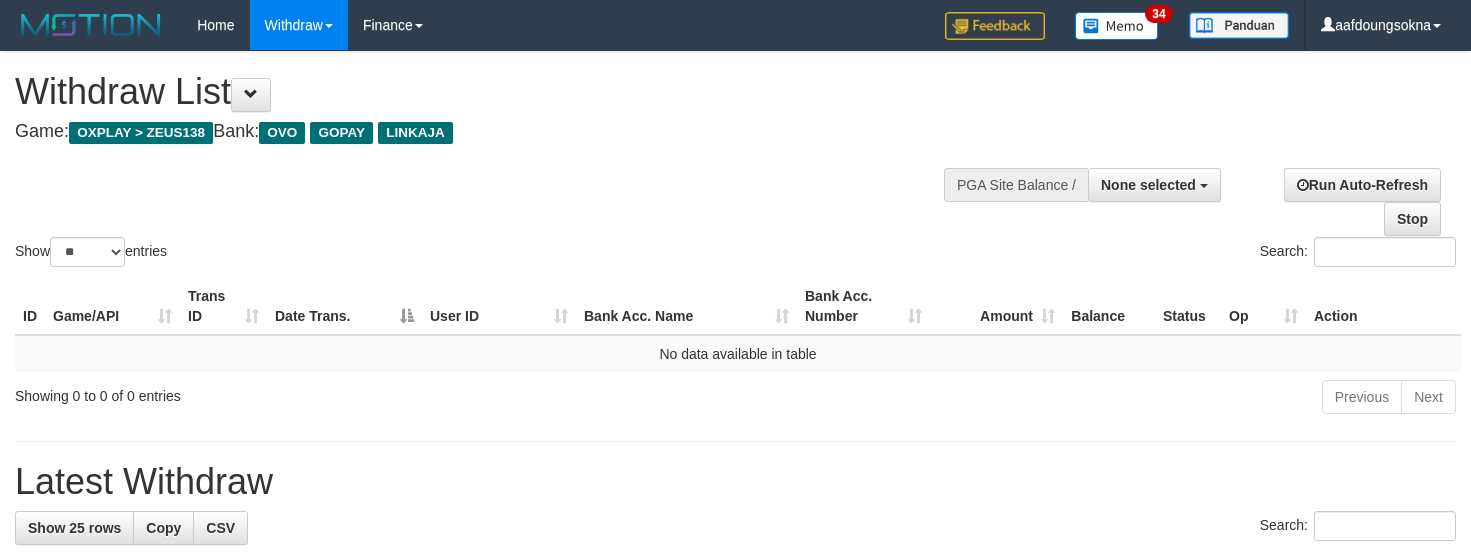 select 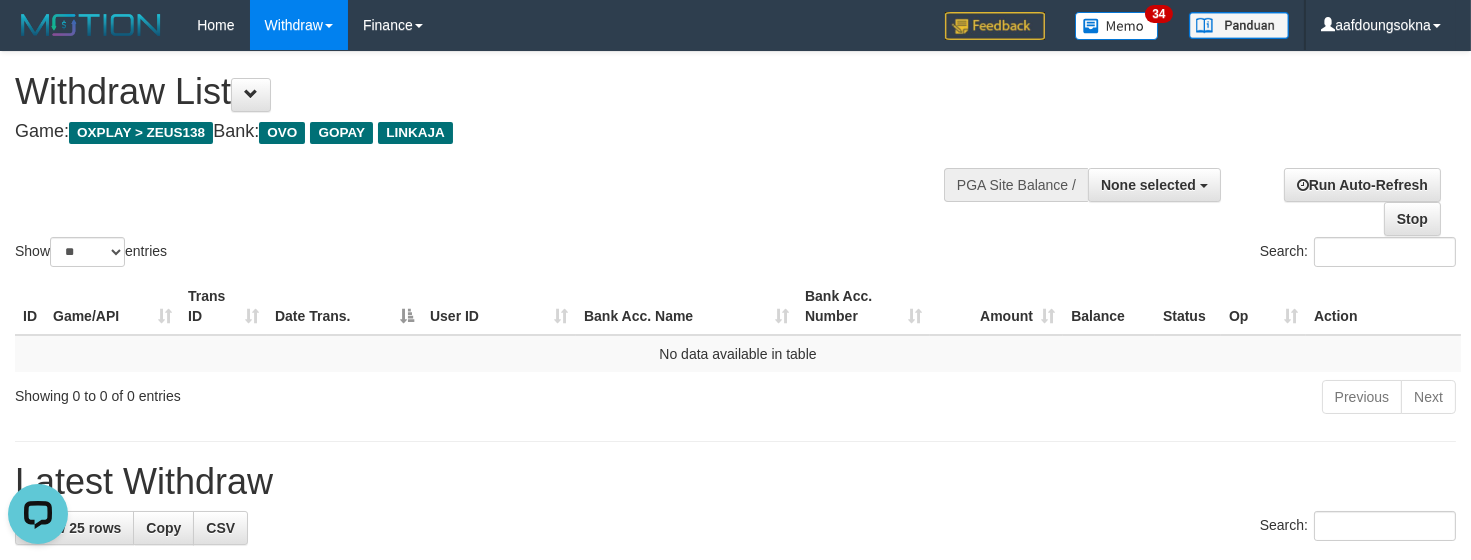 scroll, scrollTop: 0, scrollLeft: 0, axis: both 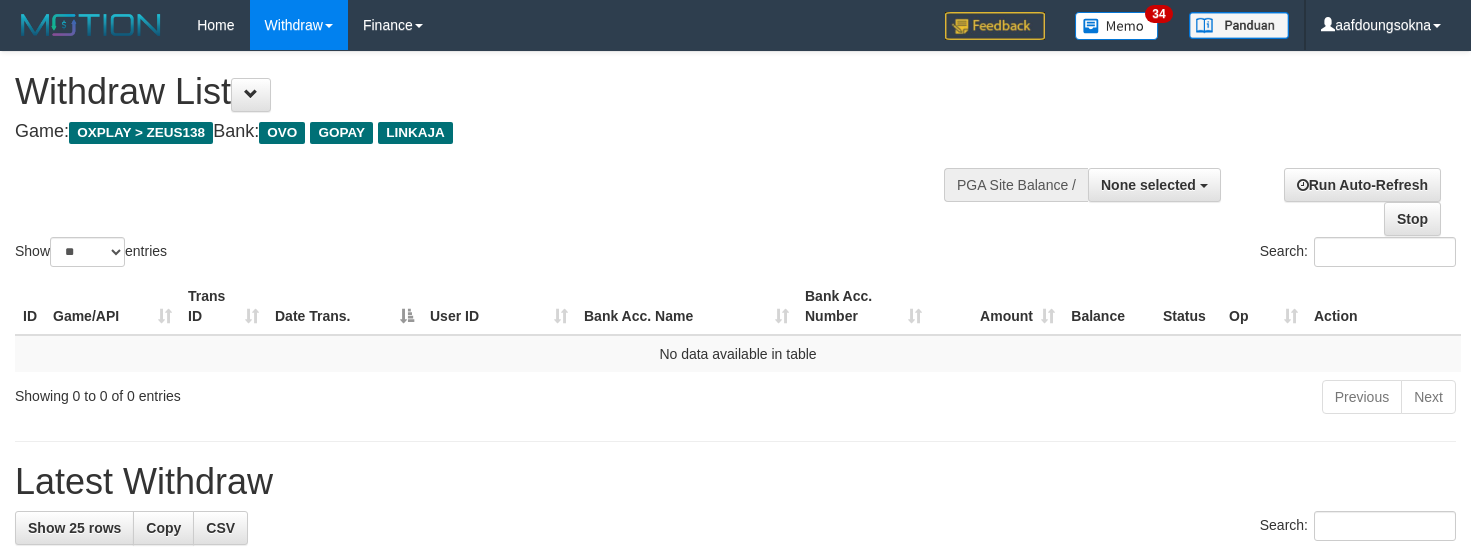select 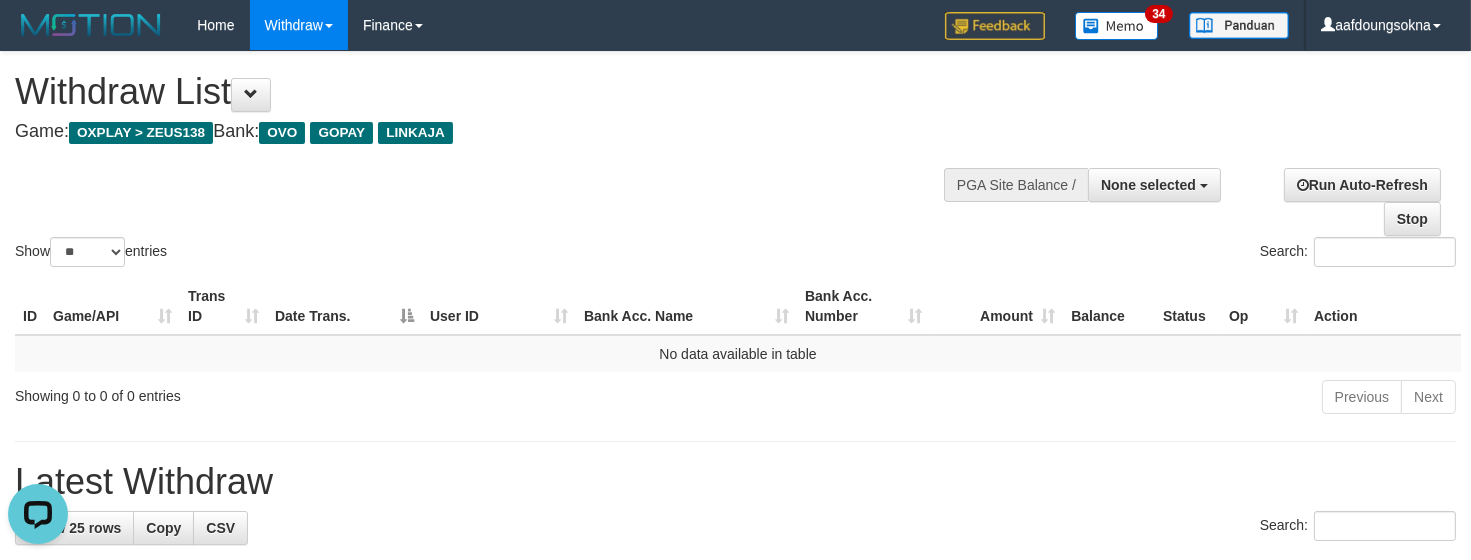 scroll, scrollTop: 0, scrollLeft: 0, axis: both 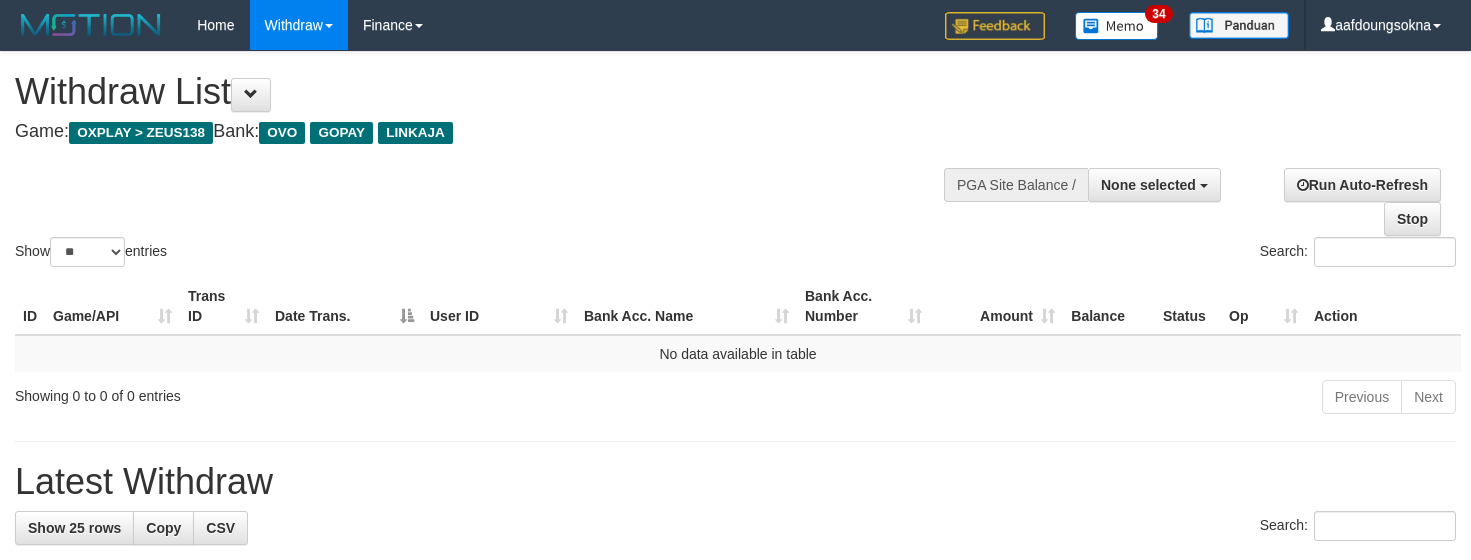 select 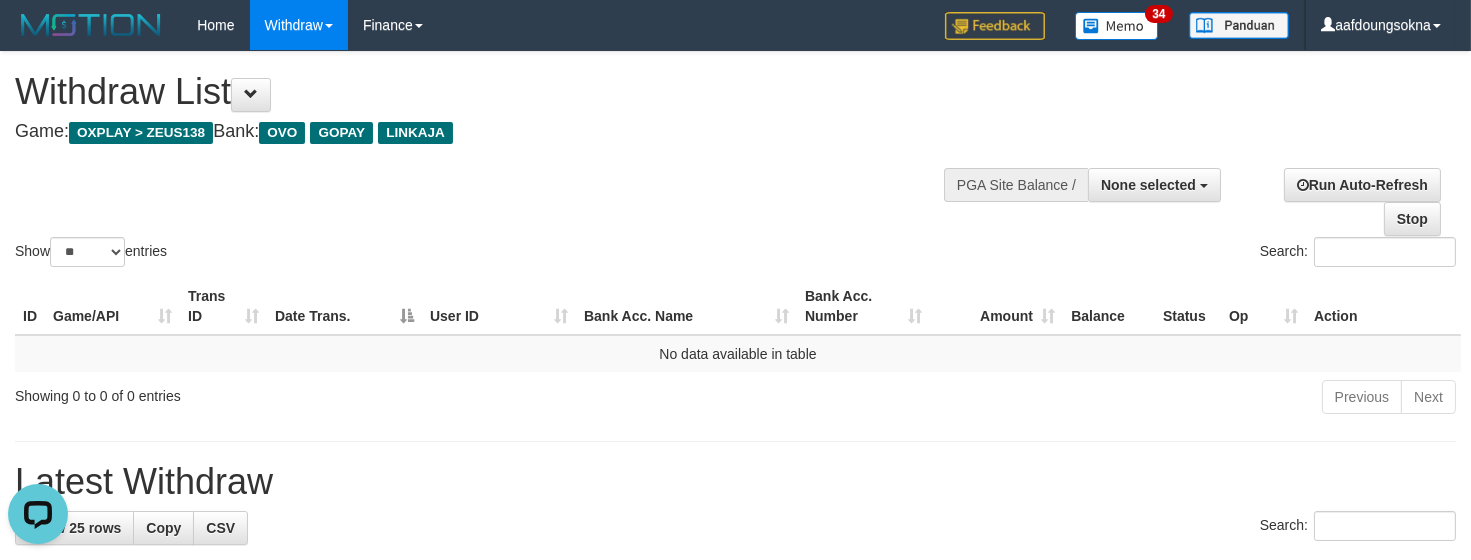 scroll, scrollTop: 0, scrollLeft: 0, axis: both 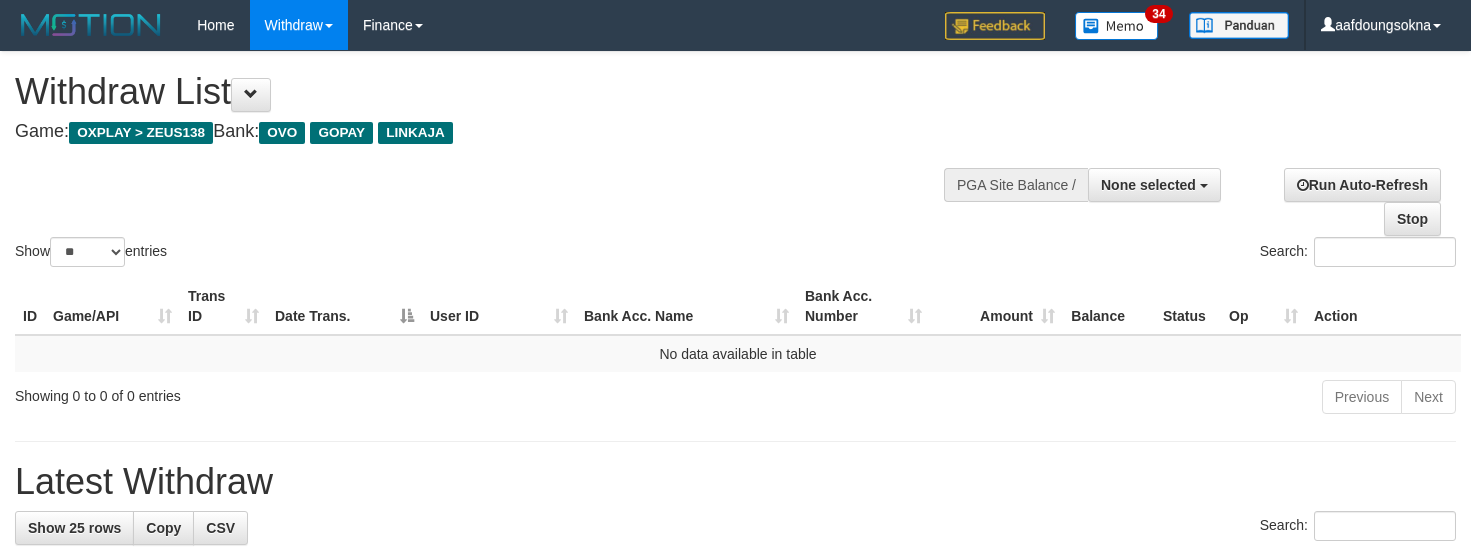 select 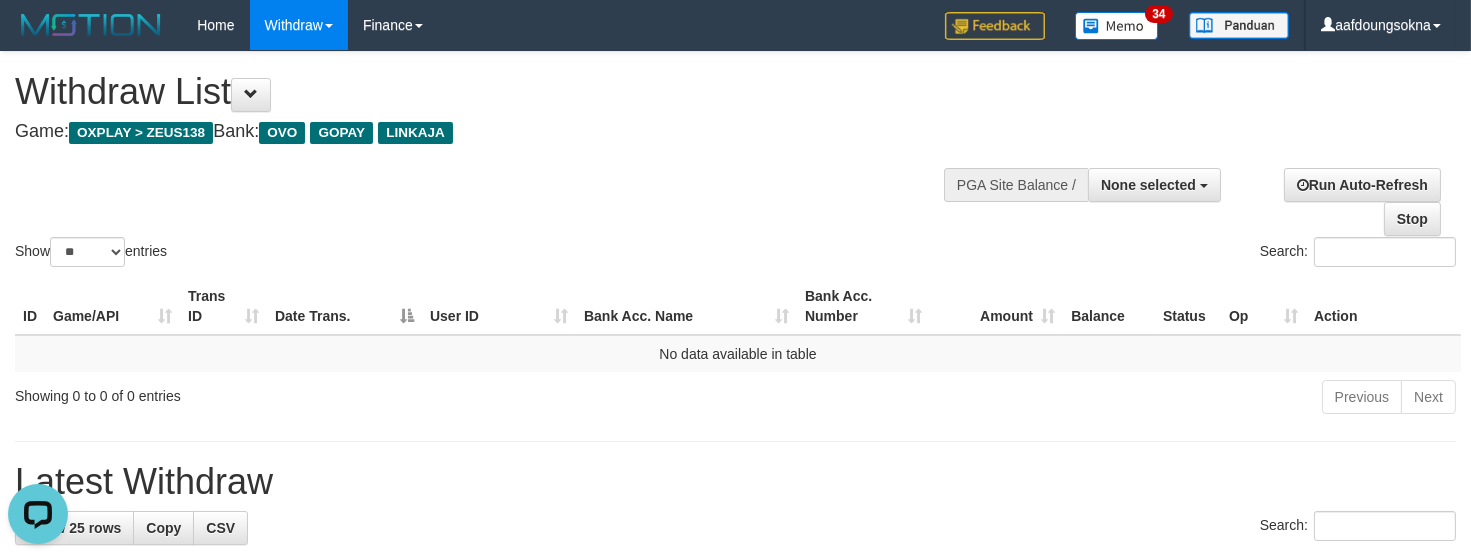 scroll, scrollTop: 0, scrollLeft: 0, axis: both 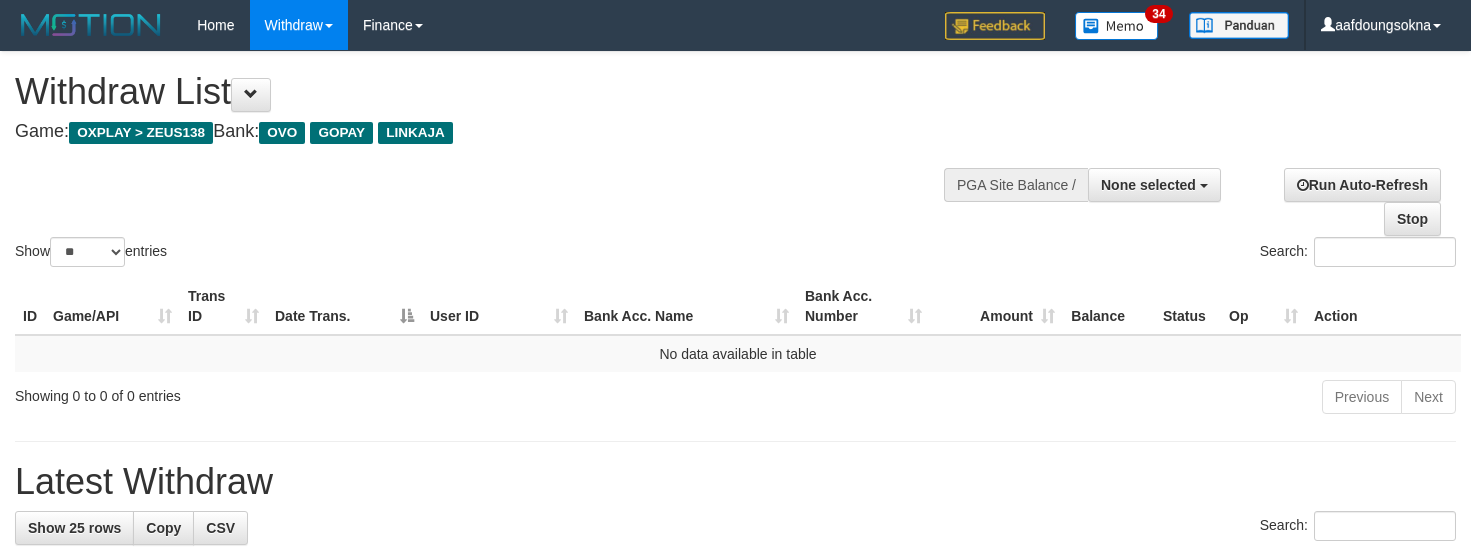 select 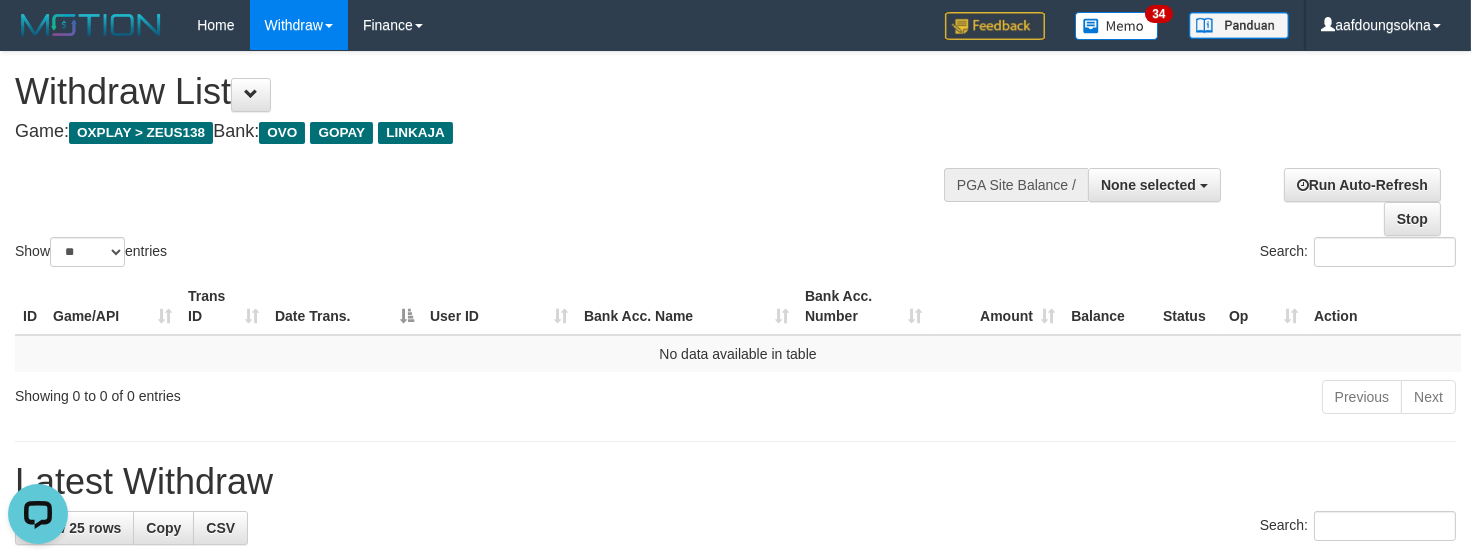 scroll, scrollTop: 0, scrollLeft: 0, axis: both 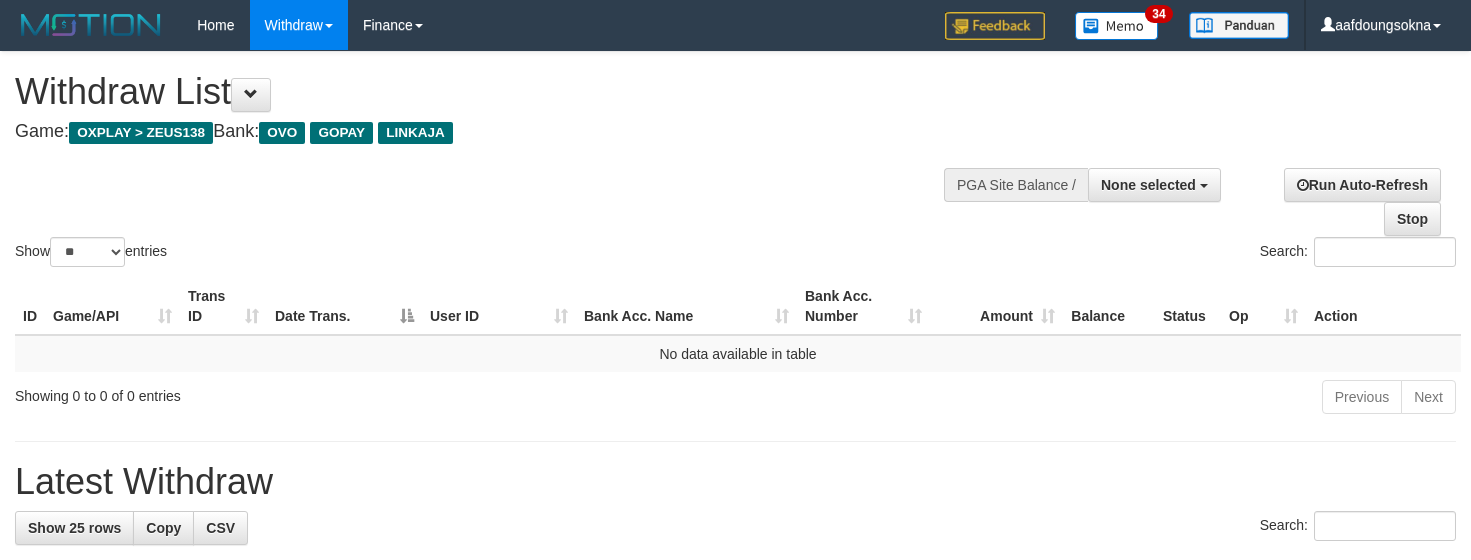 select 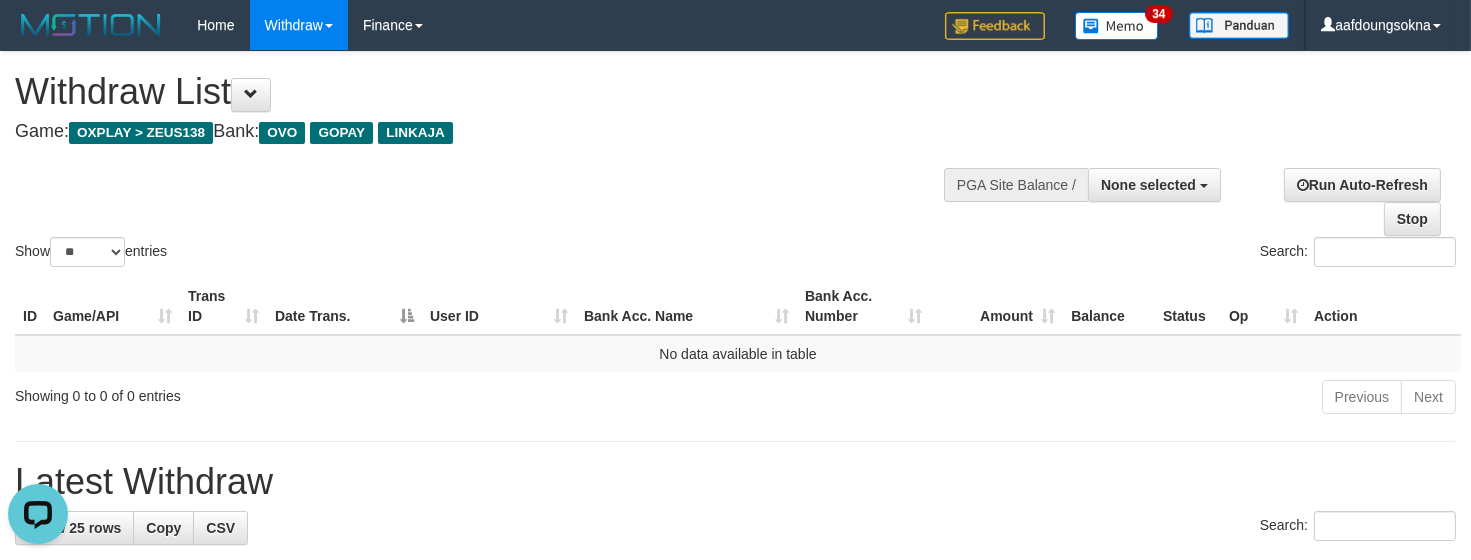 scroll, scrollTop: 0, scrollLeft: 0, axis: both 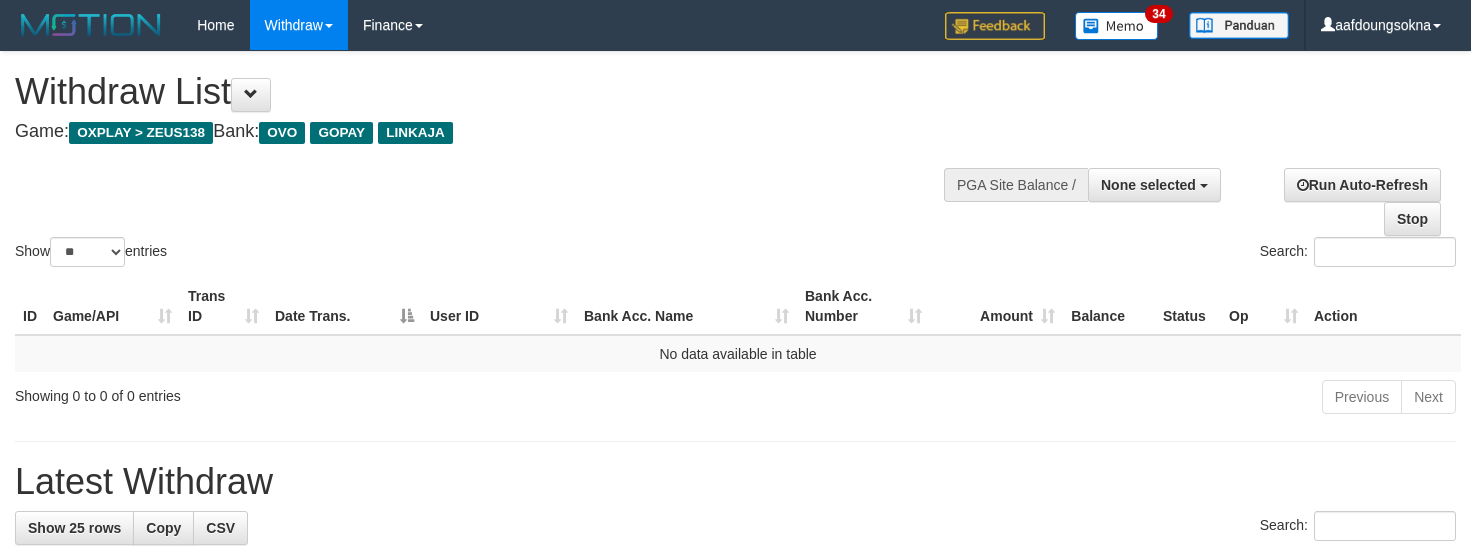 select 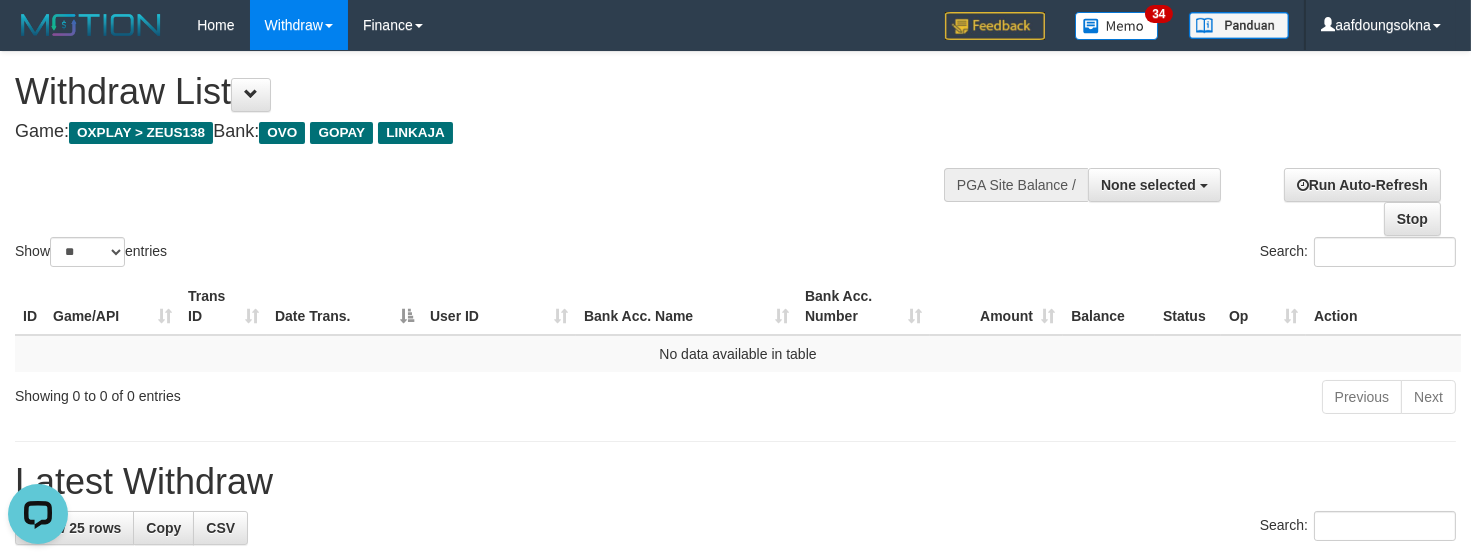 scroll, scrollTop: 0, scrollLeft: 0, axis: both 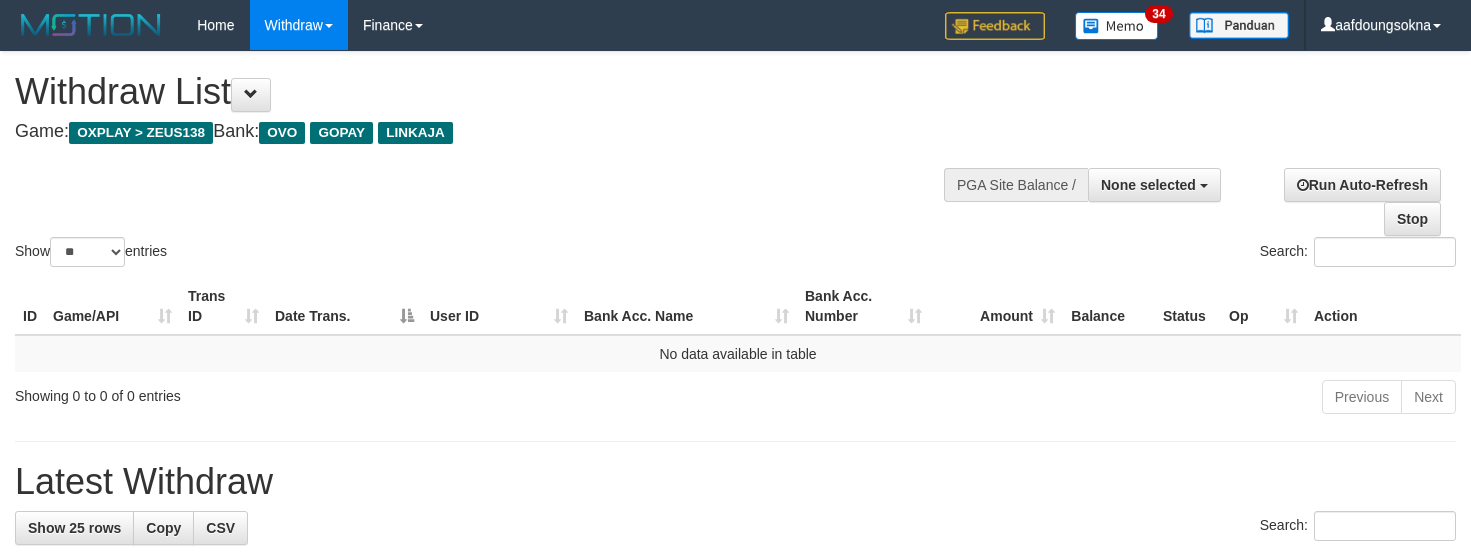 select 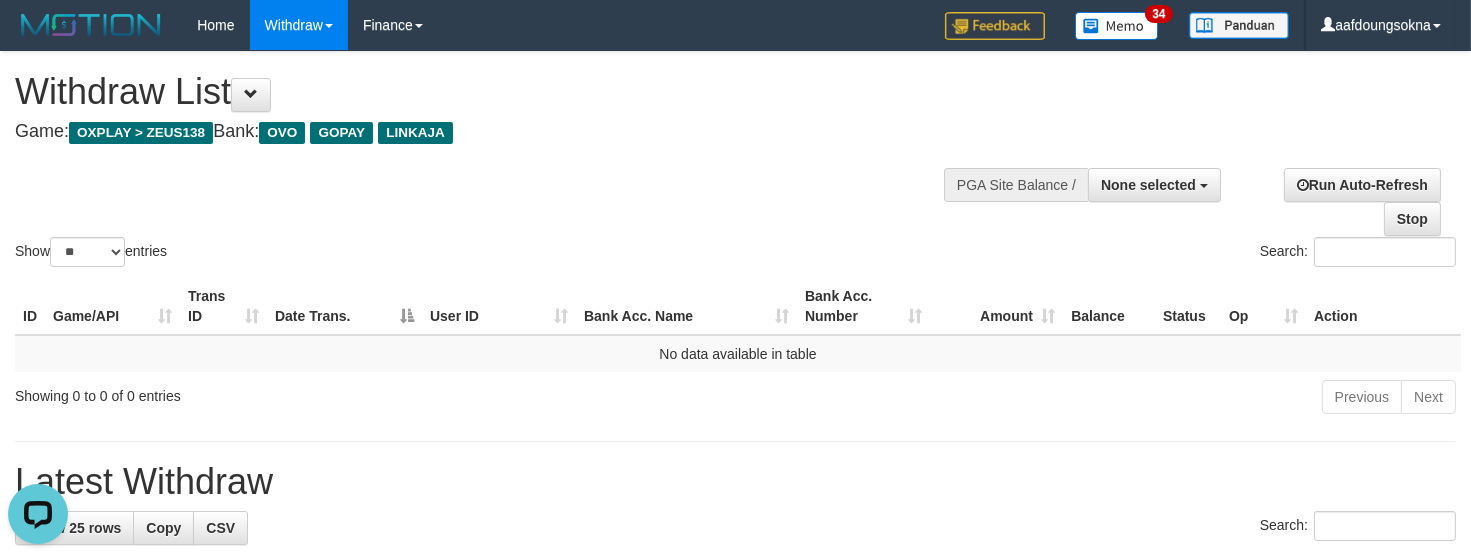 scroll, scrollTop: 0, scrollLeft: 0, axis: both 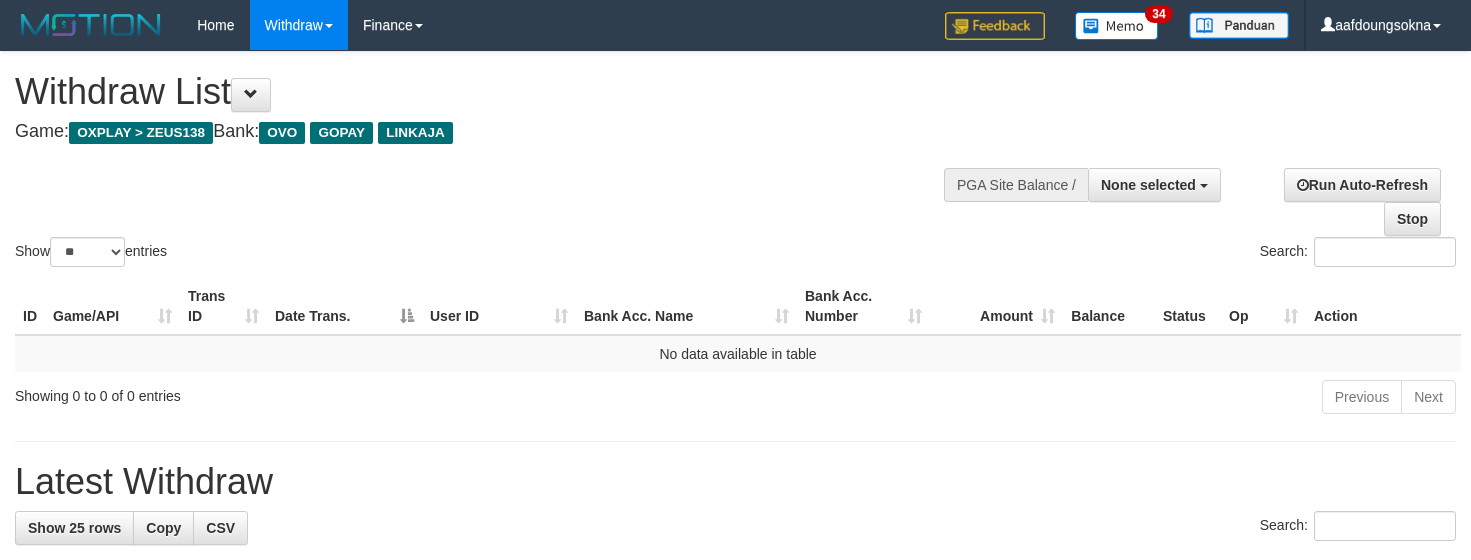 select 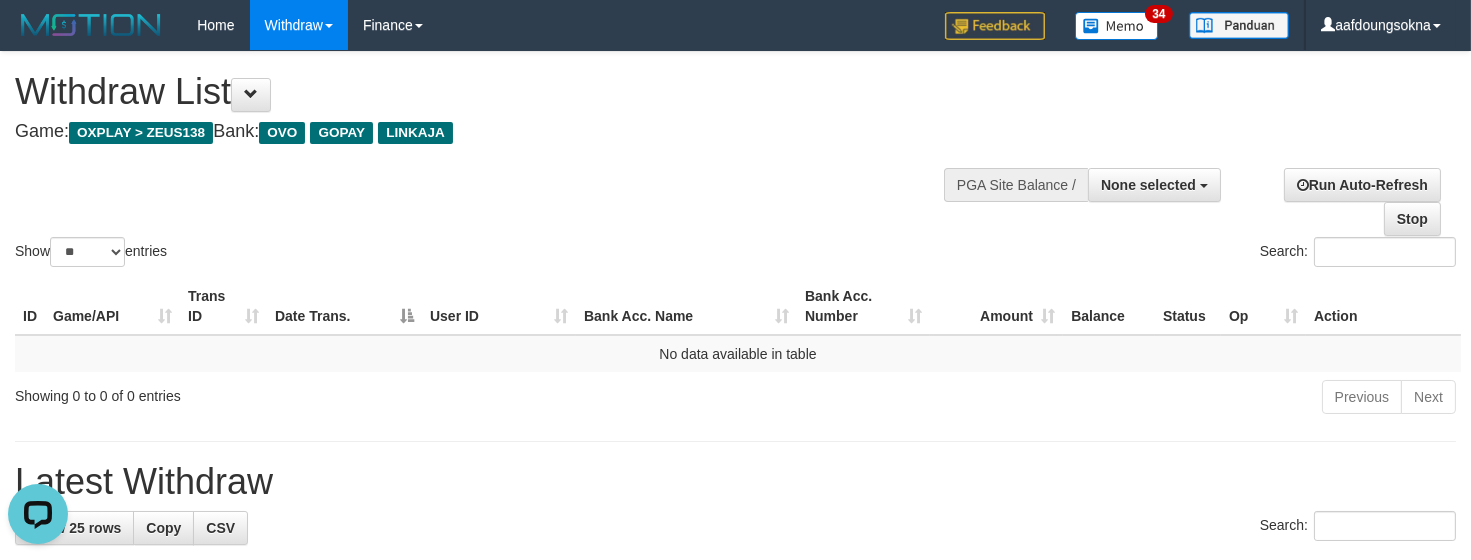scroll, scrollTop: 0, scrollLeft: 0, axis: both 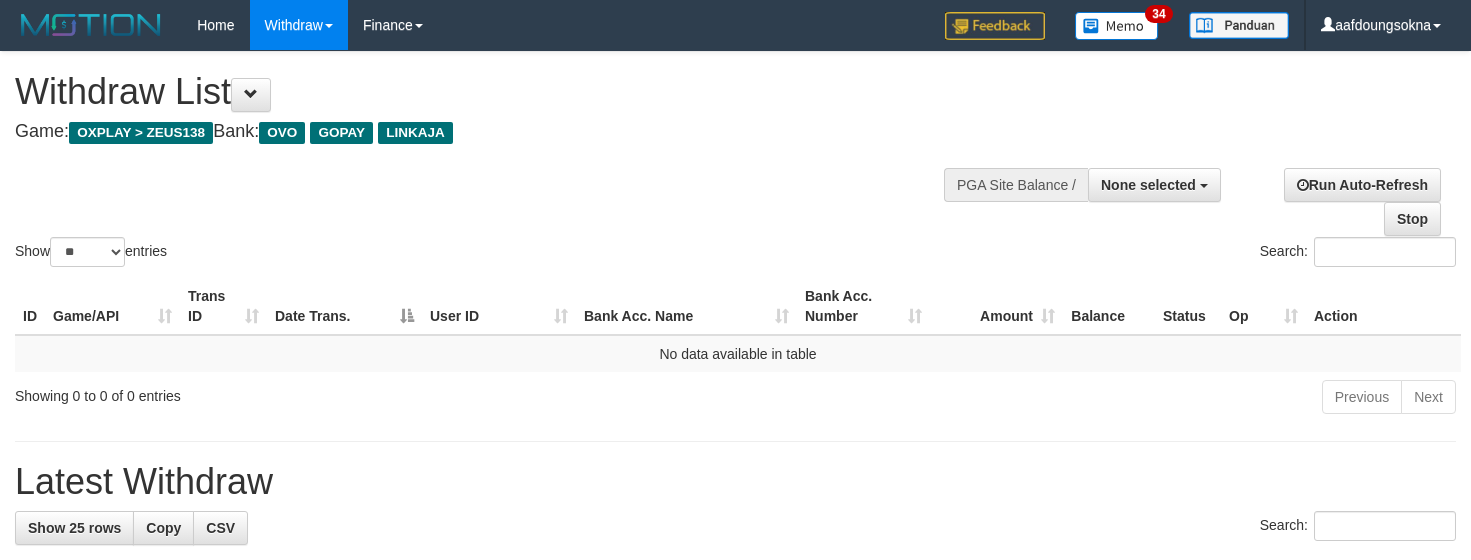 select 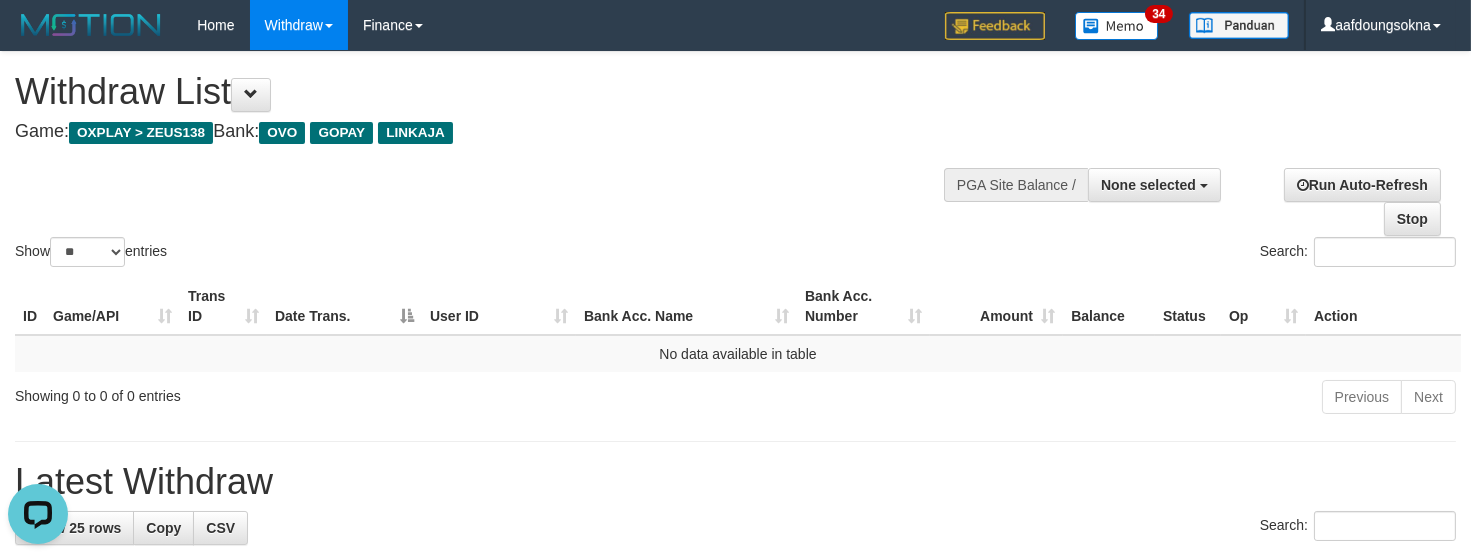 scroll, scrollTop: 0, scrollLeft: 0, axis: both 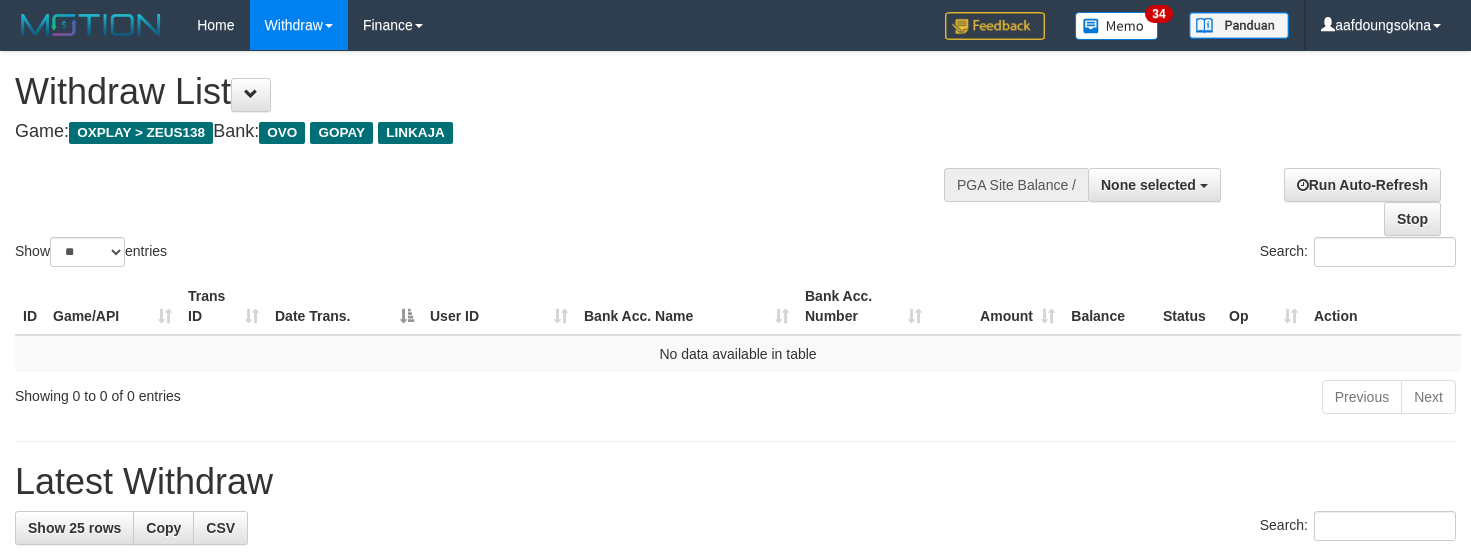 select 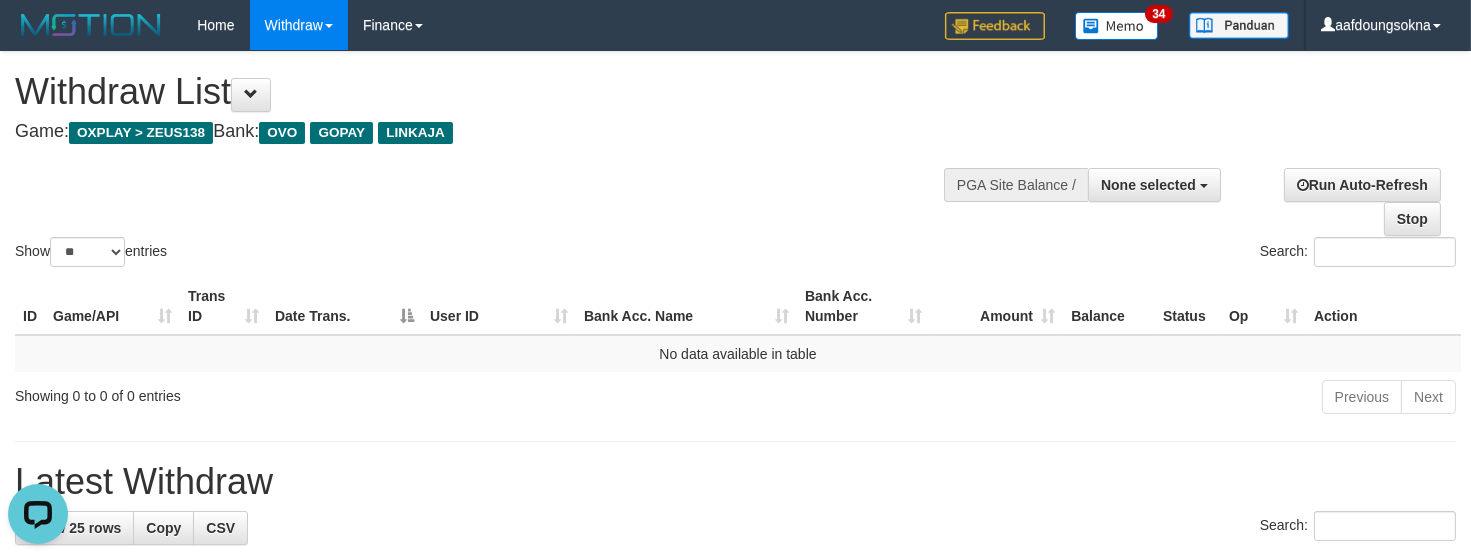 scroll, scrollTop: 0, scrollLeft: 0, axis: both 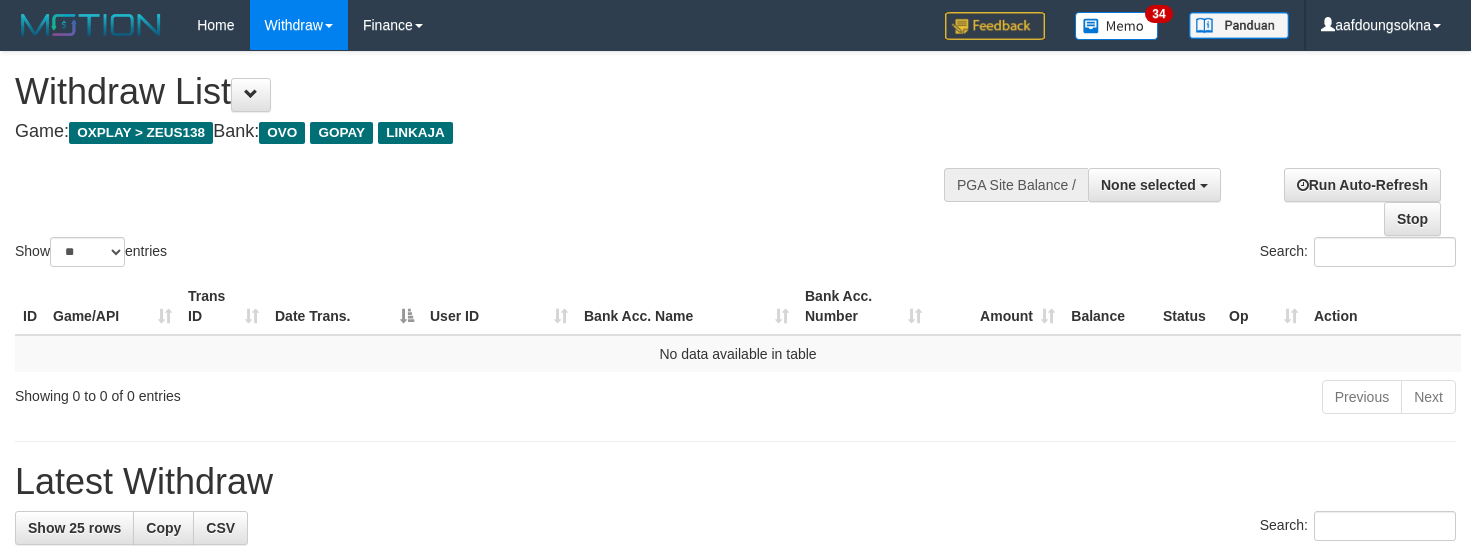select 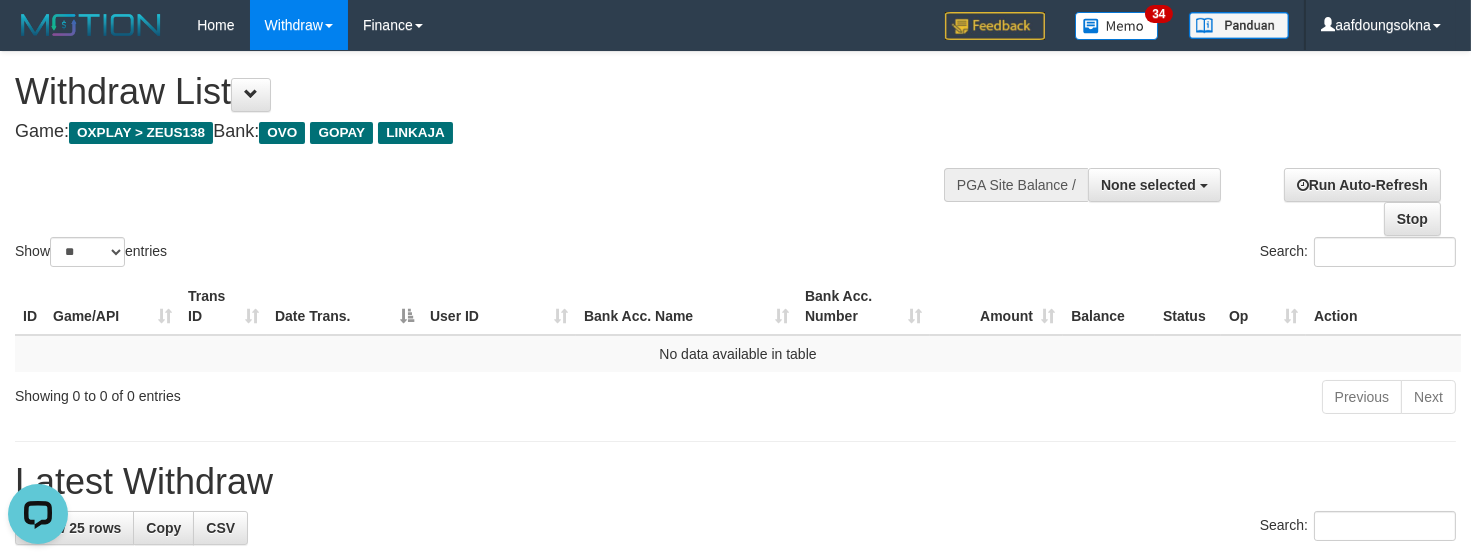 scroll, scrollTop: 0, scrollLeft: 0, axis: both 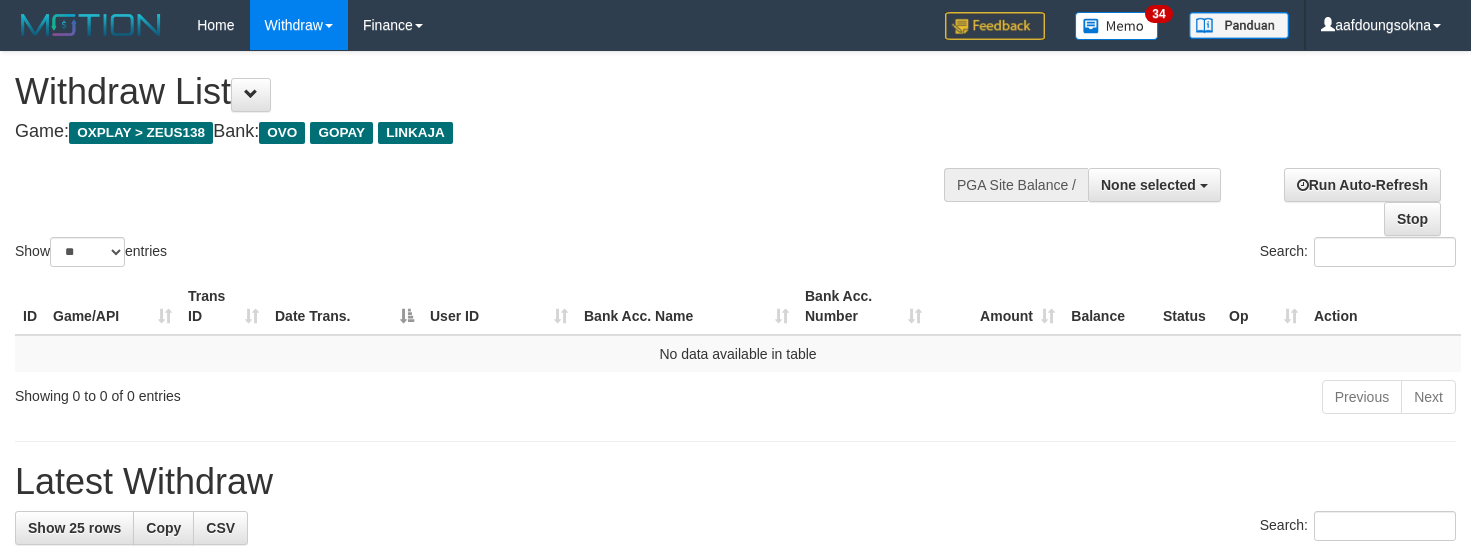 select 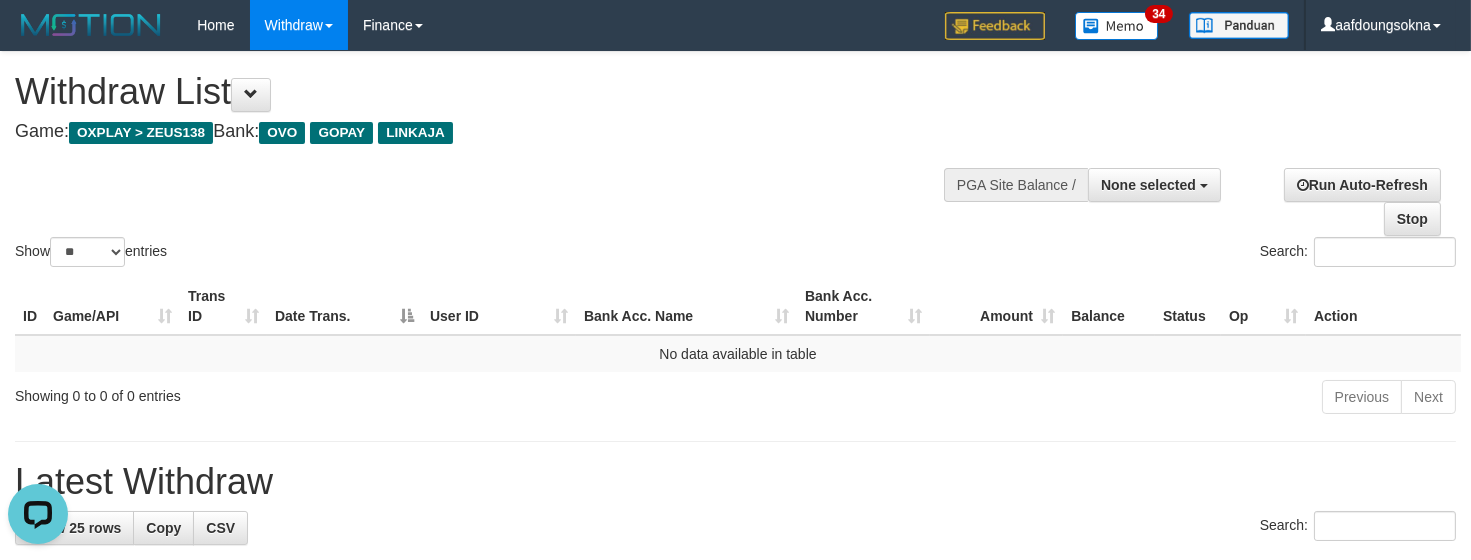 scroll, scrollTop: 0, scrollLeft: 0, axis: both 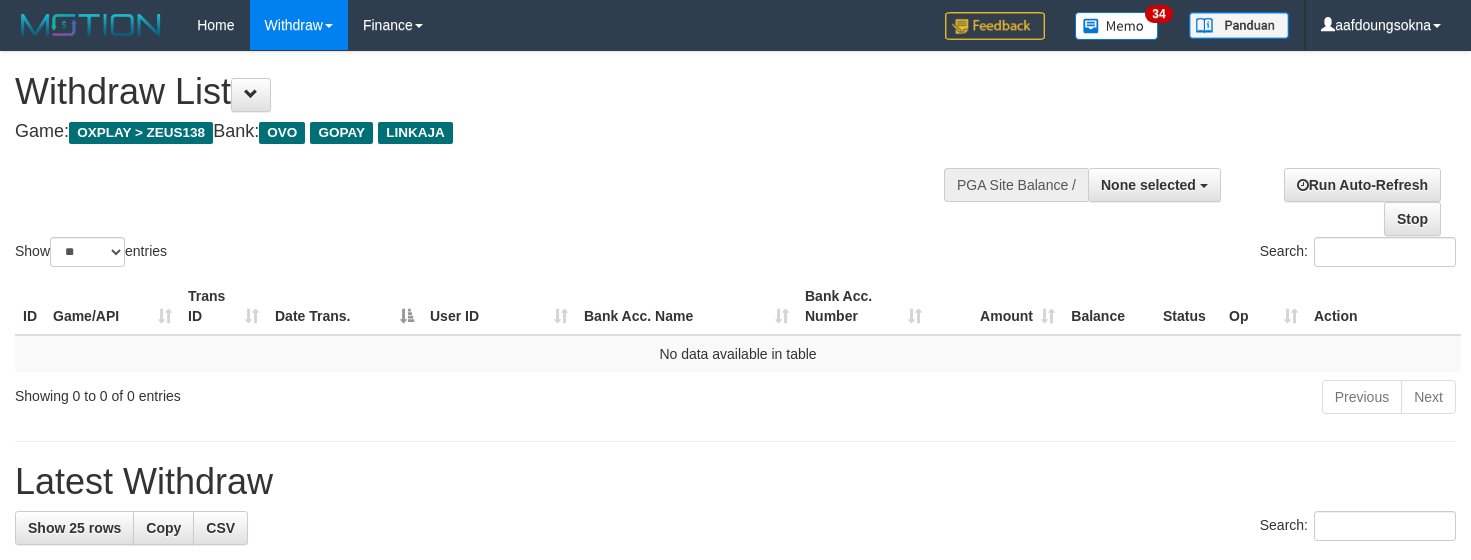 select 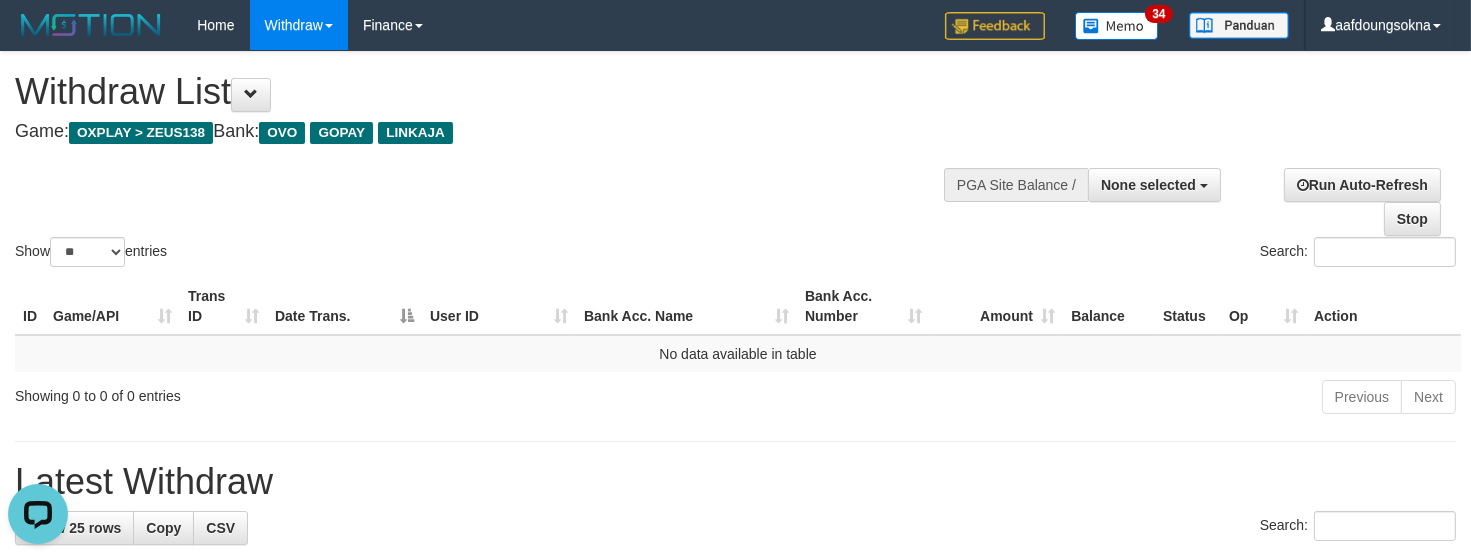 scroll, scrollTop: 0, scrollLeft: 0, axis: both 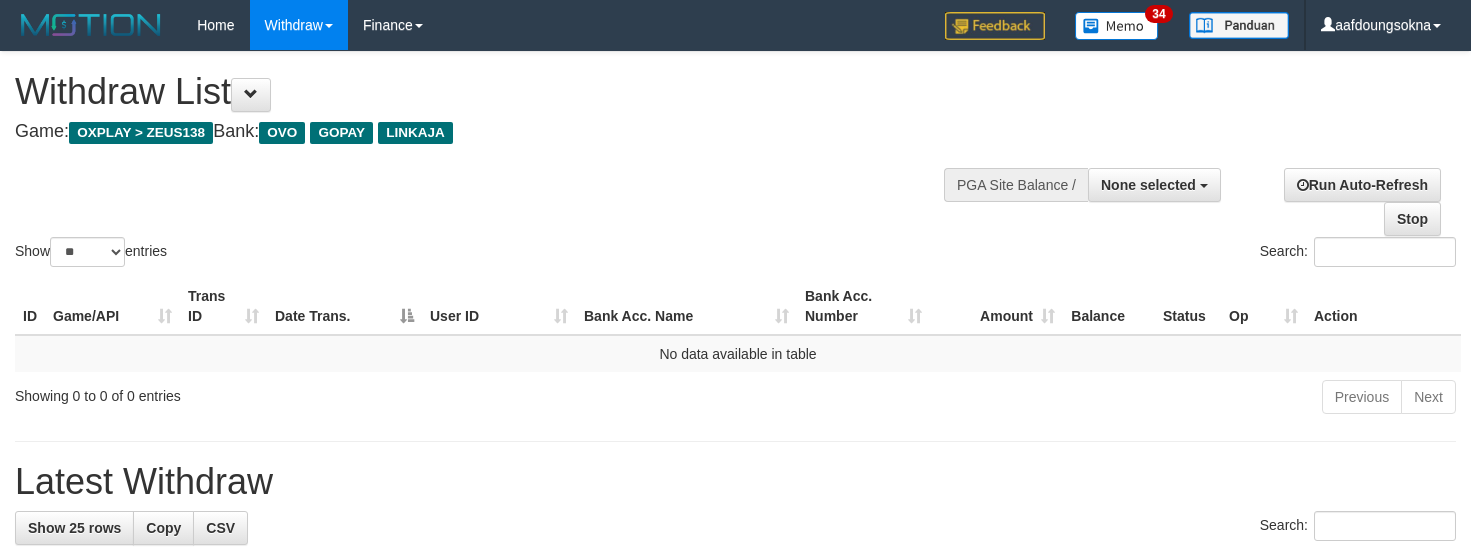 select 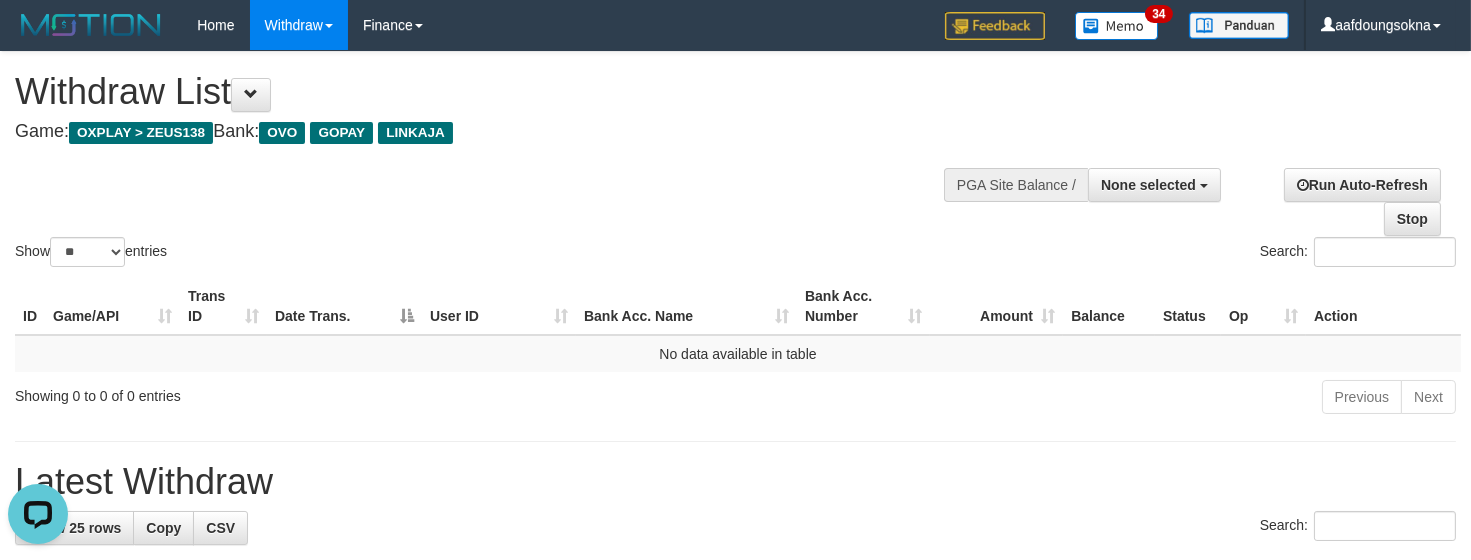 scroll, scrollTop: 0, scrollLeft: 0, axis: both 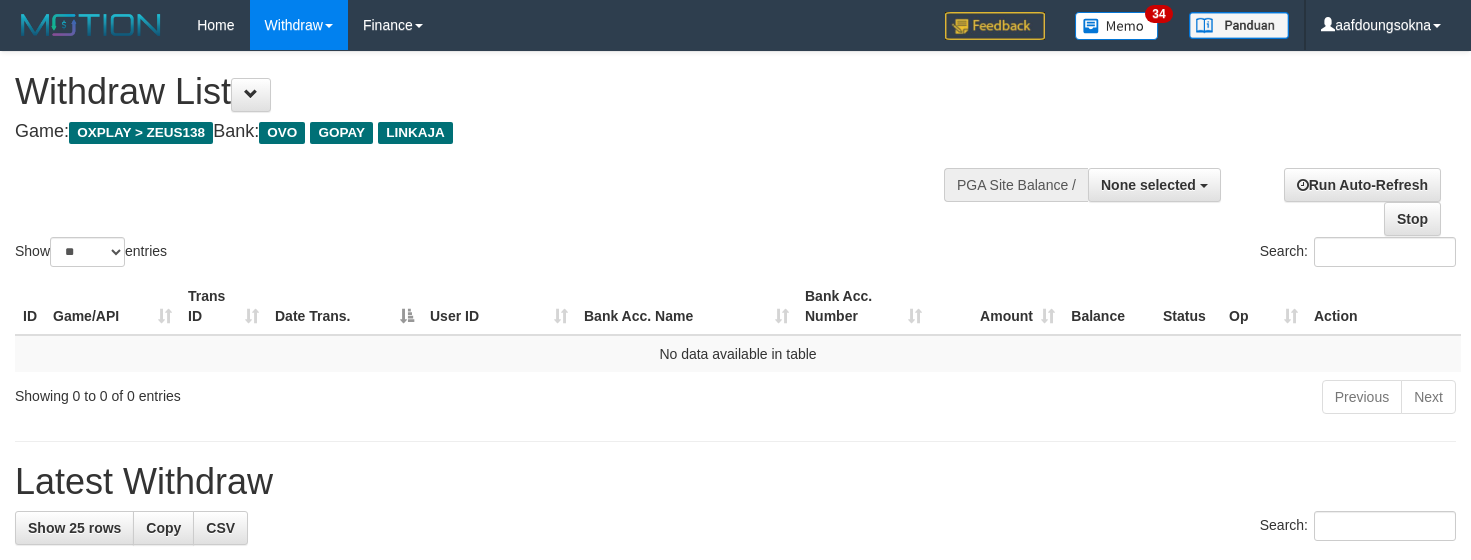 select 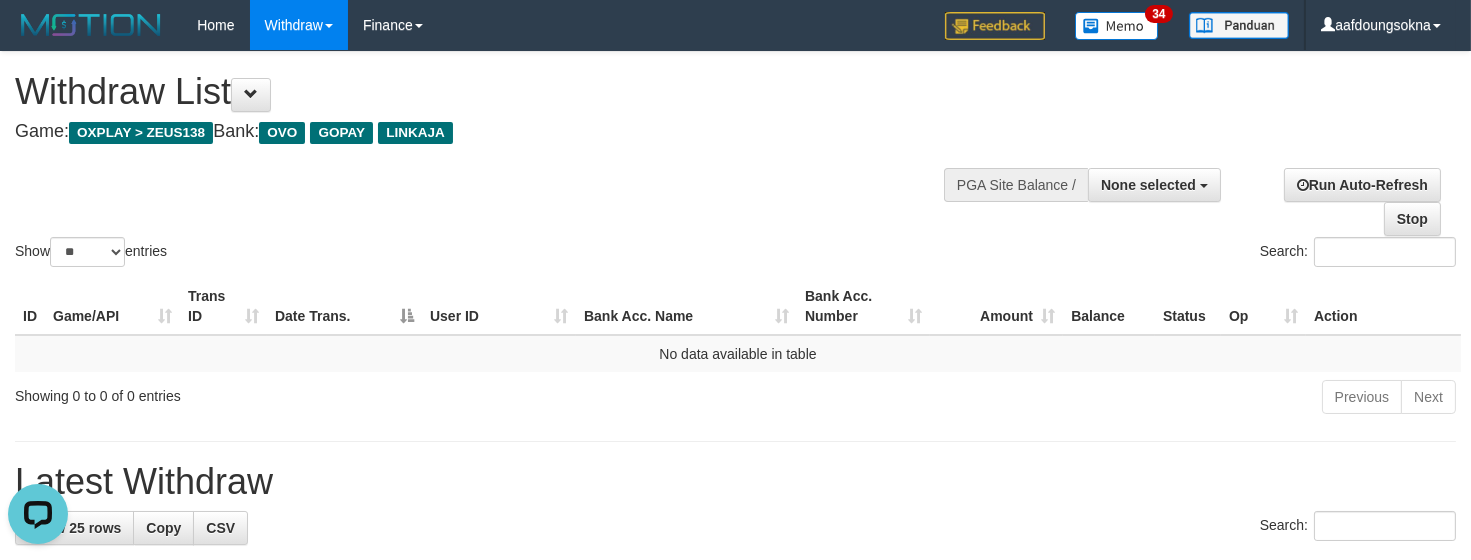 scroll, scrollTop: 0, scrollLeft: 0, axis: both 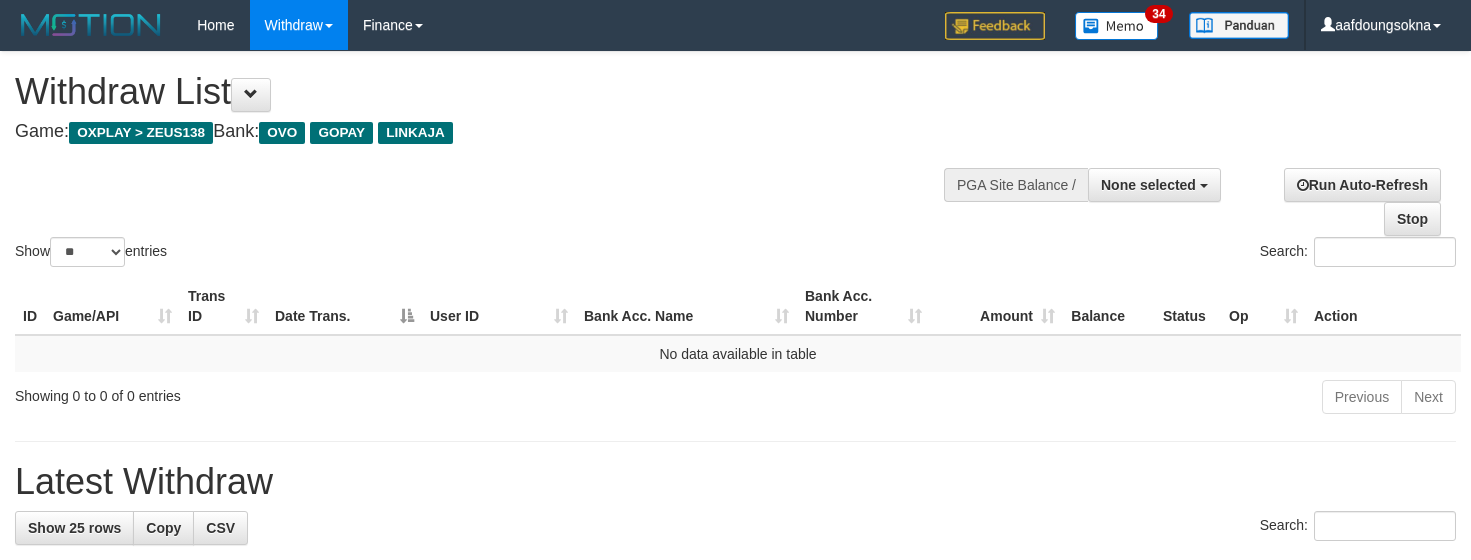 select 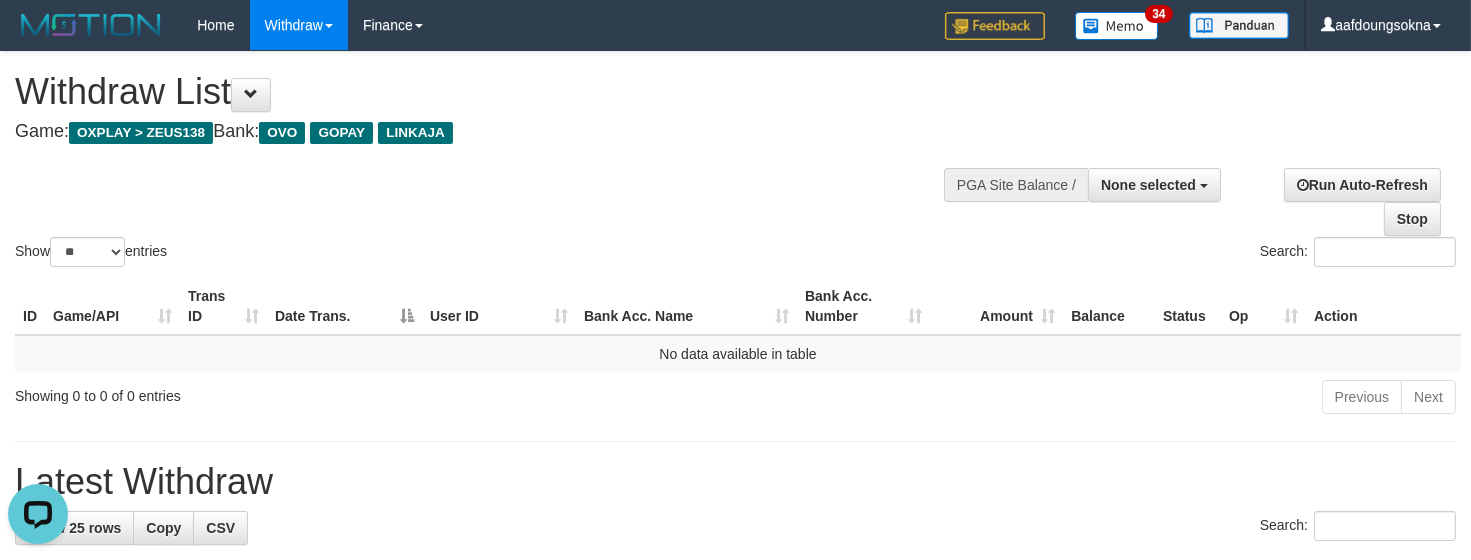 scroll, scrollTop: 0, scrollLeft: 0, axis: both 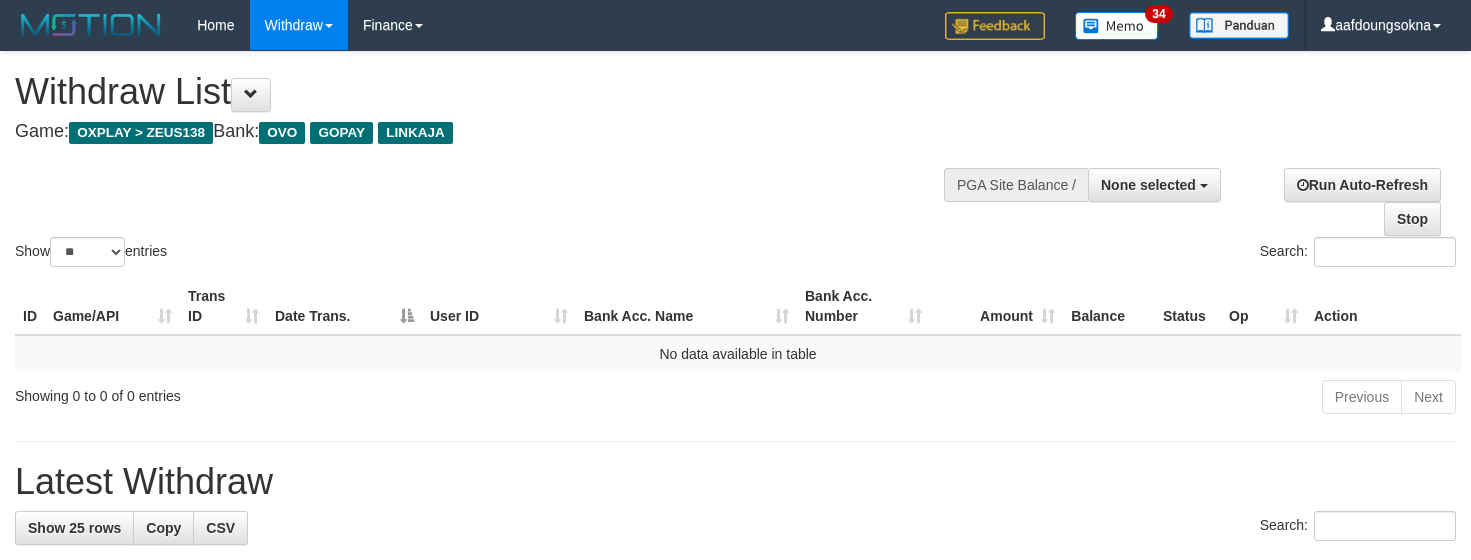 select 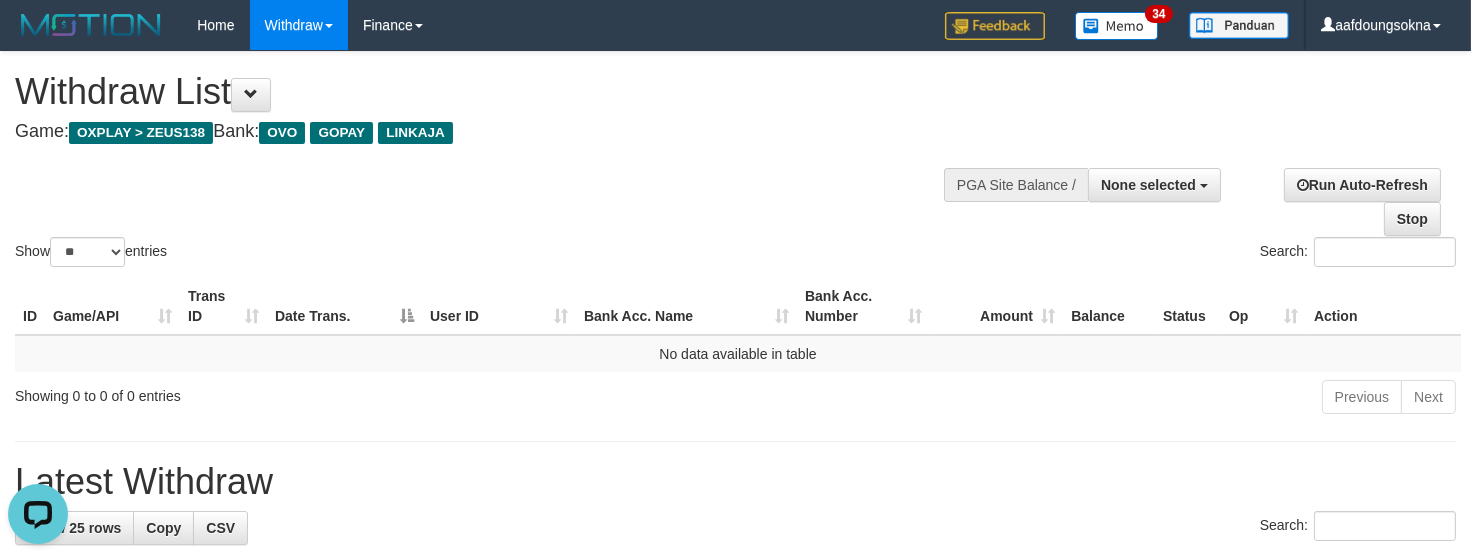 scroll, scrollTop: 0, scrollLeft: 0, axis: both 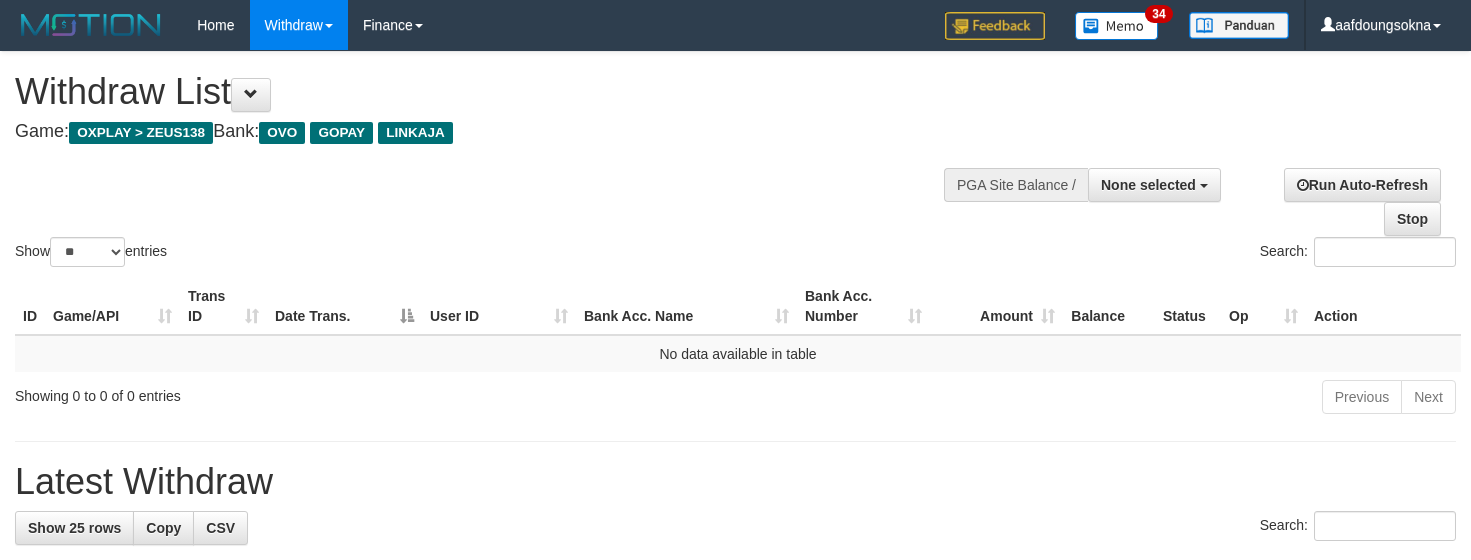 select 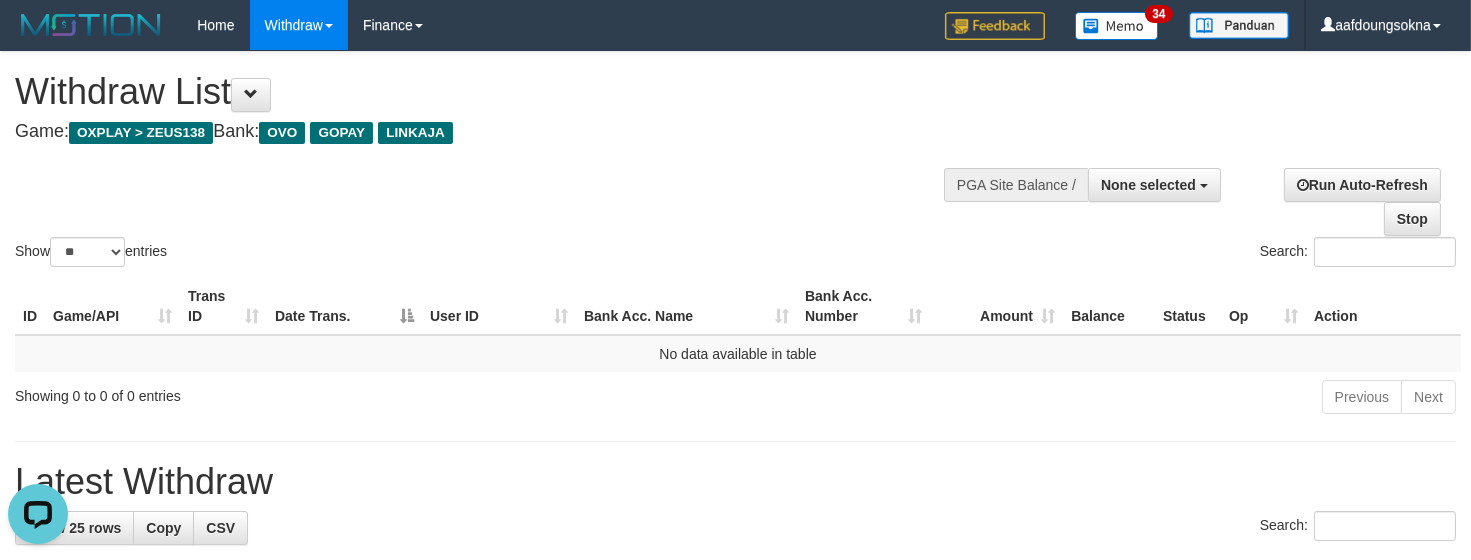 scroll, scrollTop: 0, scrollLeft: 0, axis: both 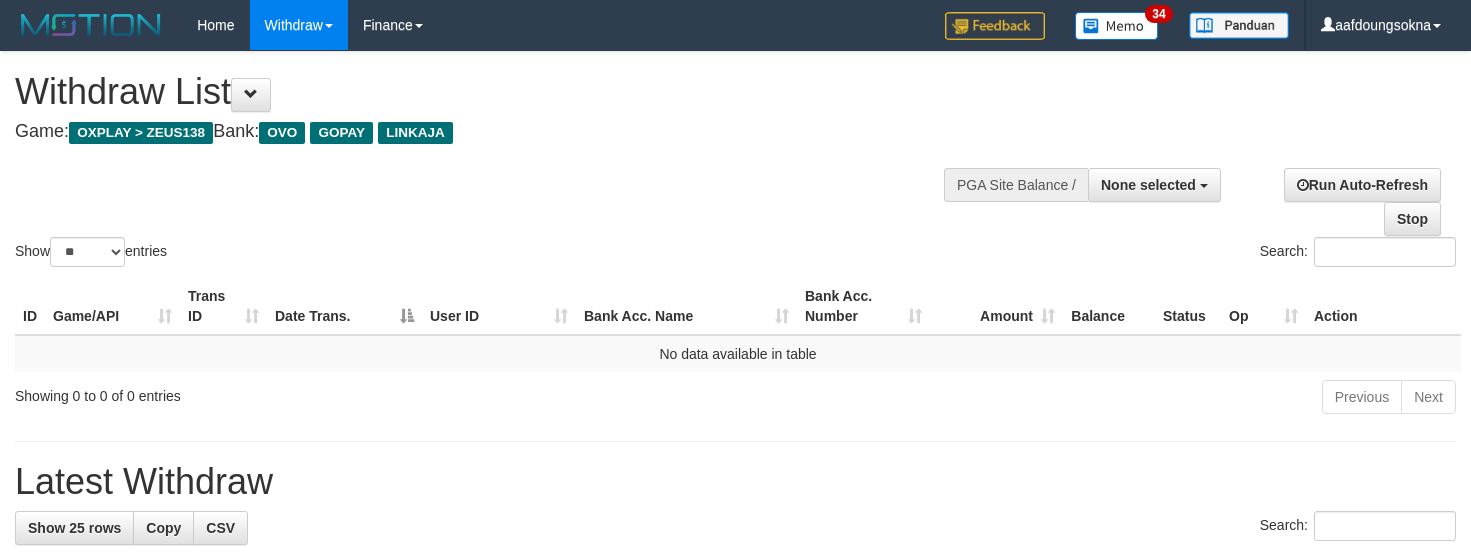 select 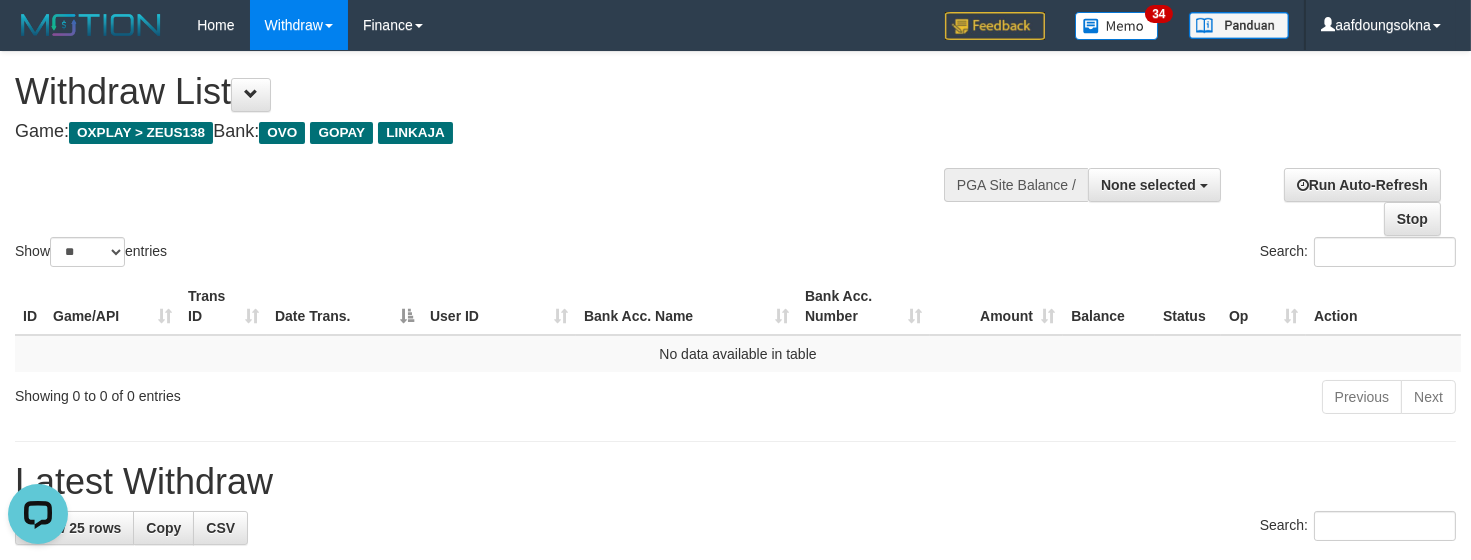 scroll, scrollTop: 0, scrollLeft: 0, axis: both 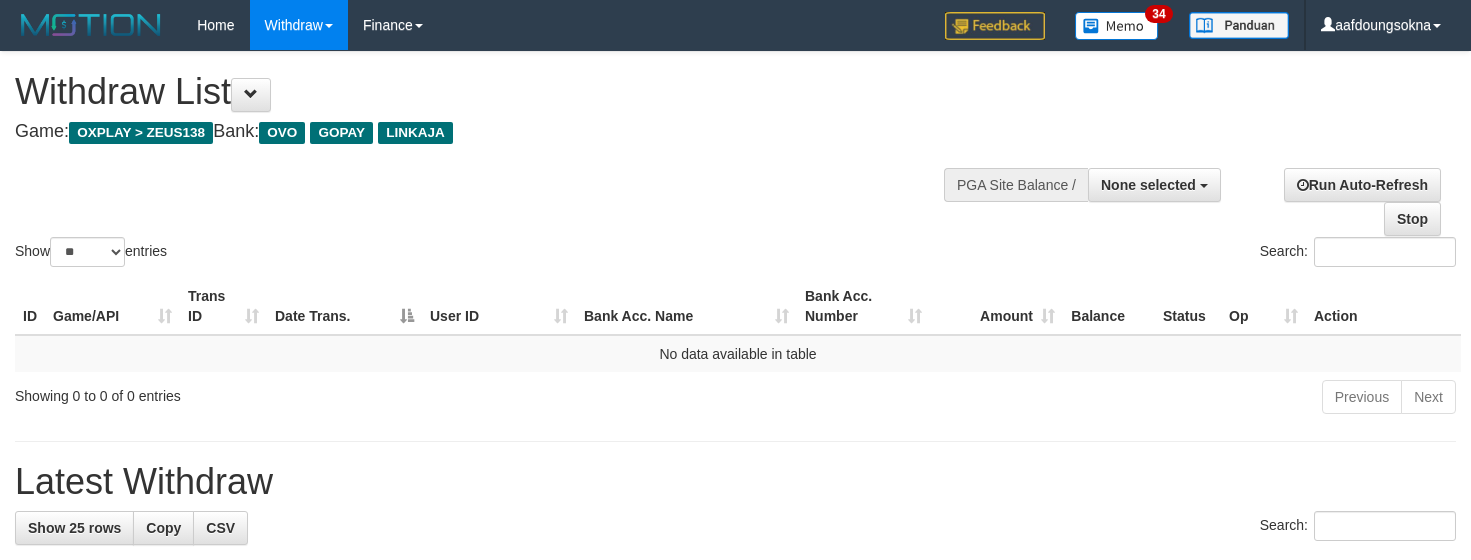 select 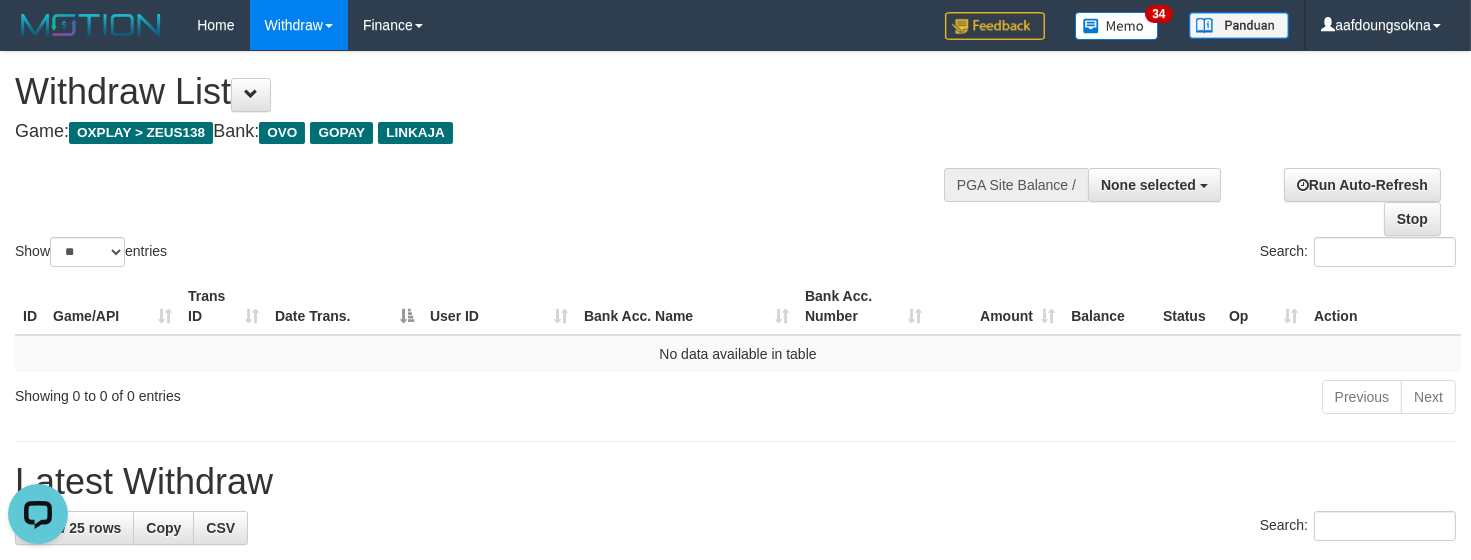 scroll, scrollTop: 0, scrollLeft: 0, axis: both 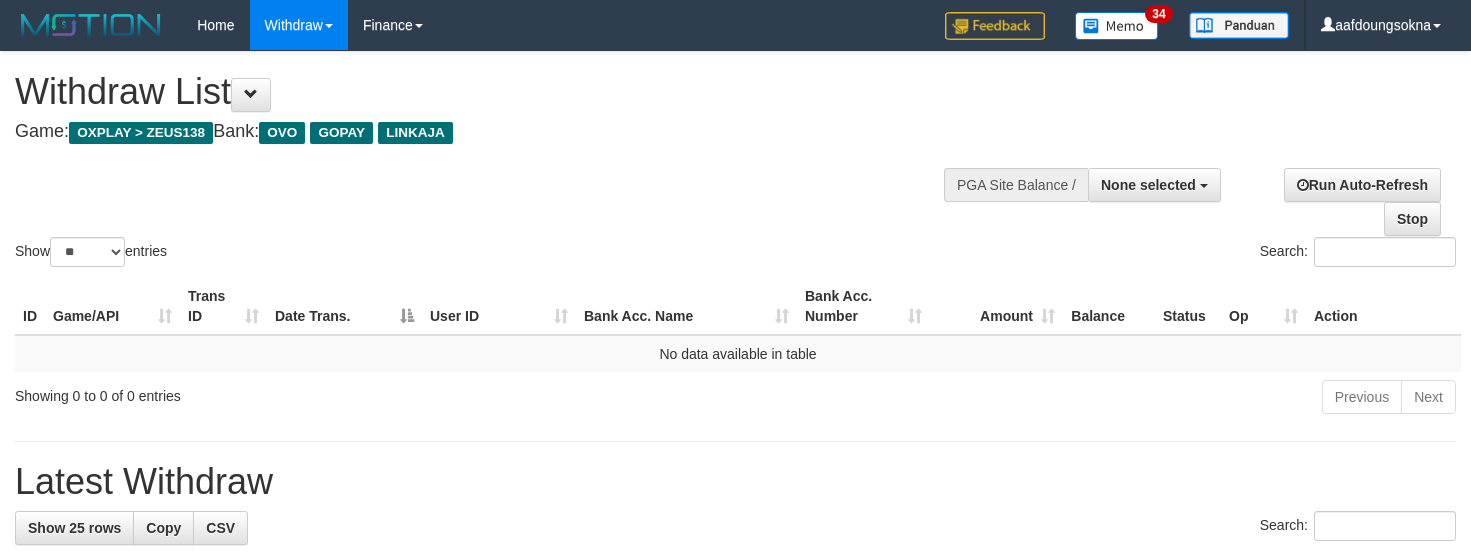 select 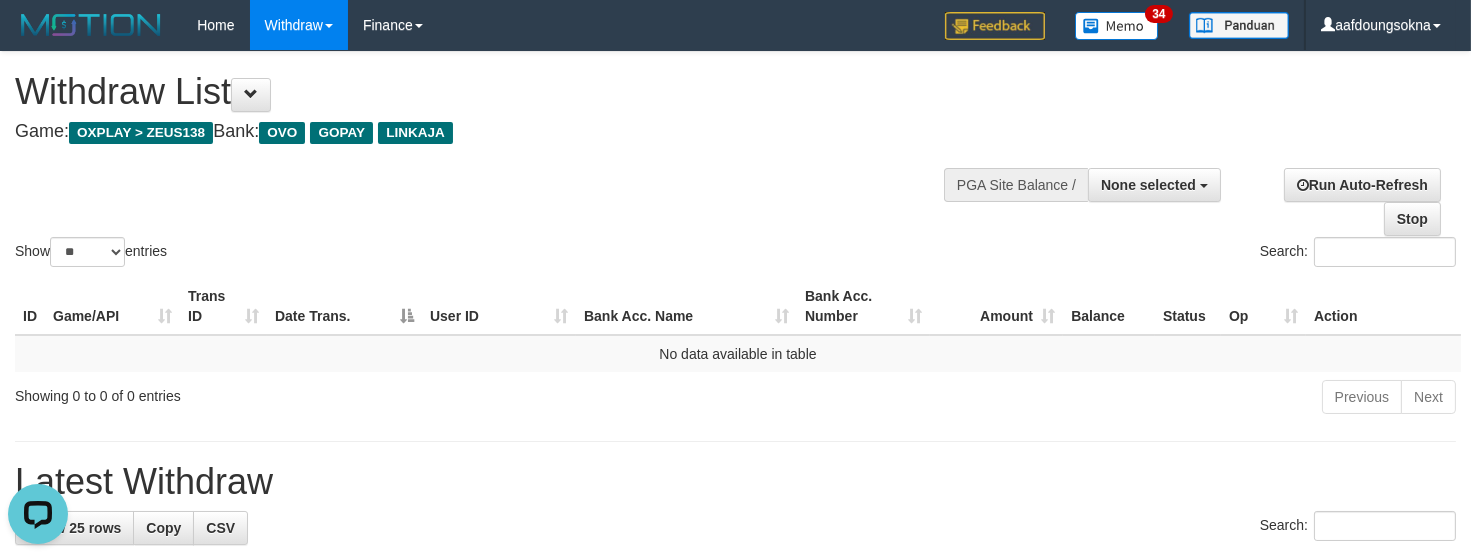 scroll, scrollTop: 0, scrollLeft: 0, axis: both 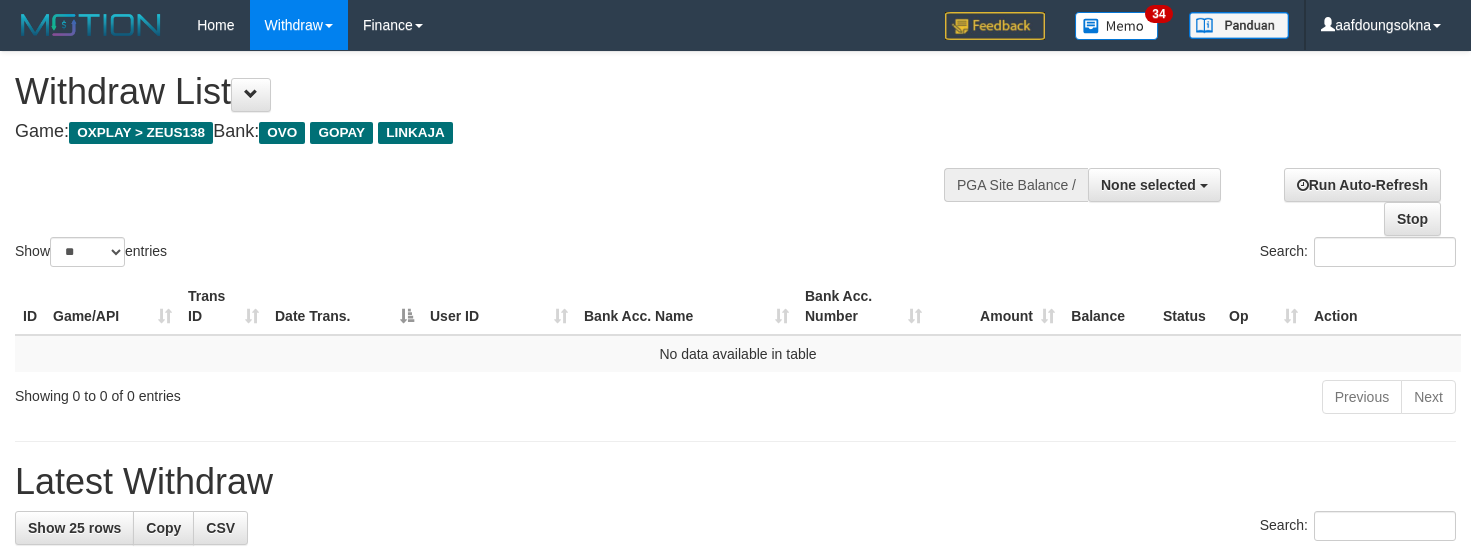 select 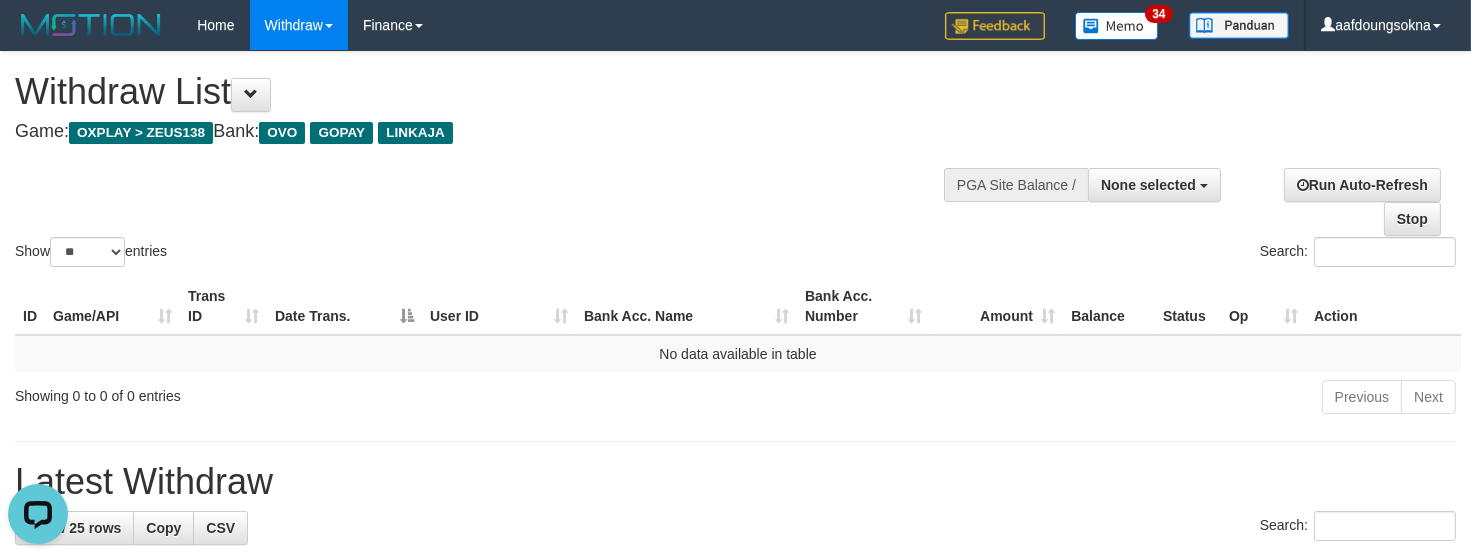 scroll, scrollTop: 0, scrollLeft: 0, axis: both 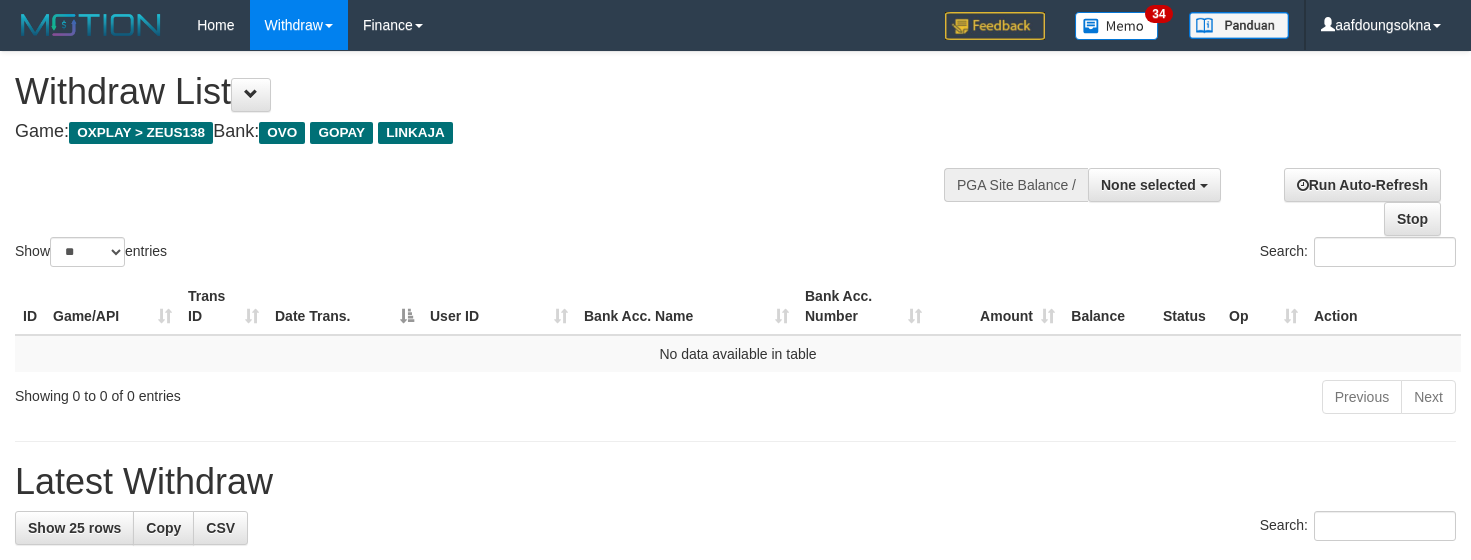 select 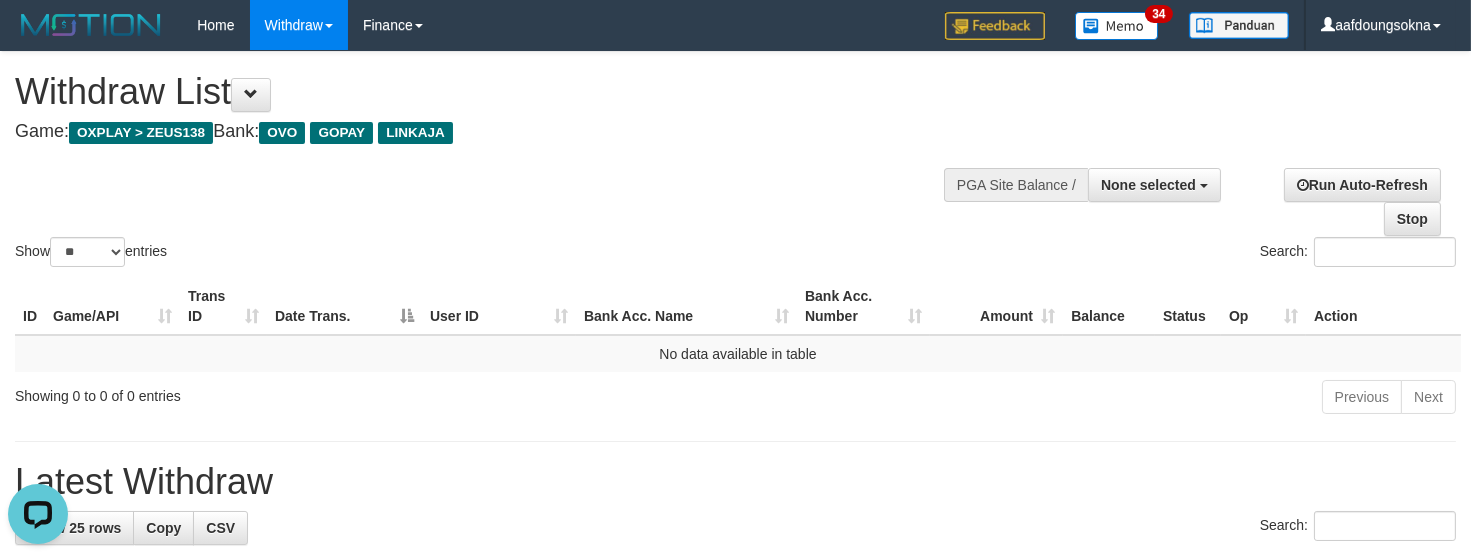 scroll, scrollTop: 0, scrollLeft: 0, axis: both 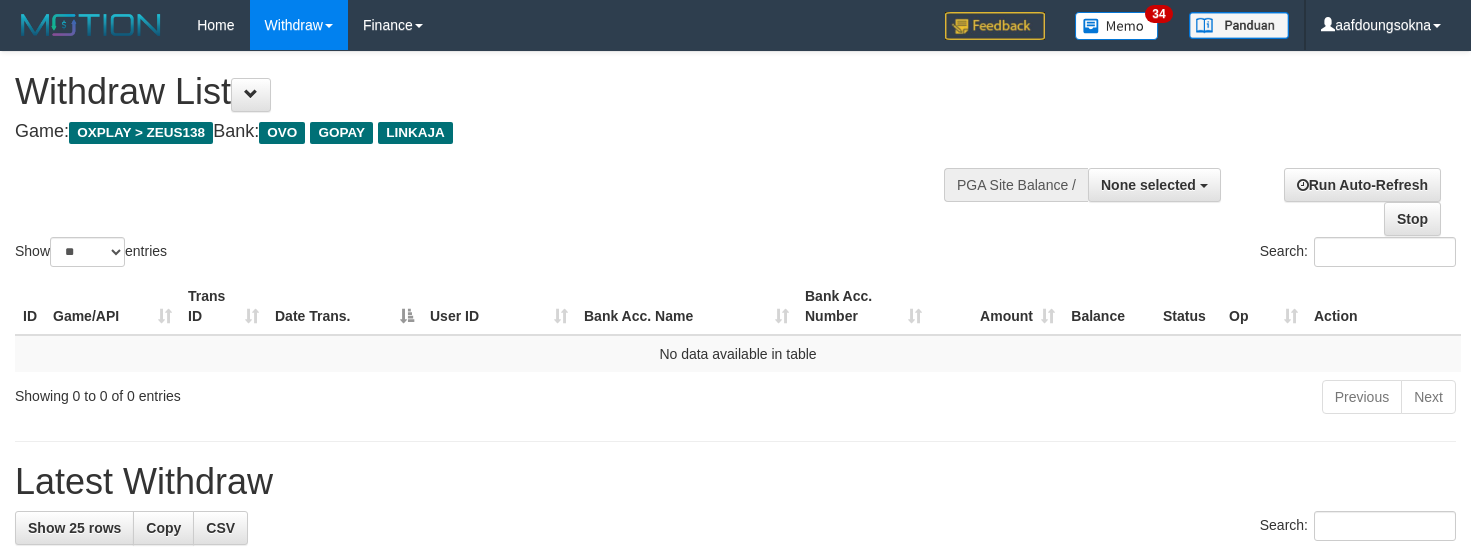 select 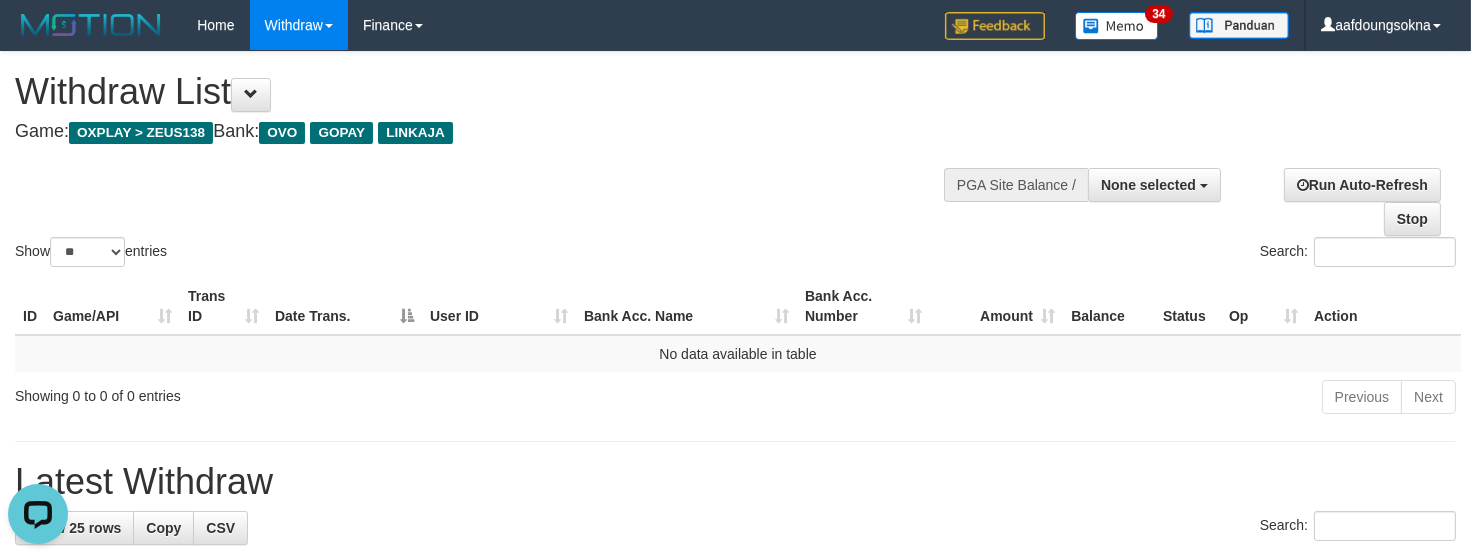 scroll, scrollTop: 0, scrollLeft: 0, axis: both 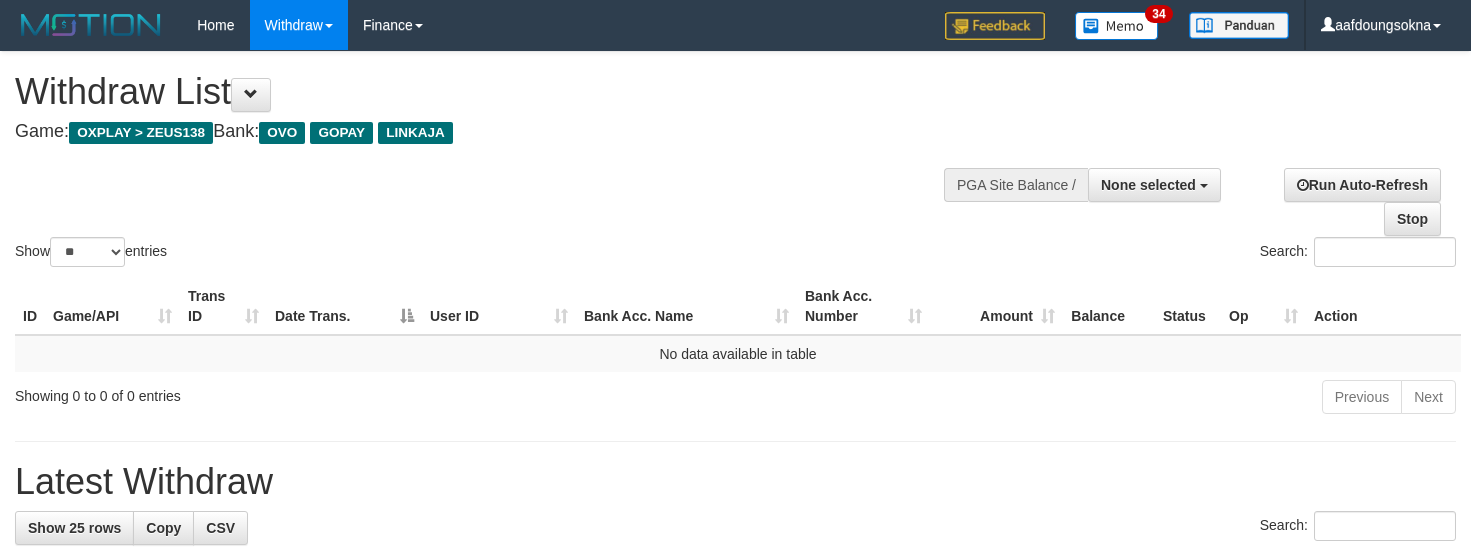 select 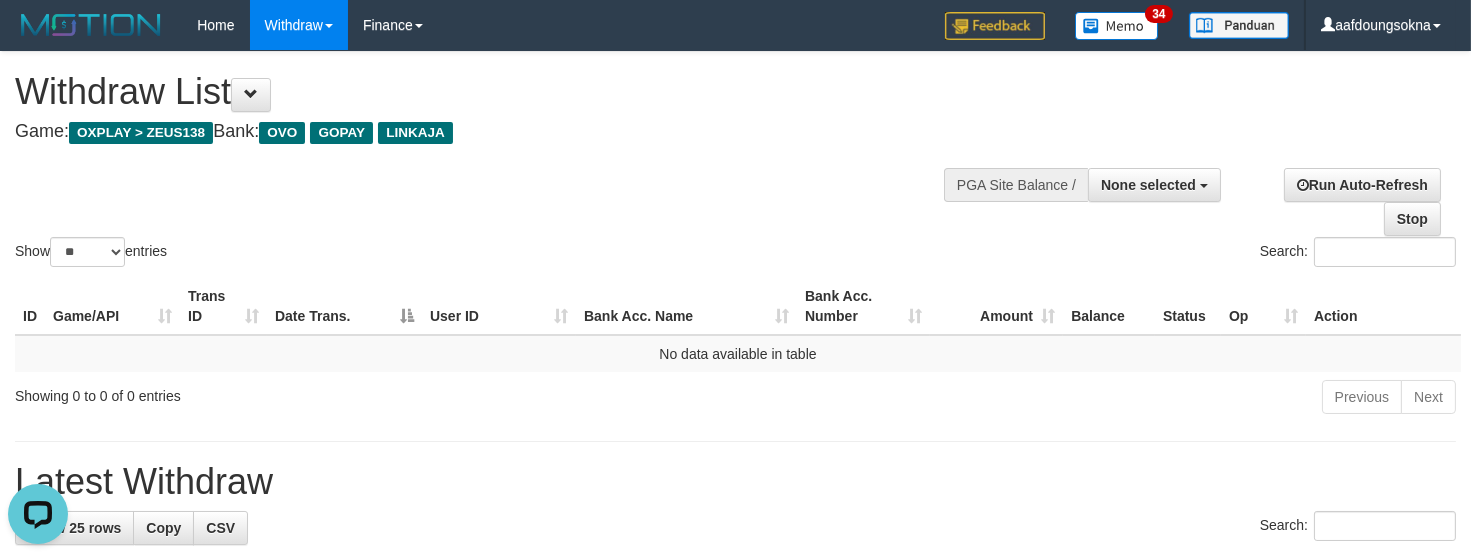 scroll, scrollTop: 0, scrollLeft: 0, axis: both 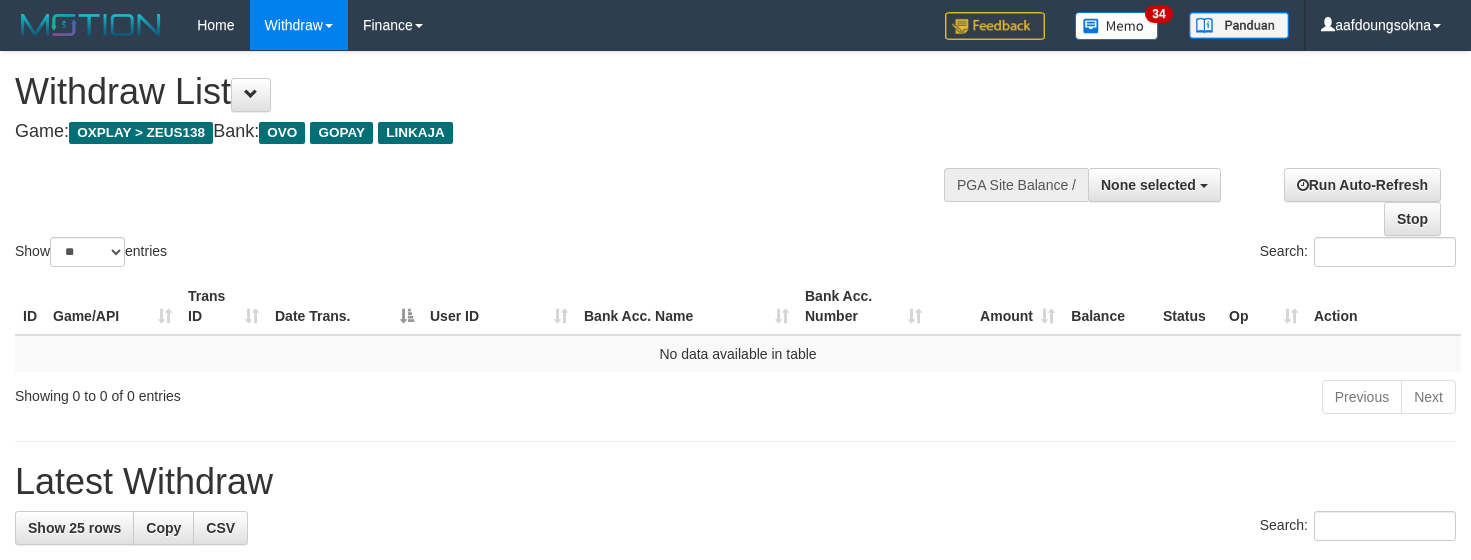 select 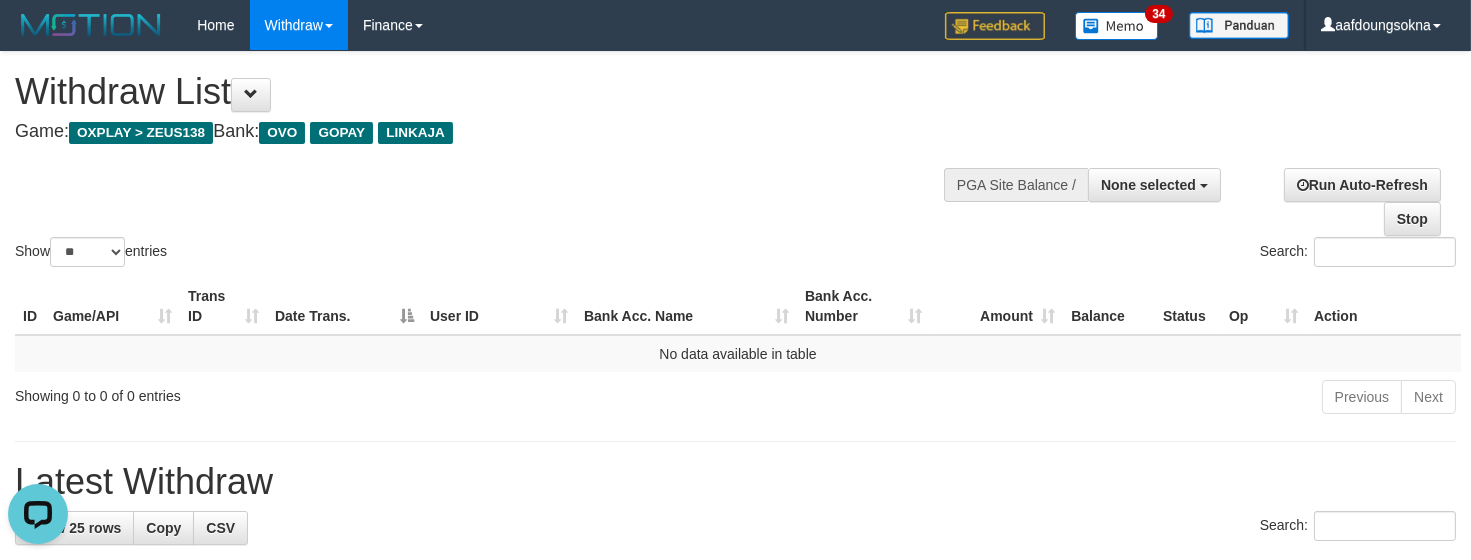 scroll, scrollTop: 0, scrollLeft: 0, axis: both 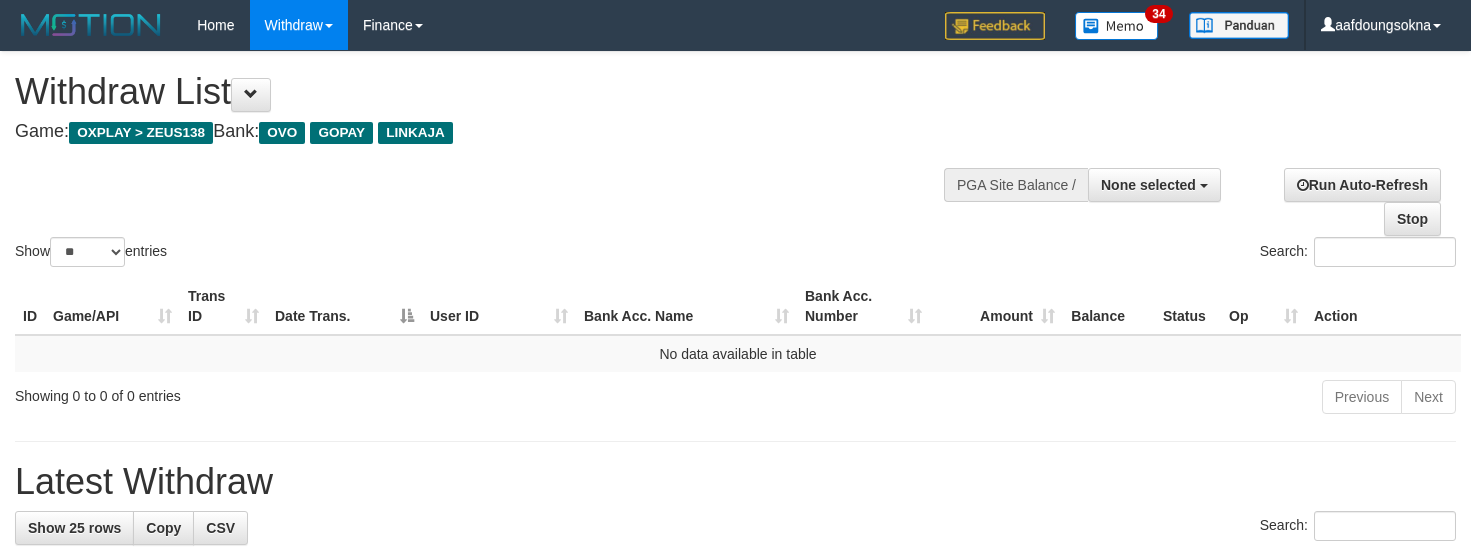 select 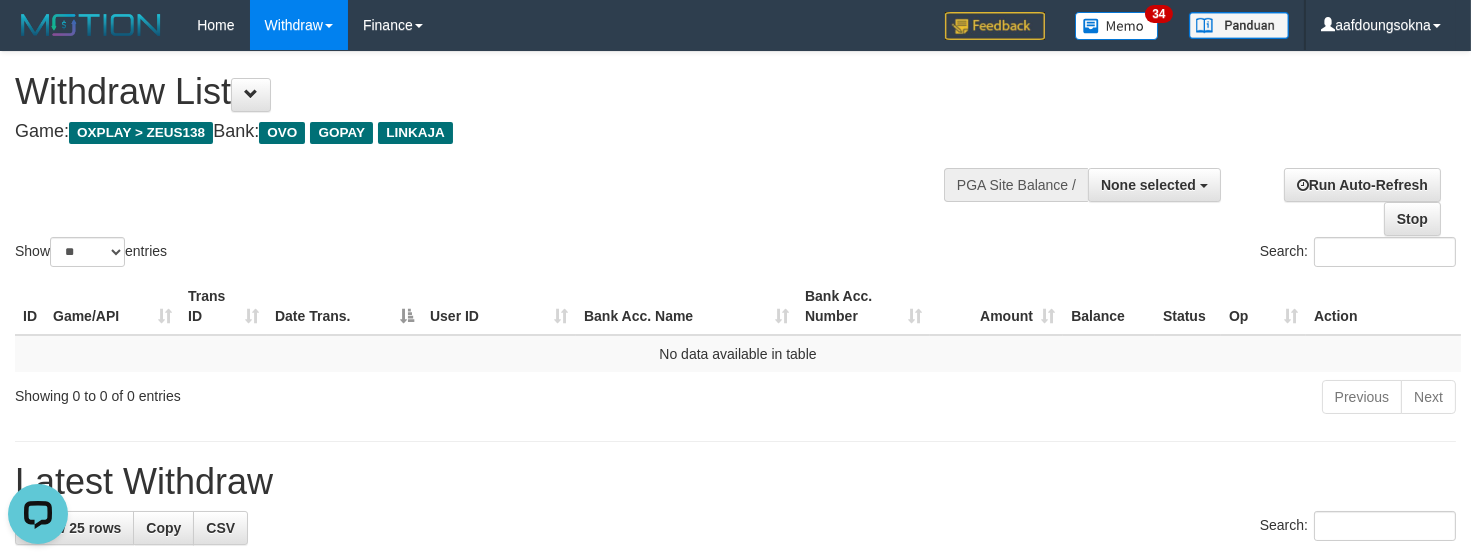 scroll, scrollTop: 0, scrollLeft: 0, axis: both 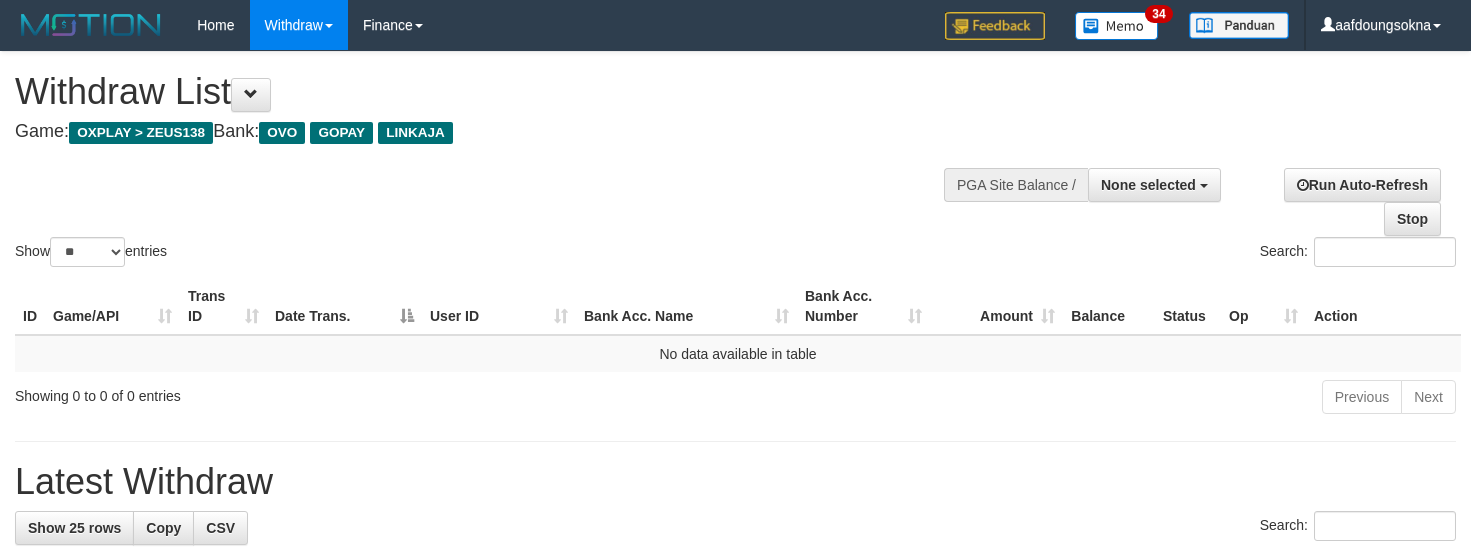 select 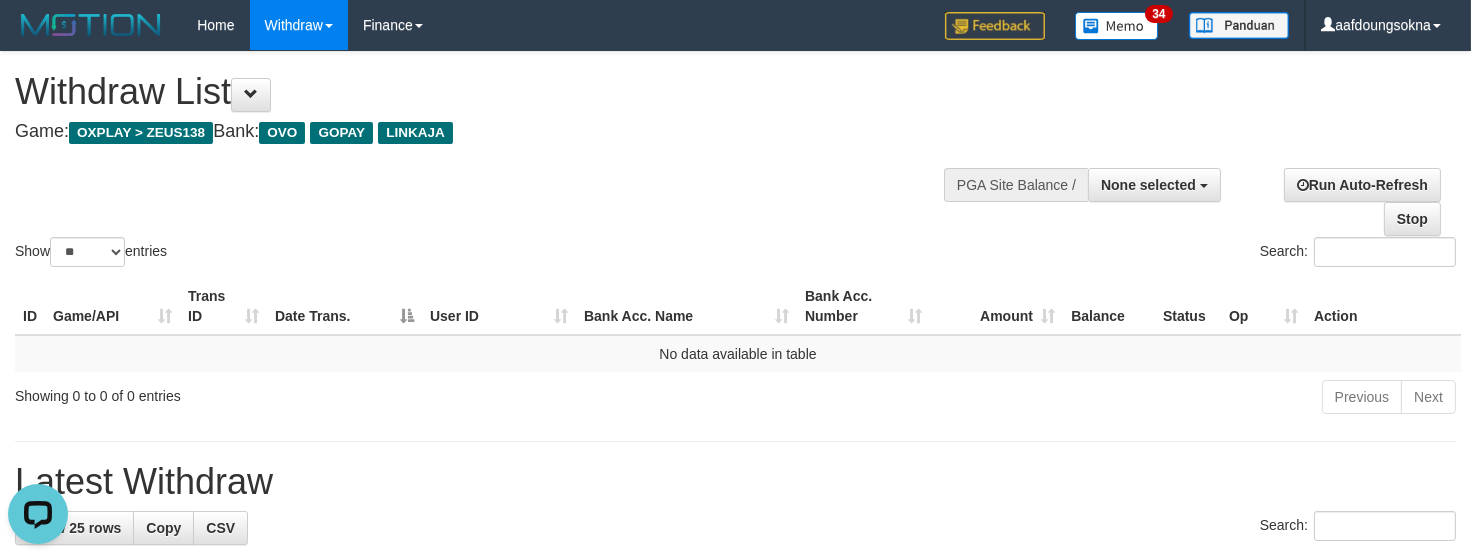 scroll, scrollTop: 0, scrollLeft: 0, axis: both 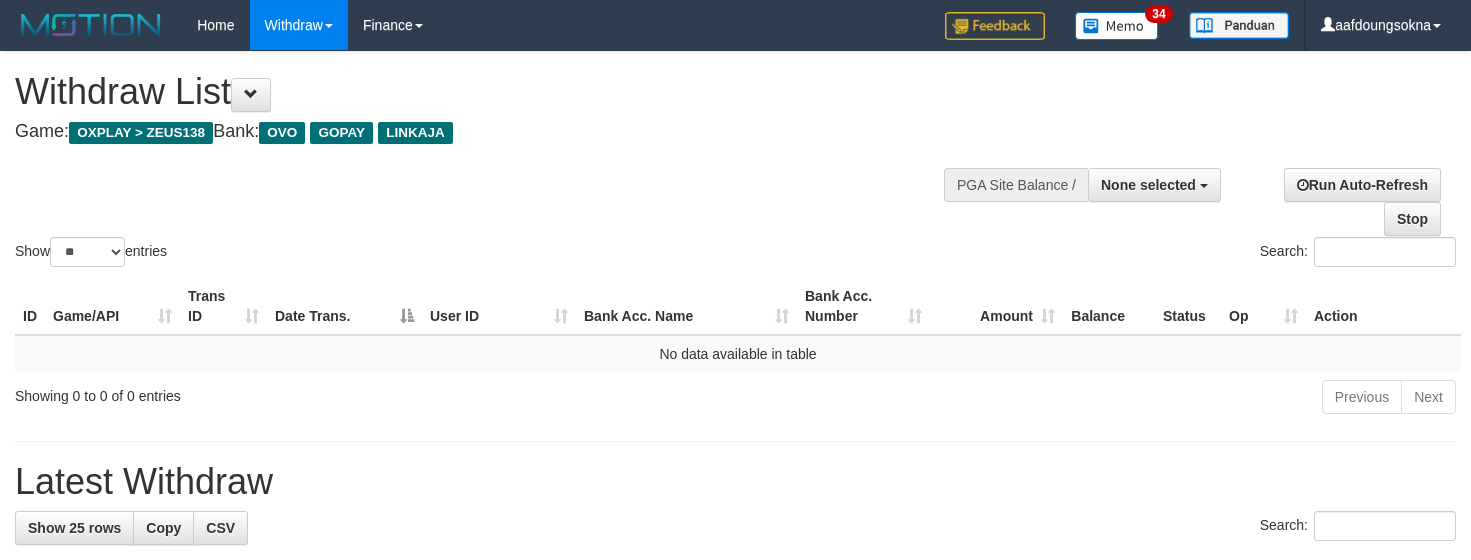 select 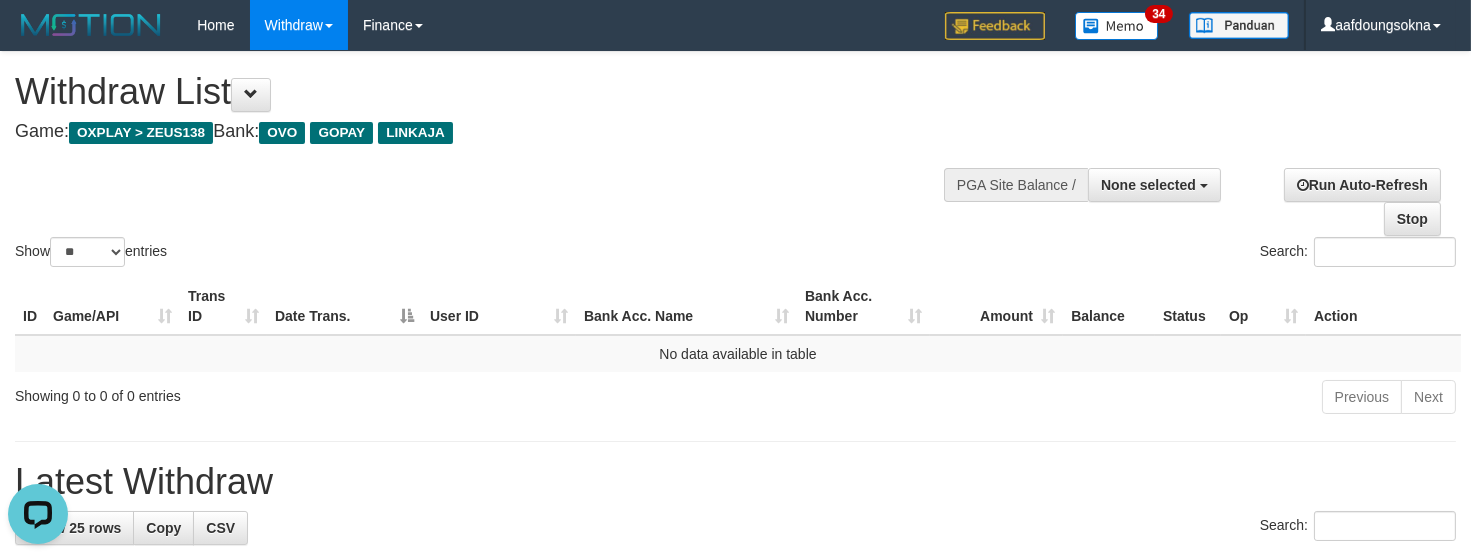 scroll, scrollTop: 0, scrollLeft: 0, axis: both 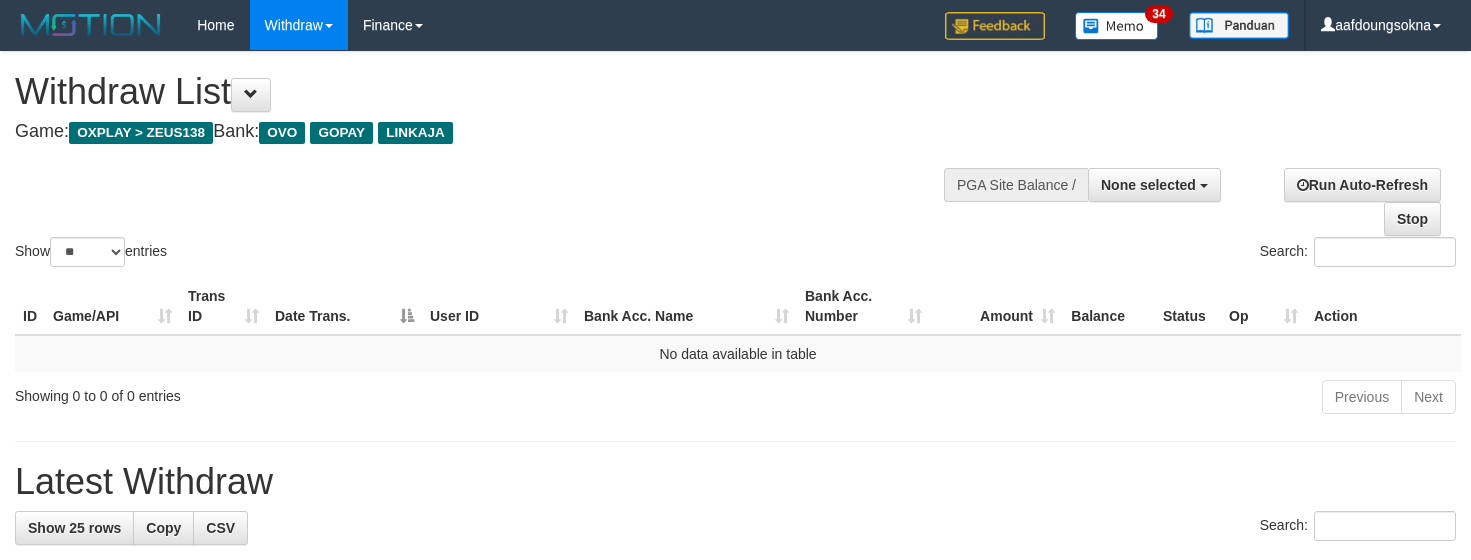 select 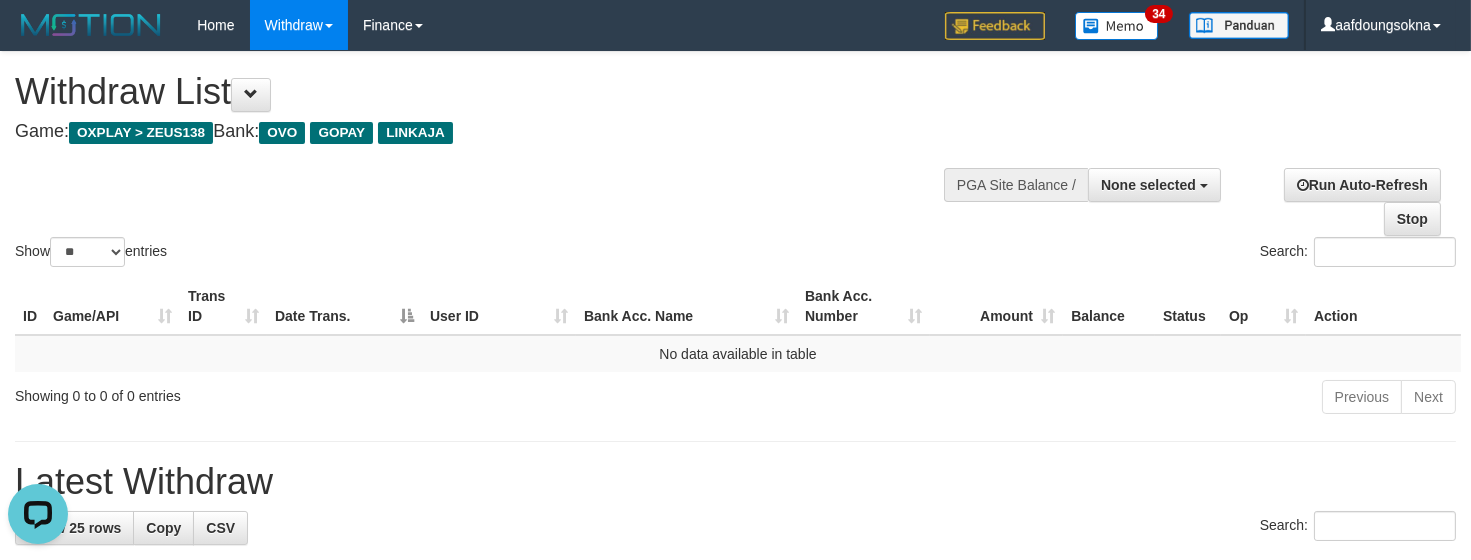 scroll, scrollTop: 0, scrollLeft: 0, axis: both 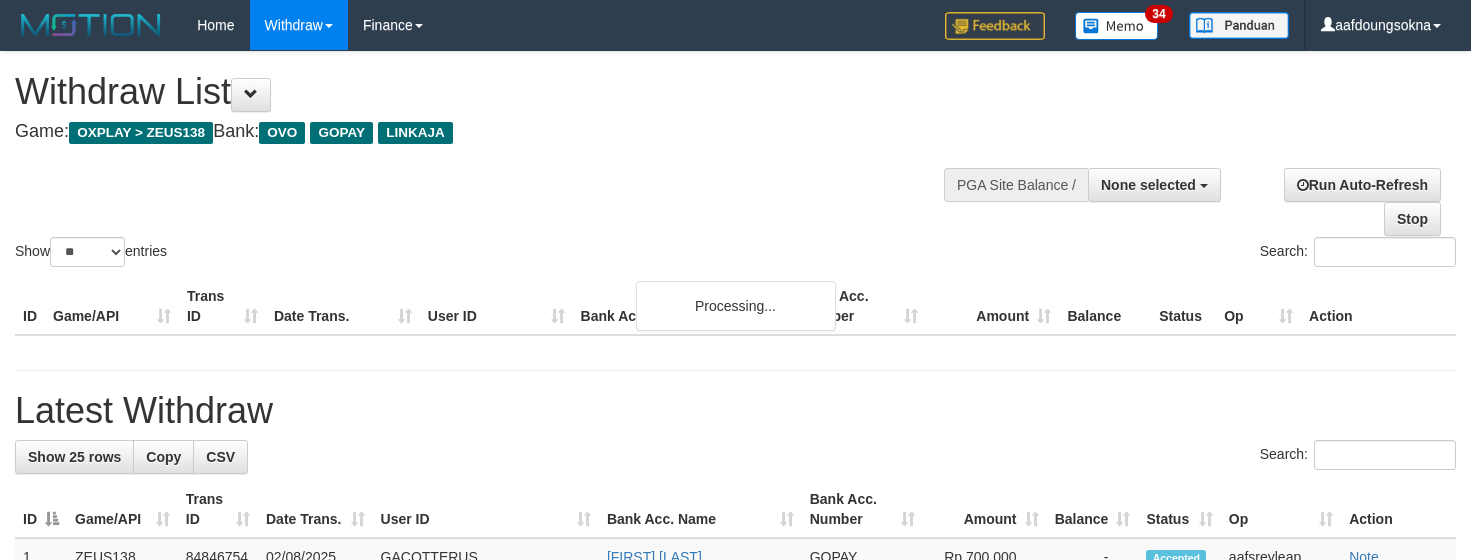 select 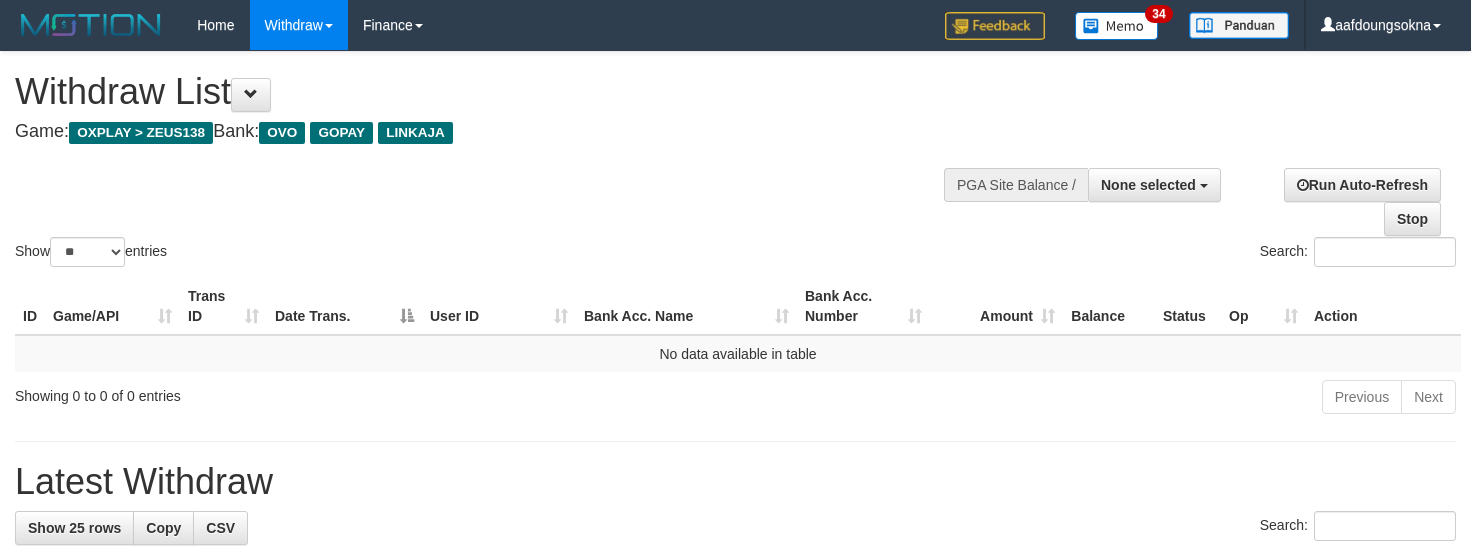 select 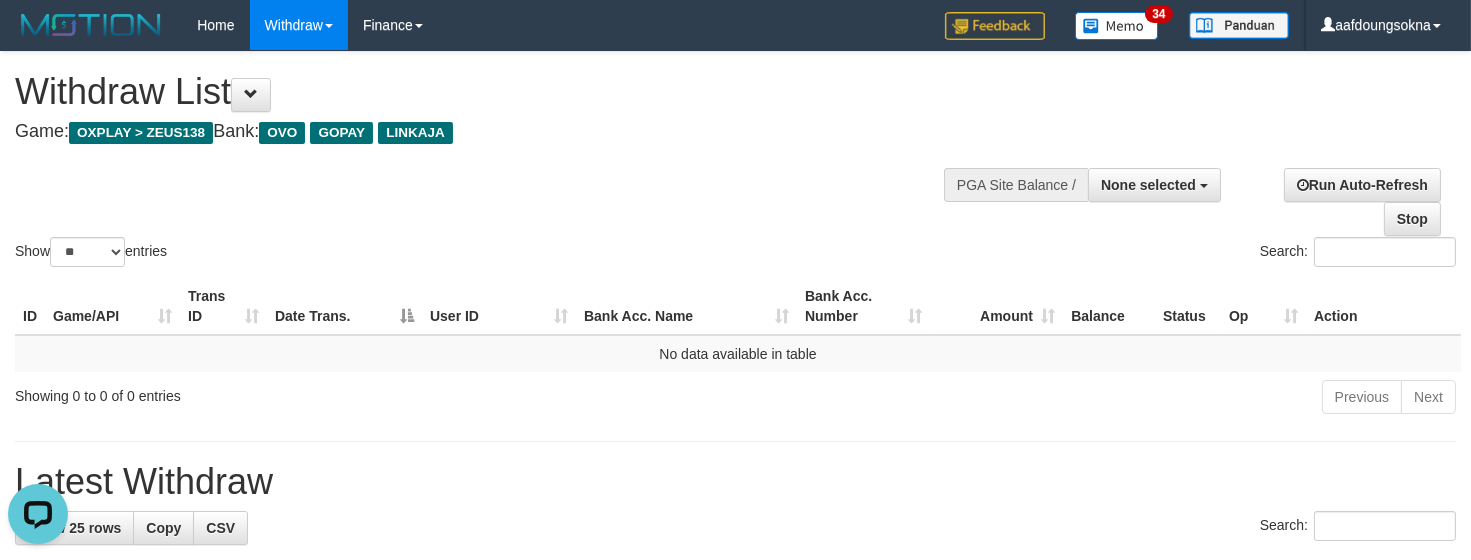 scroll, scrollTop: 0, scrollLeft: 0, axis: both 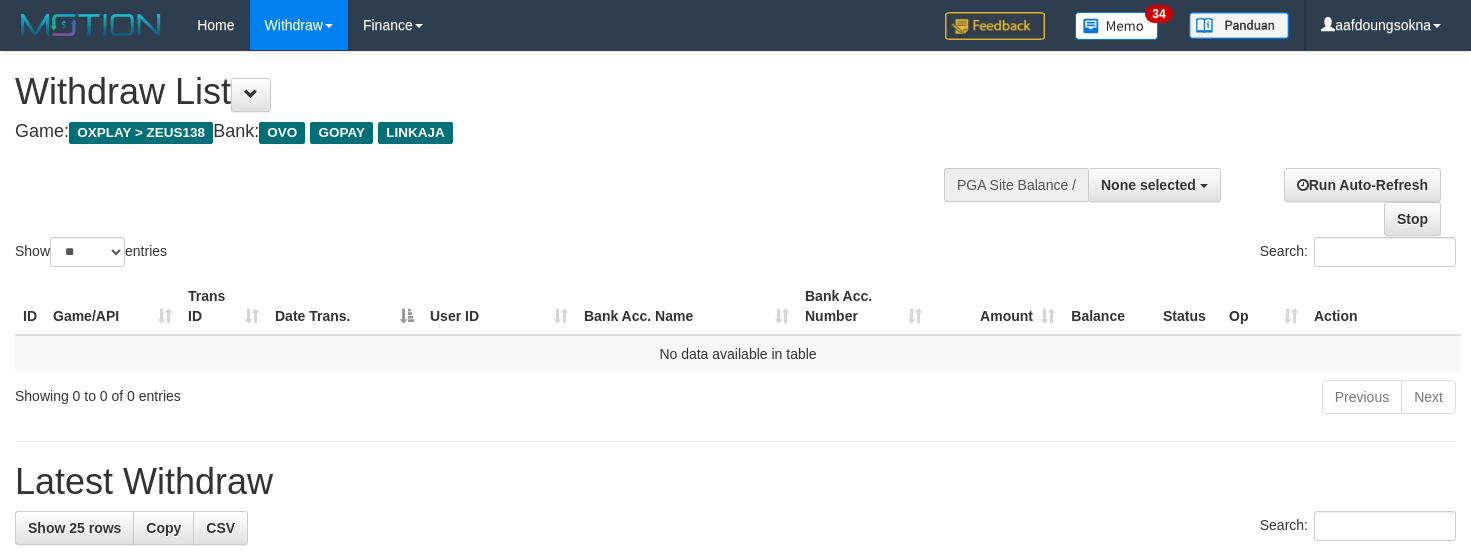select 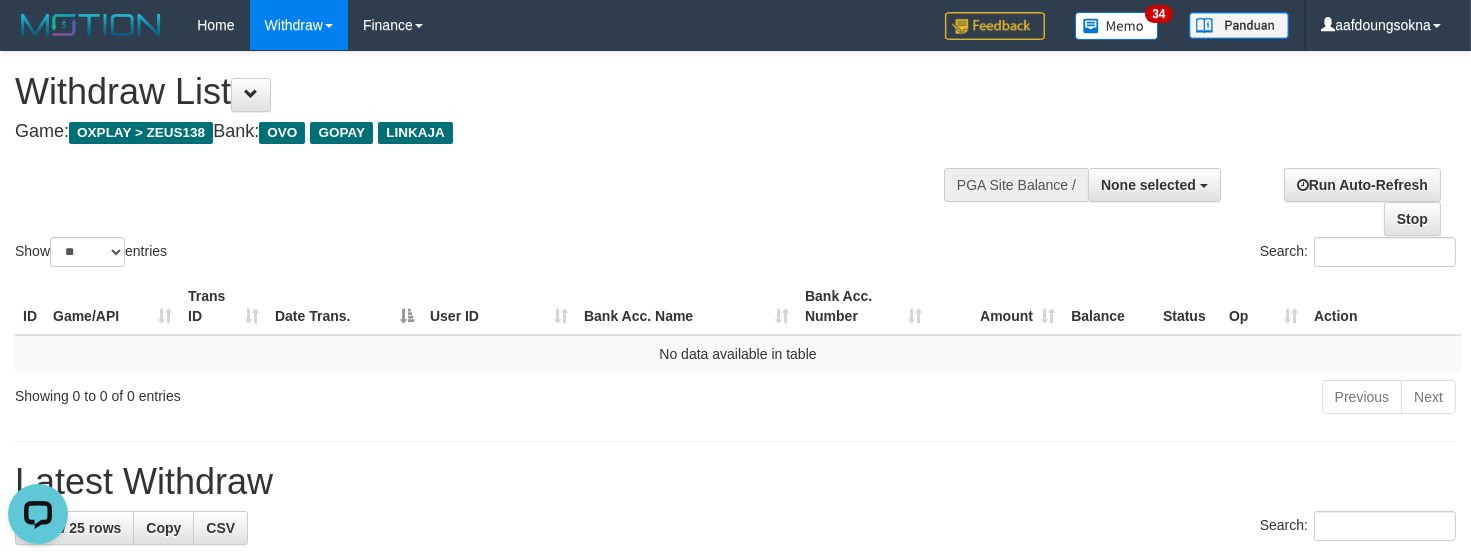 scroll, scrollTop: 0, scrollLeft: 0, axis: both 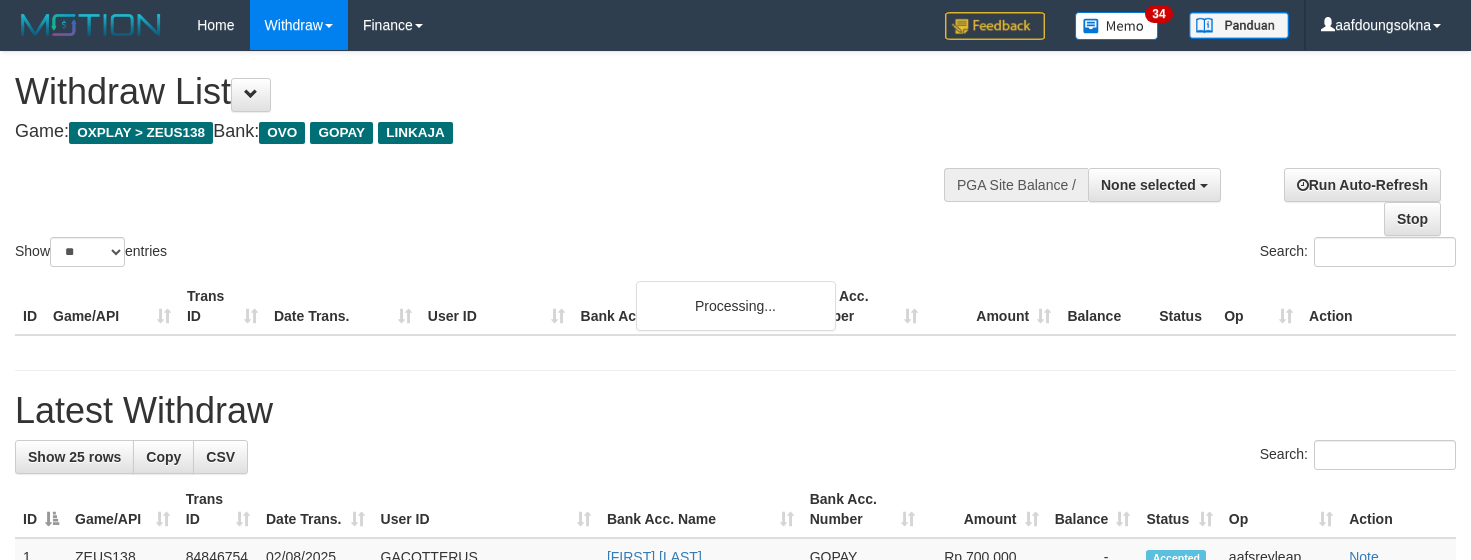 select 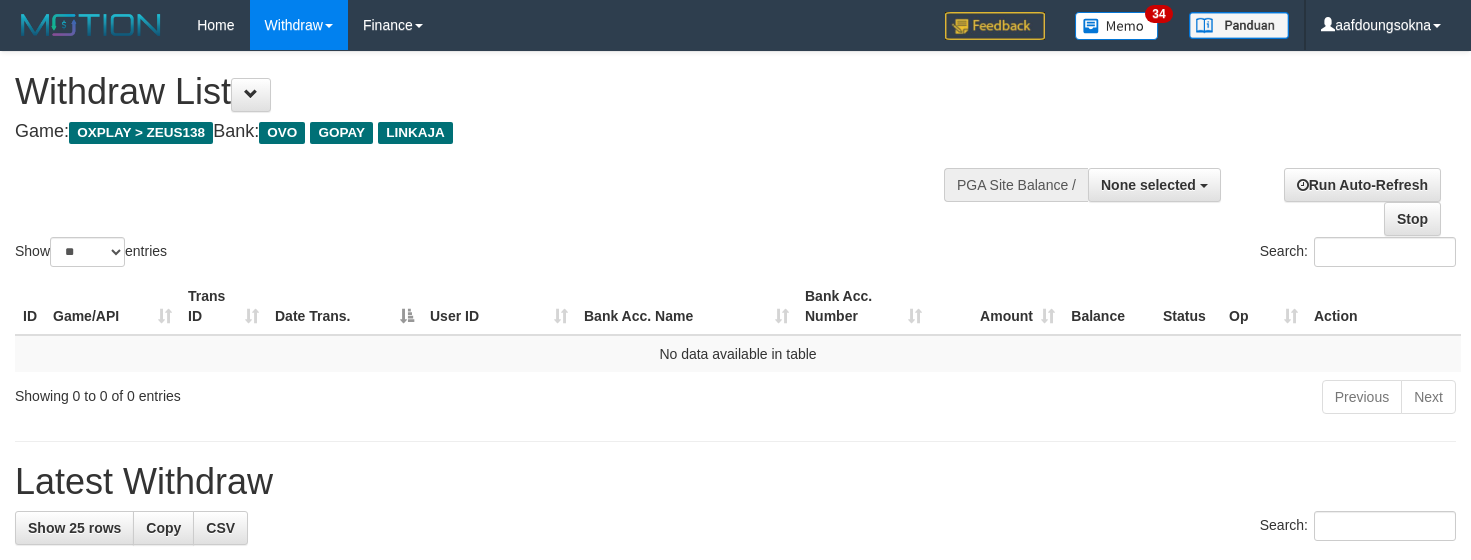 select 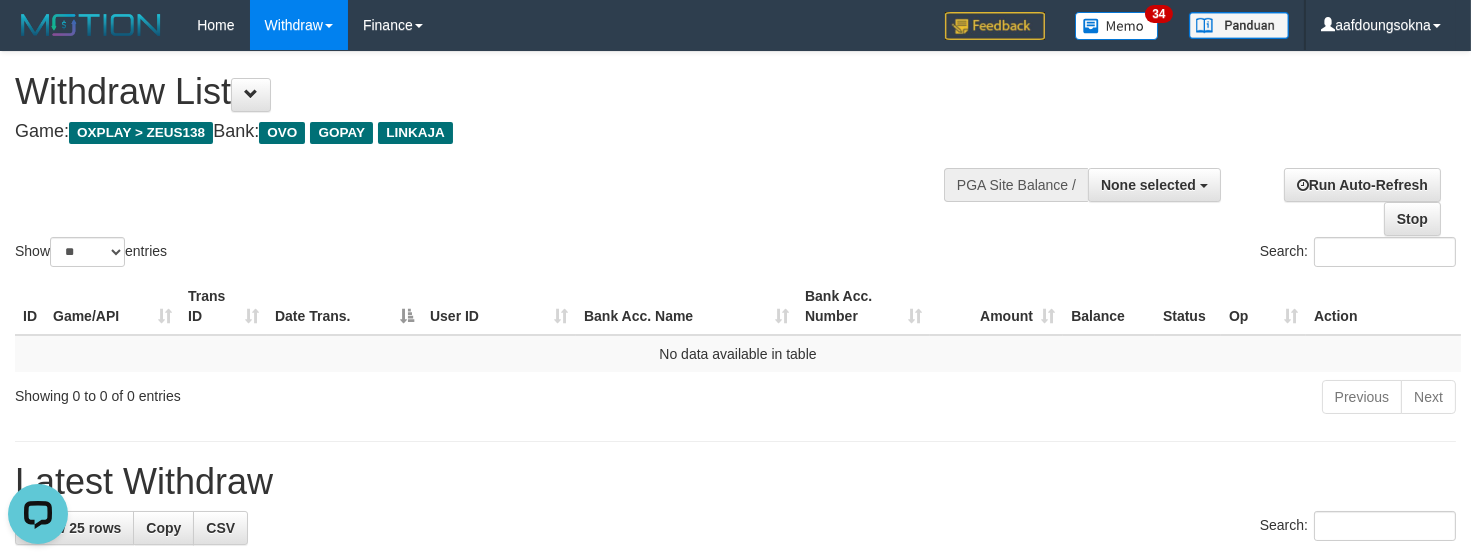 scroll, scrollTop: 0, scrollLeft: 0, axis: both 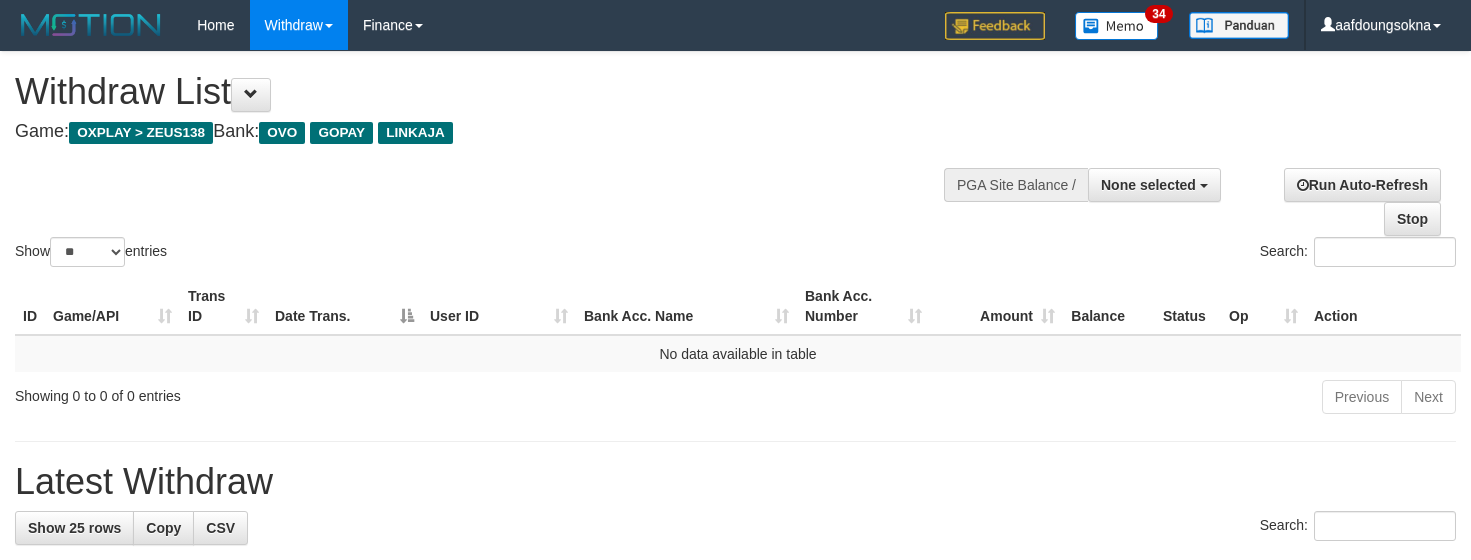 select 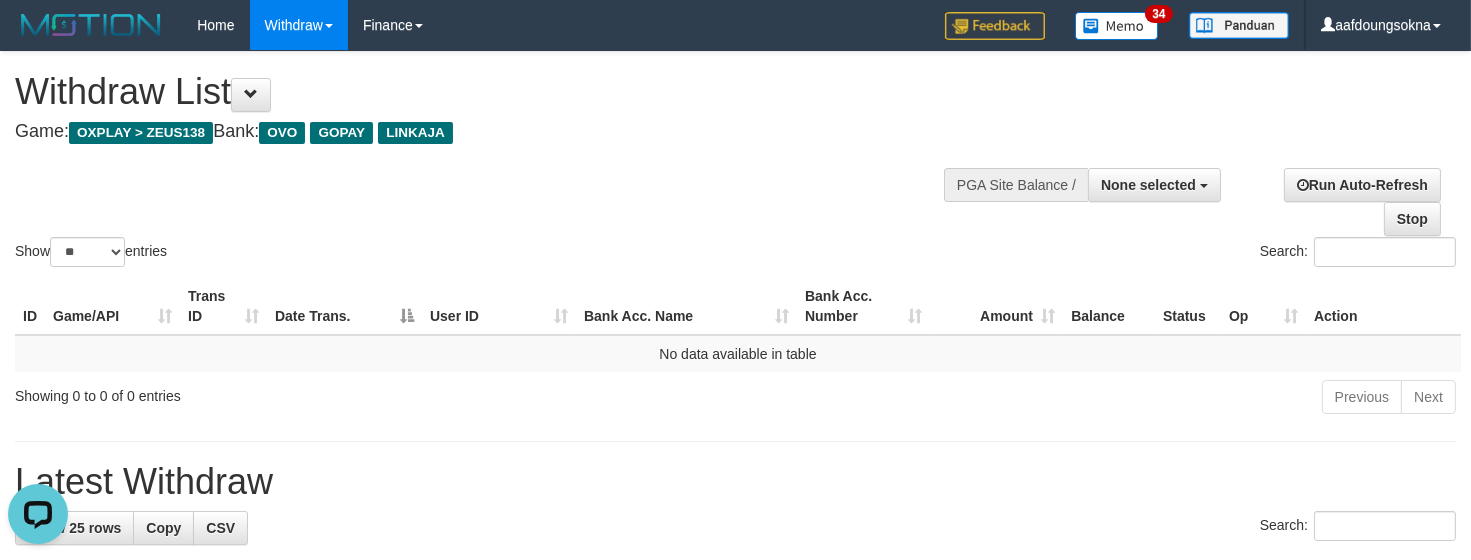 scroll, scrollTop: 0, scrollLeft: 0, axis: both 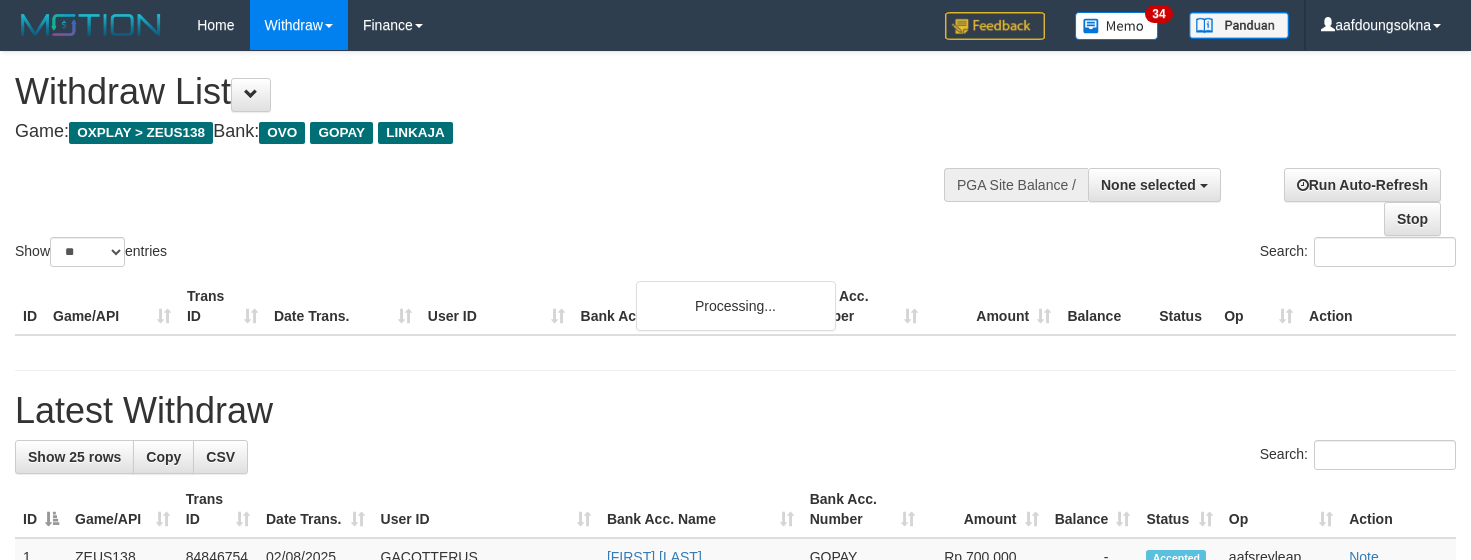 select 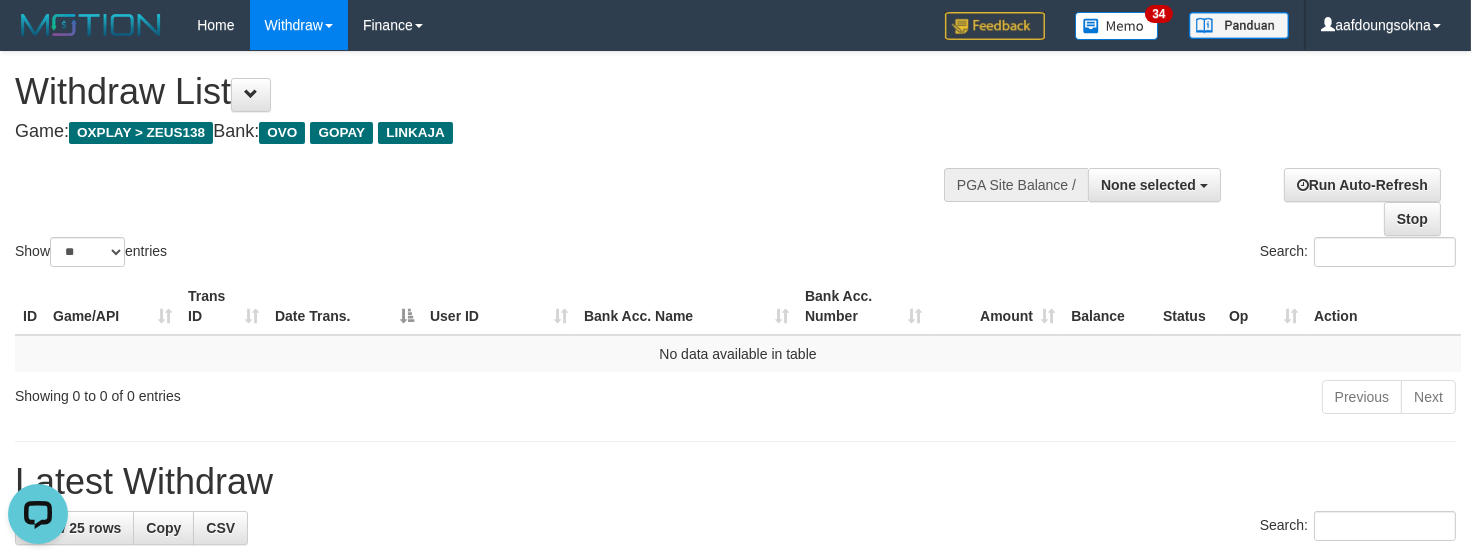 scroll, scrollTop: 0, scrollLeft: 0, axis: both 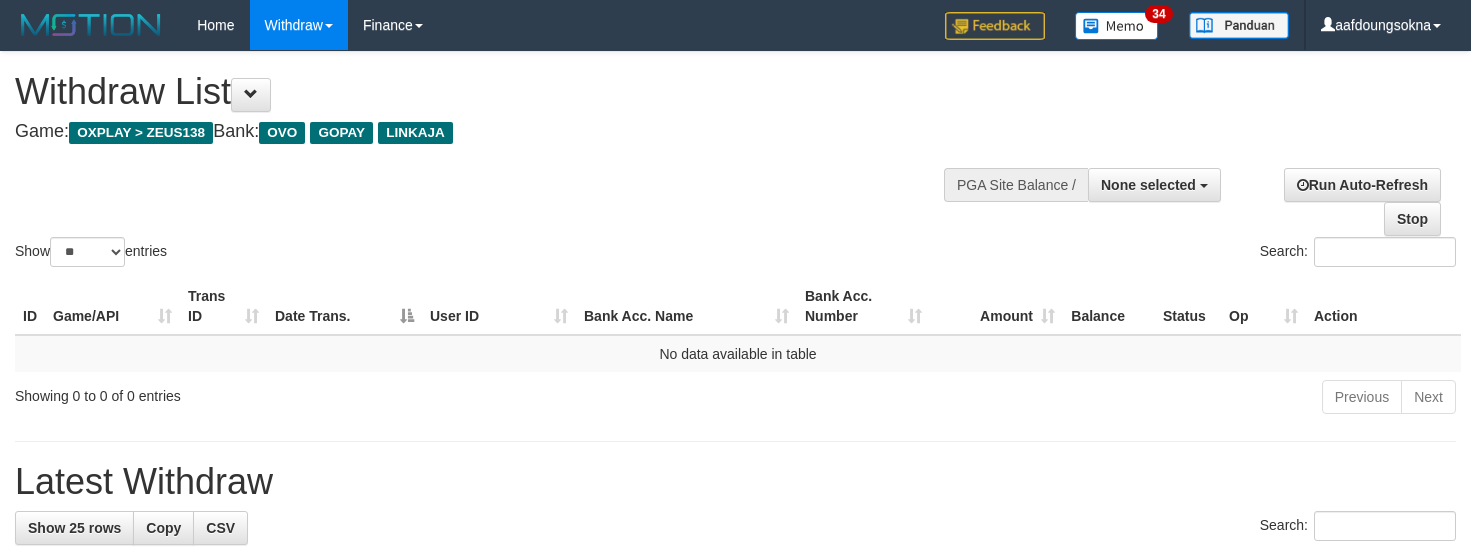 select 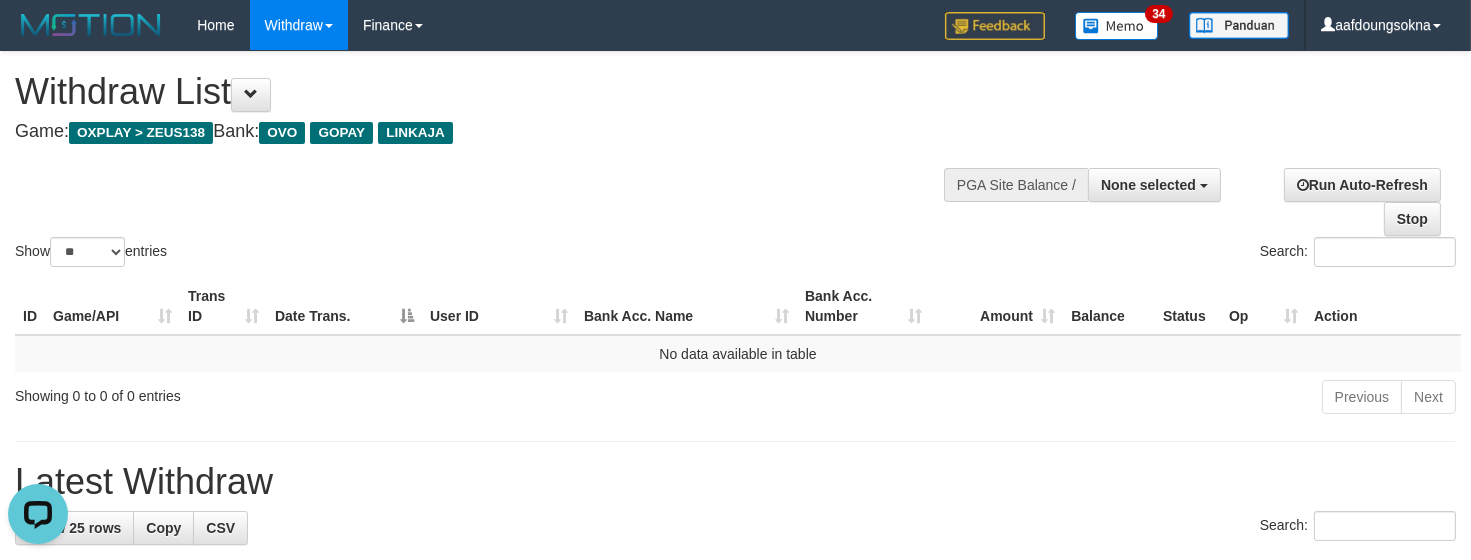 scroll, scrollTop: 0, scrollLeft: 0, axis: both 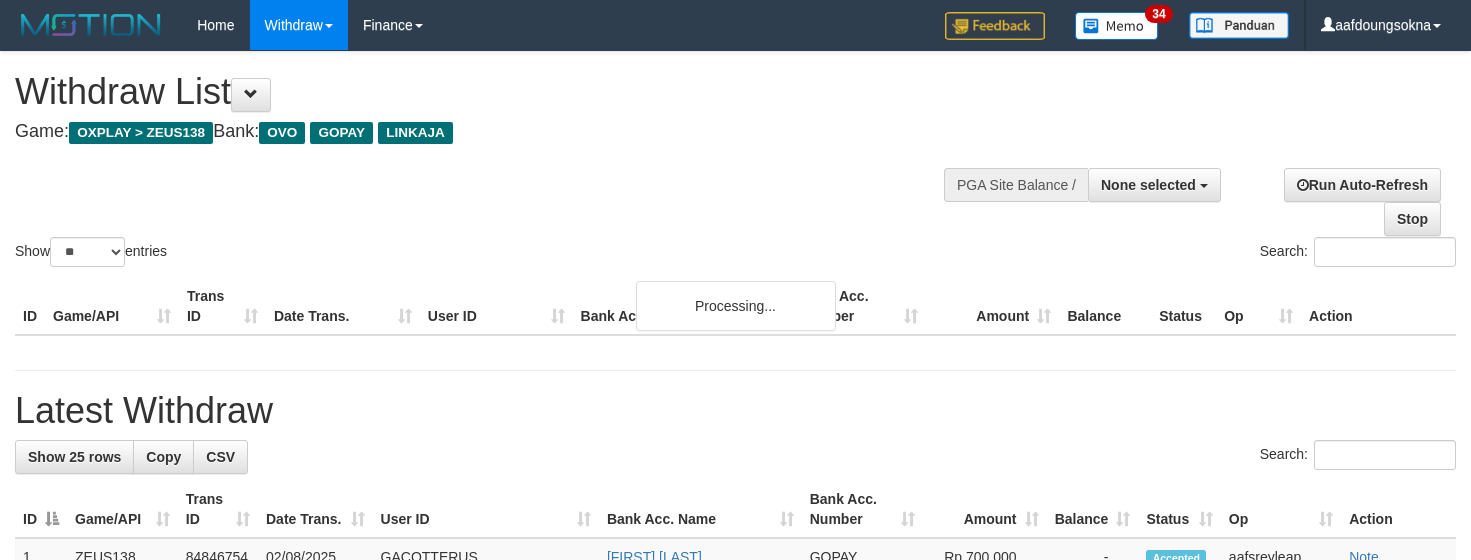 select 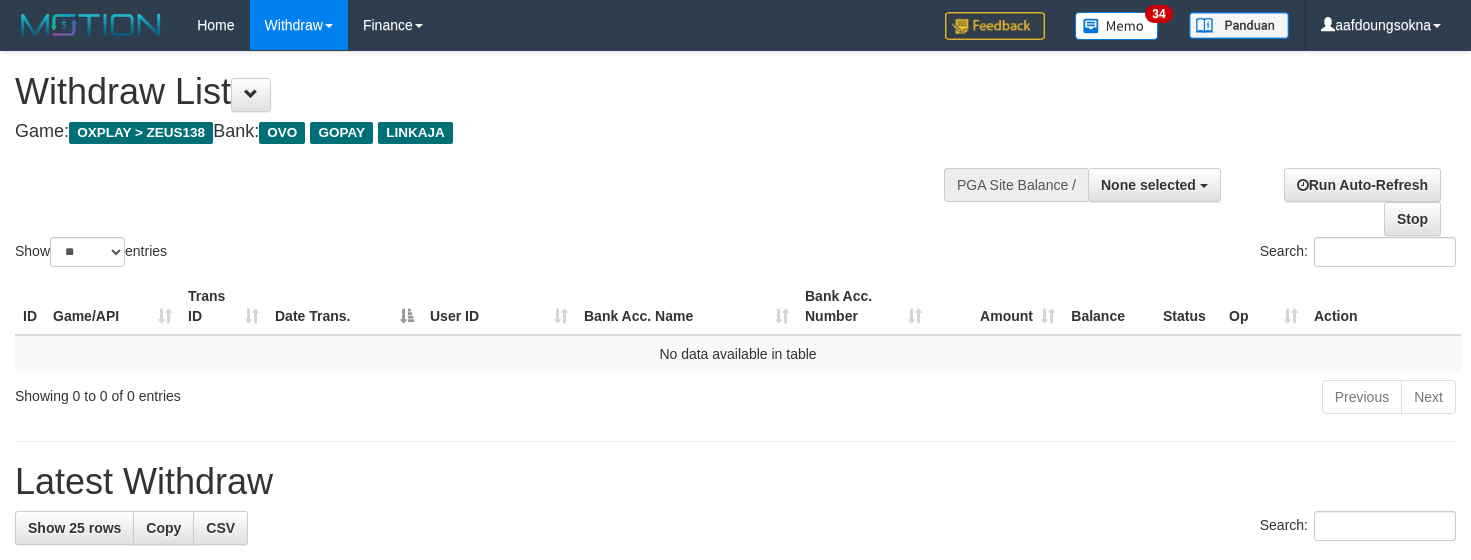 select 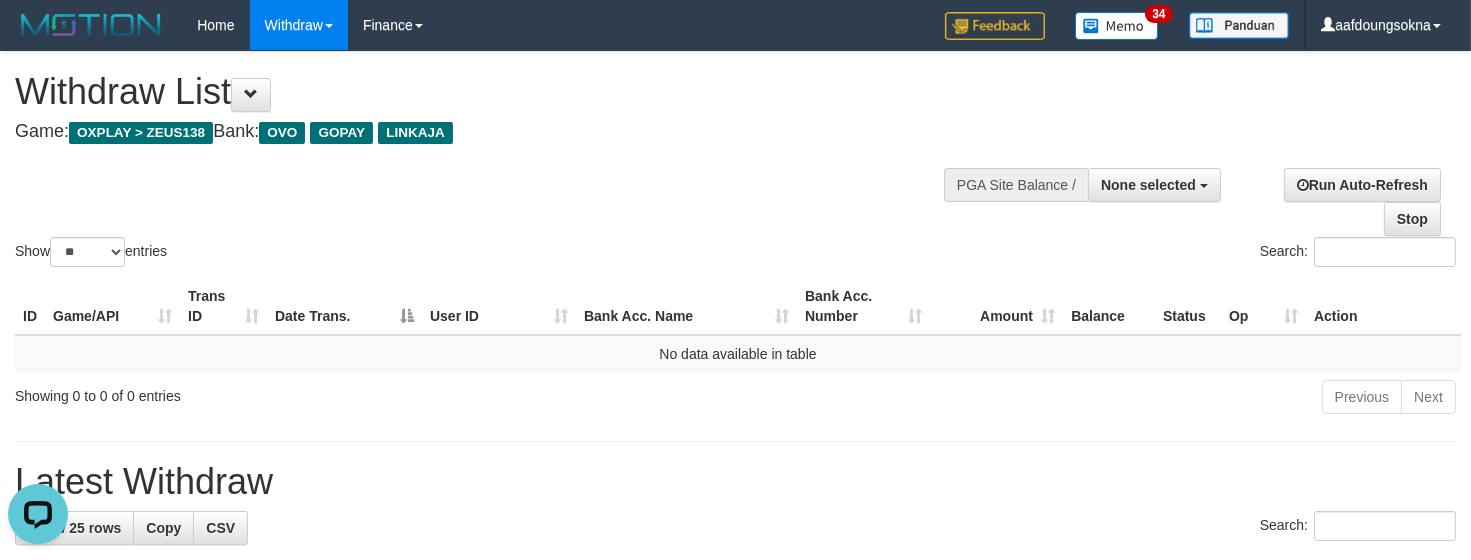 scroll, scrollTop: 0, scrollLeft: 0, axis: both 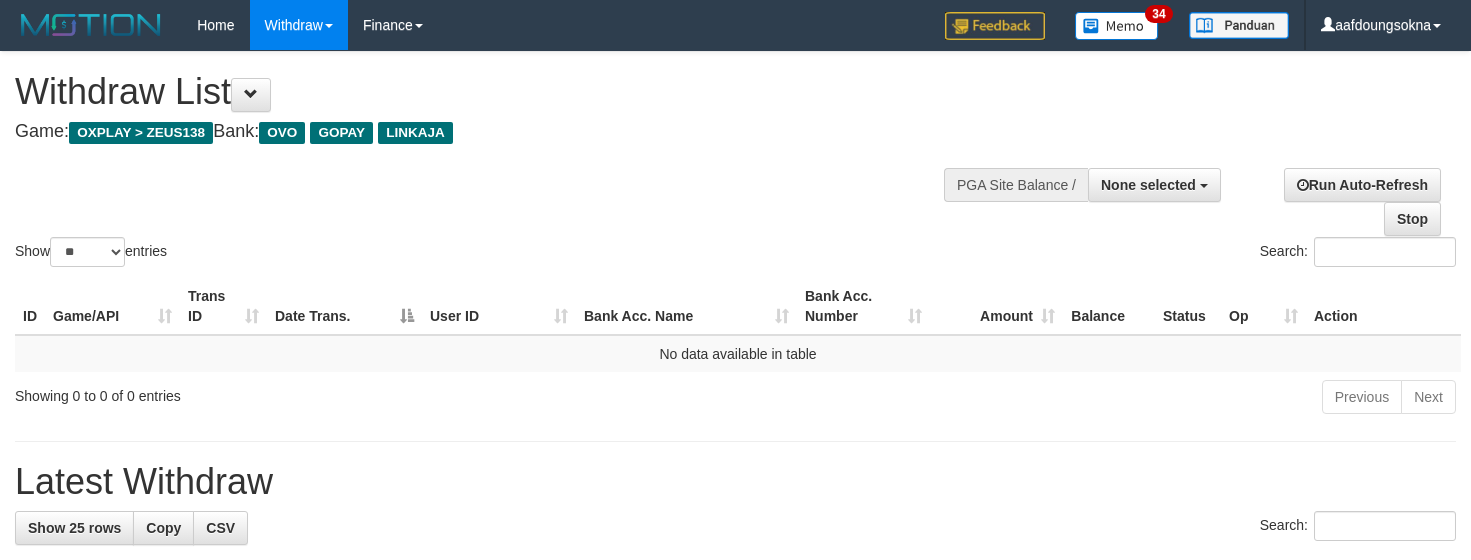 select 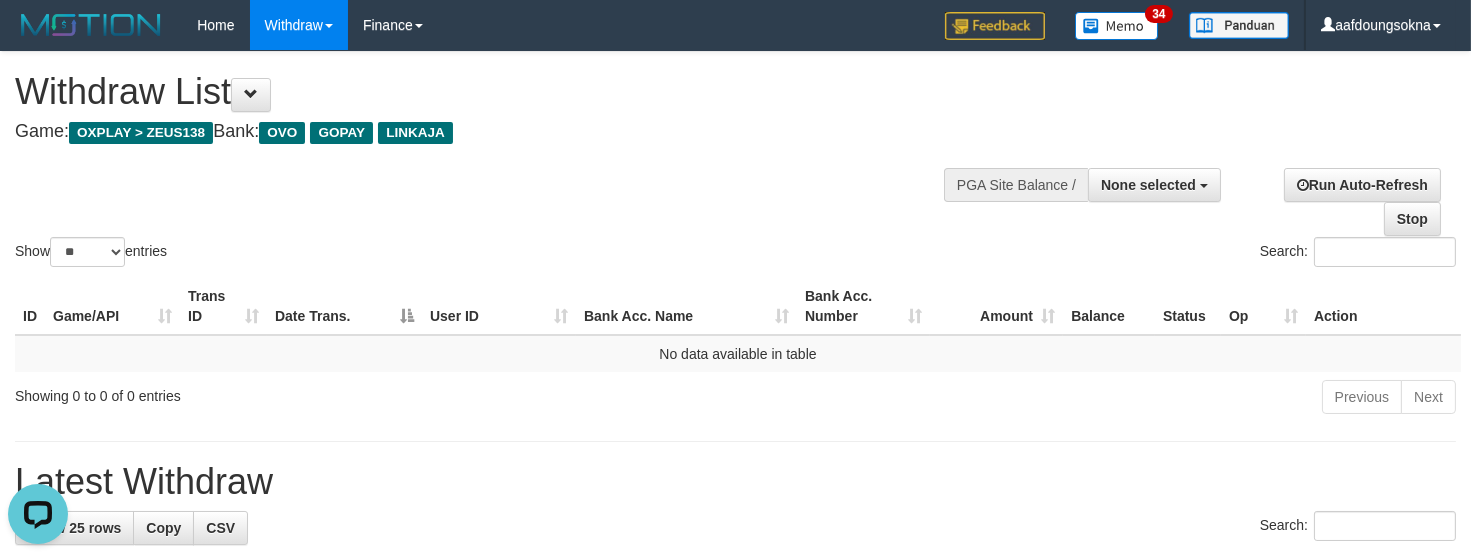 scroll, scrollTop: 0, scrollLeft: 0, axis: both 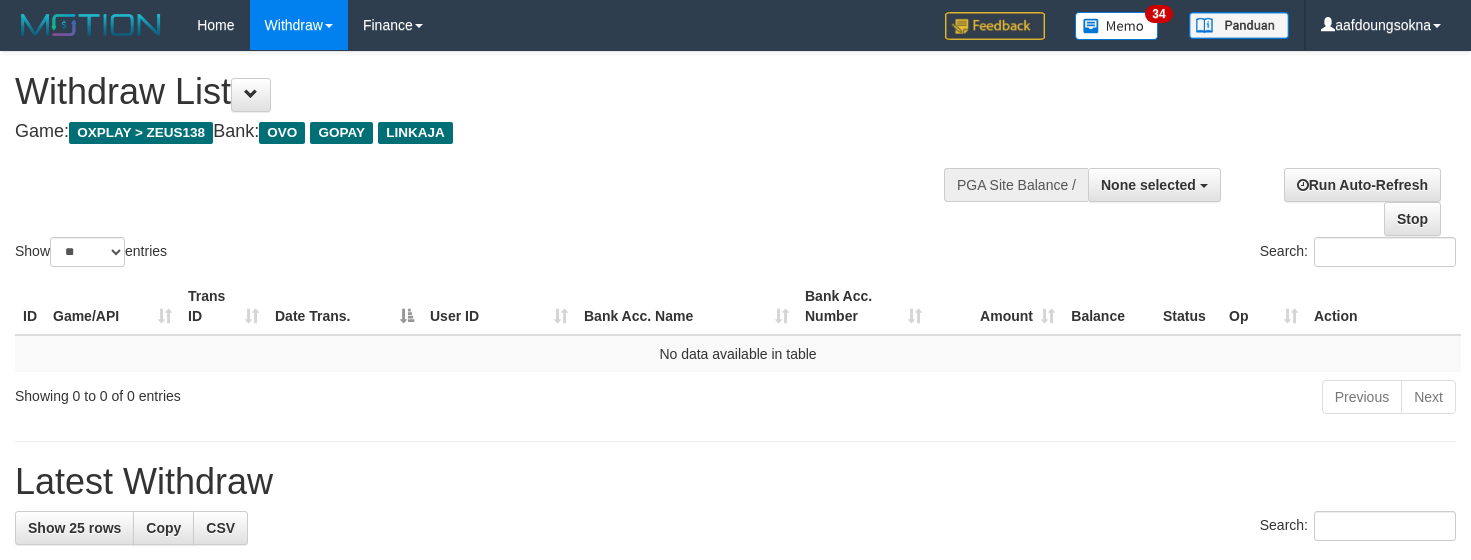 select 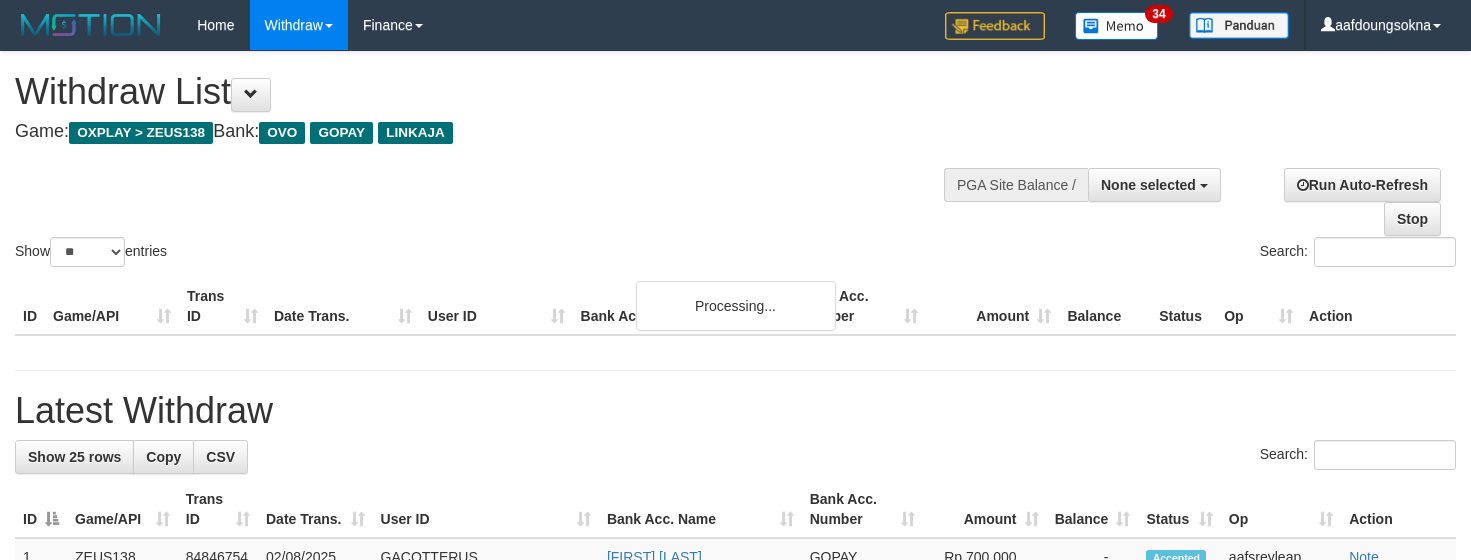 select 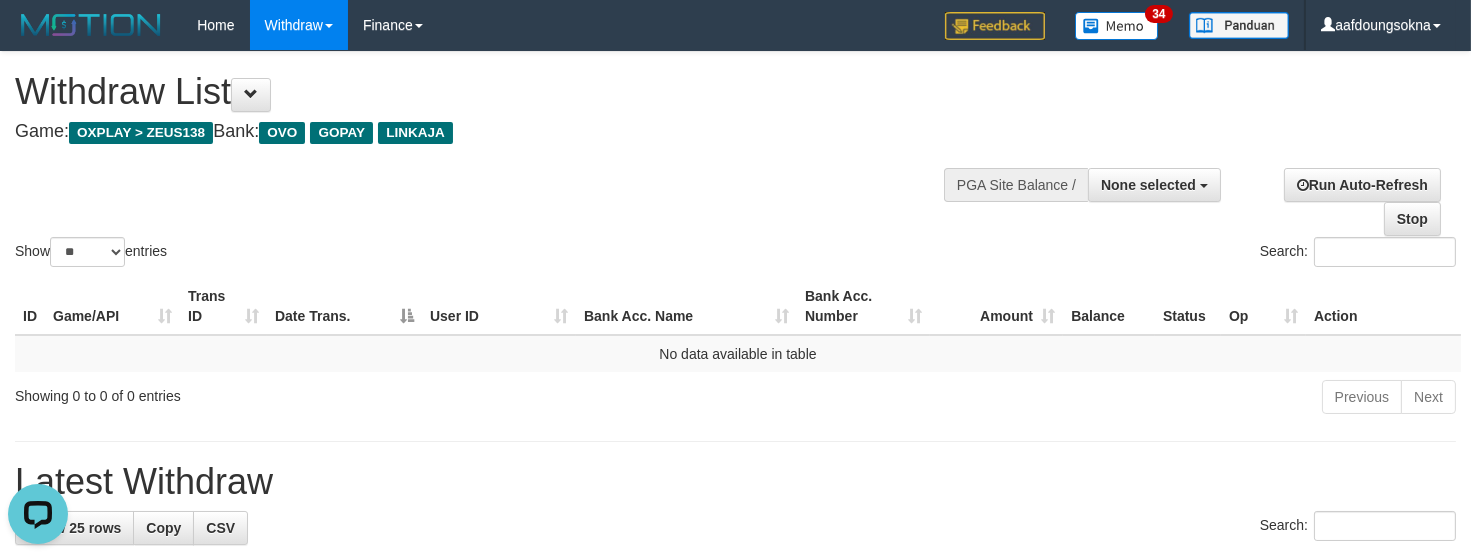 scroll, scrollTop: 0, scrollLeft: 0, axis: both 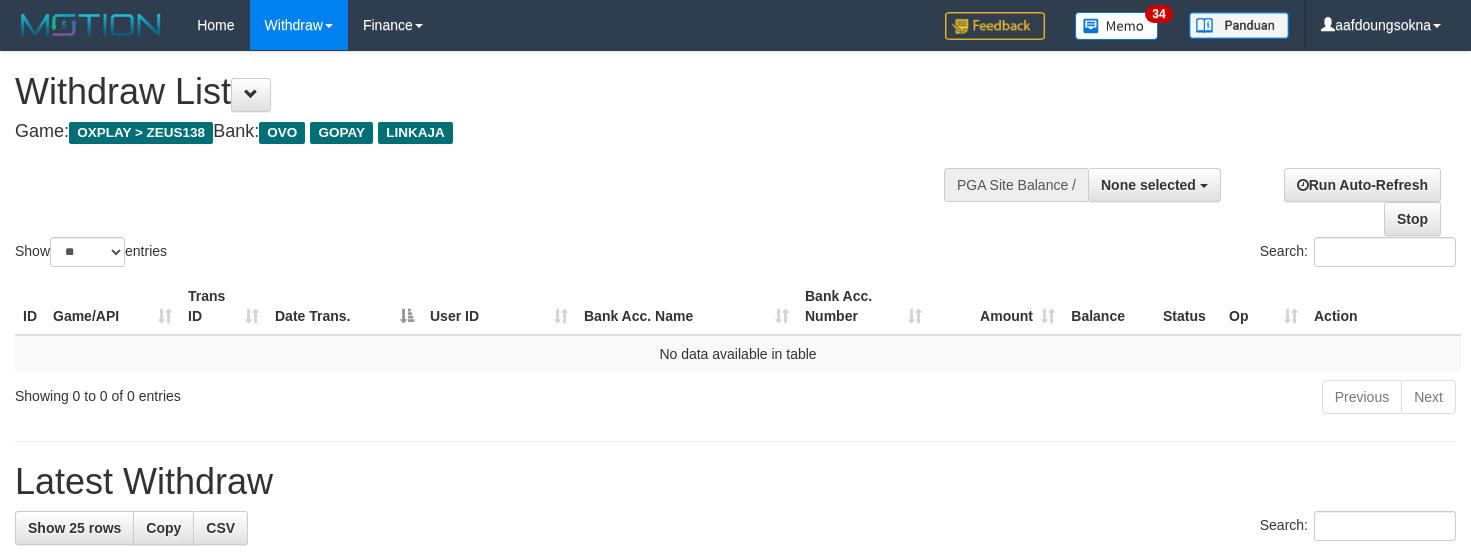 select 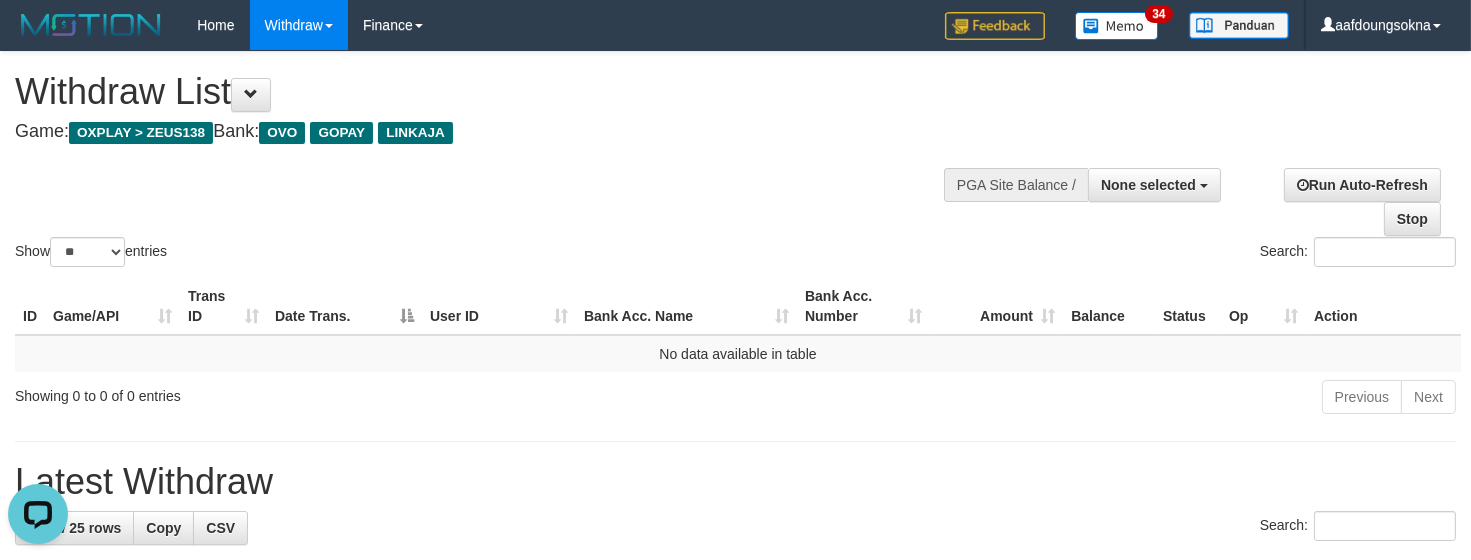 scroll, scrollTop: 0, scrollLeft: 0, axis: both 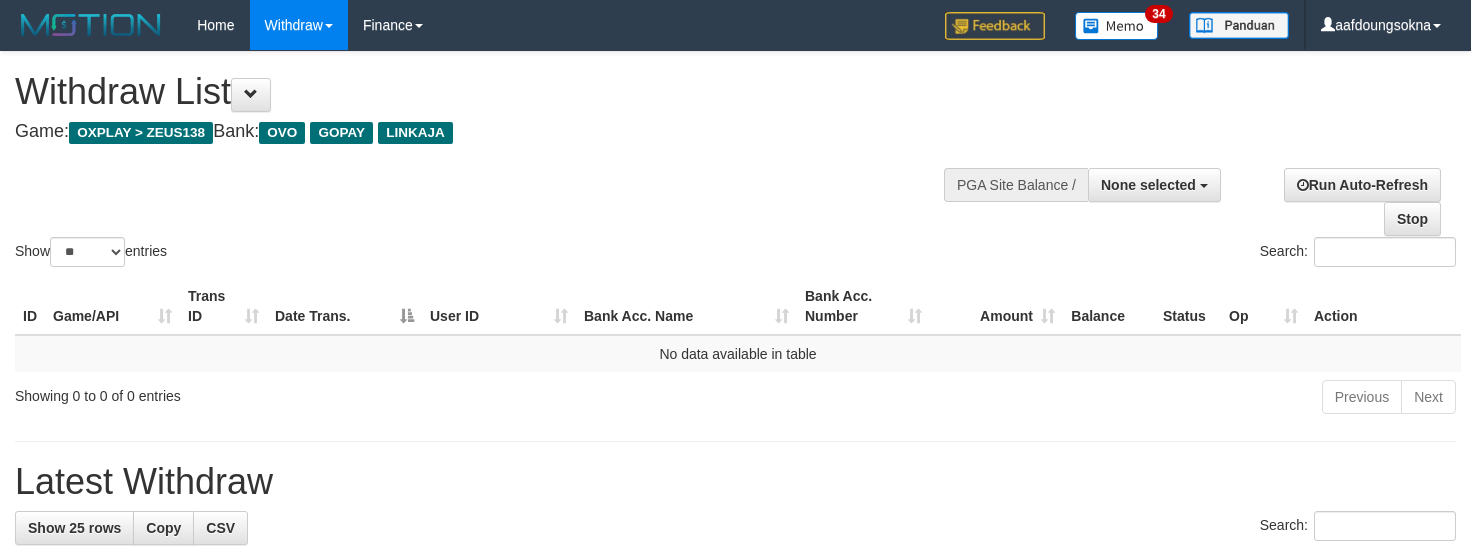 select 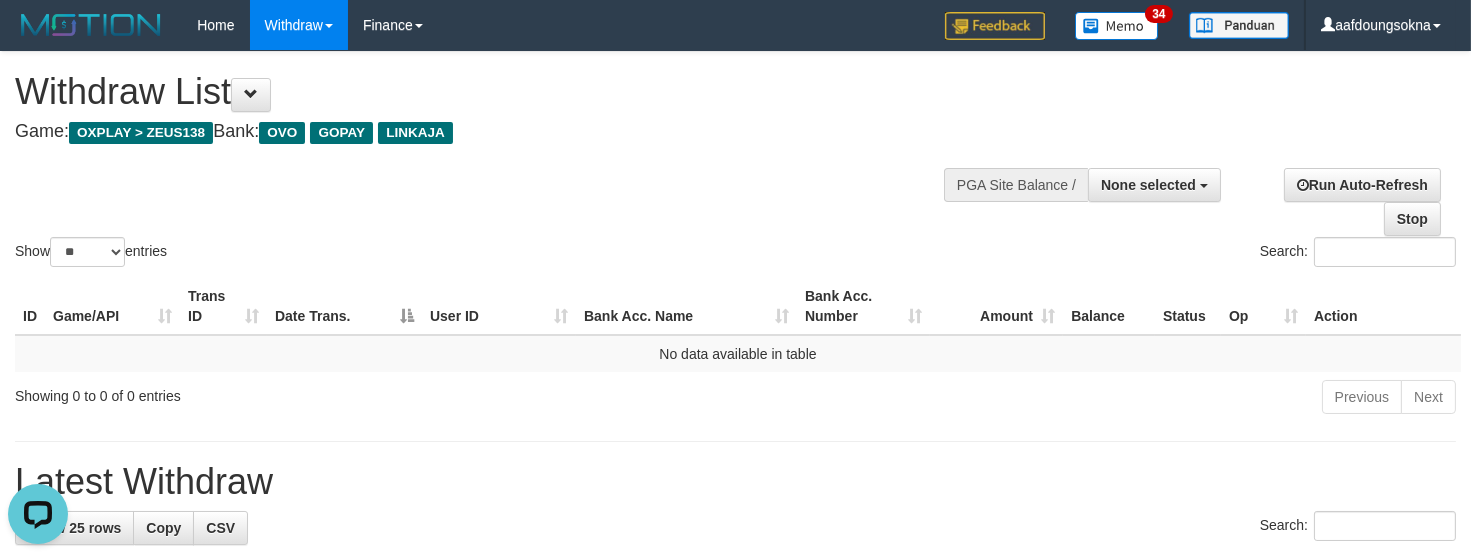 scroll, scrollTop: 0, scrollLeft: 0, axis: both 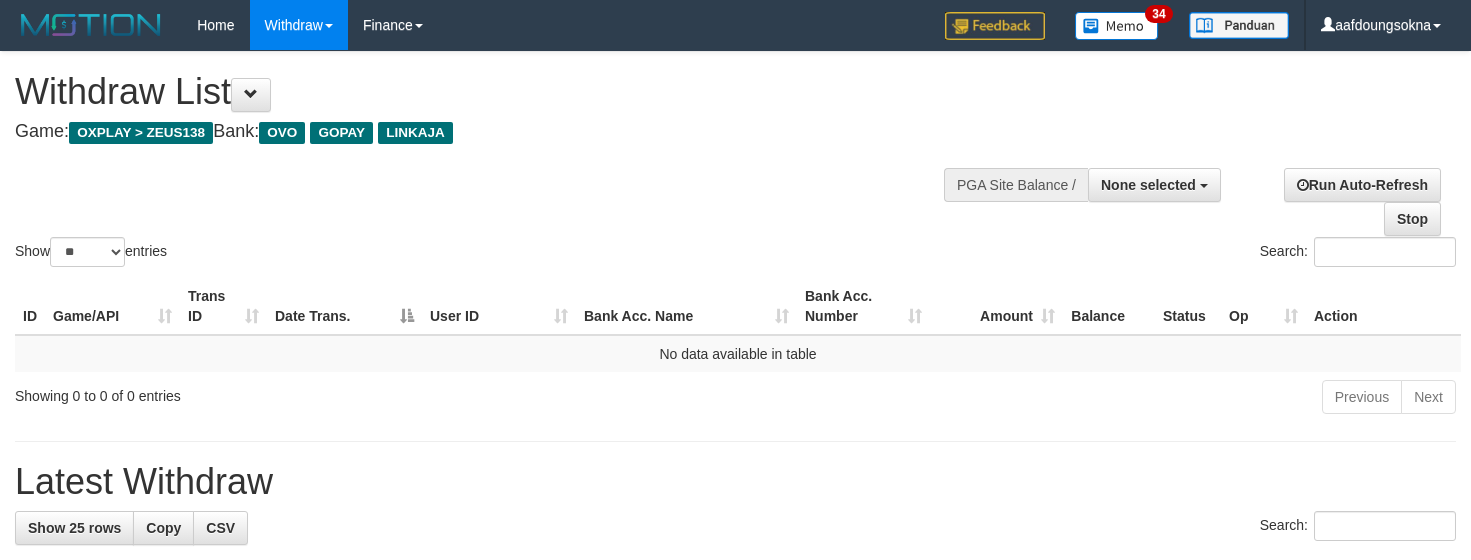 select 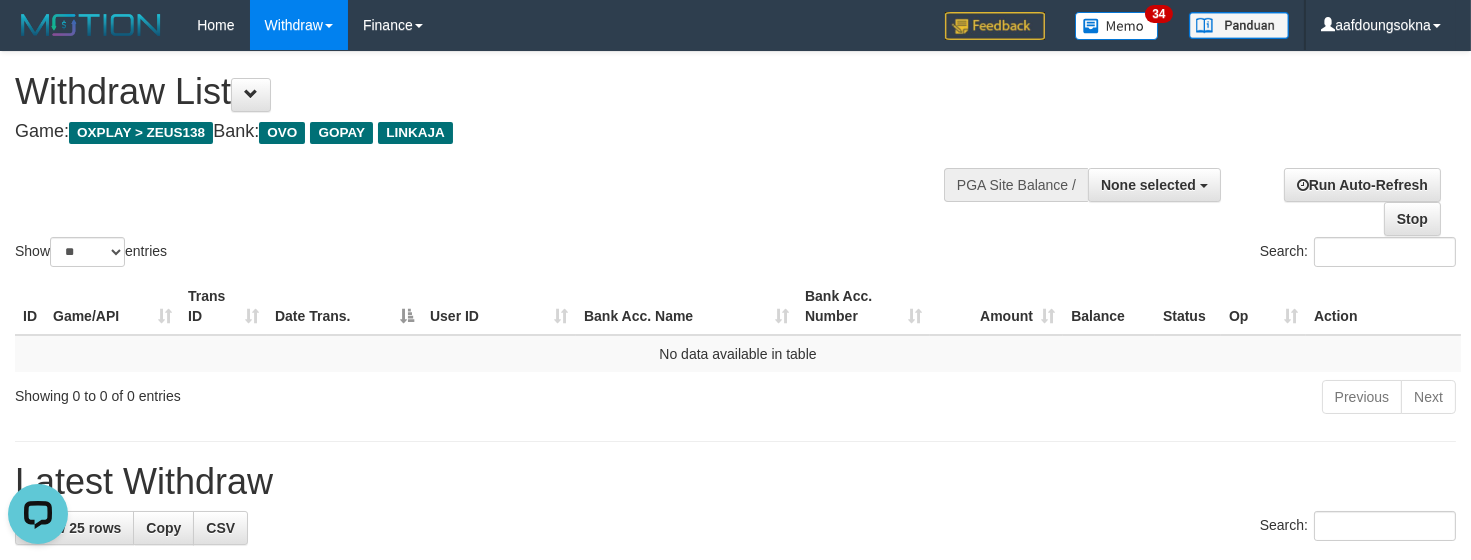 scroll, scrollTop: 0, scrollLeft: 0, axis: both 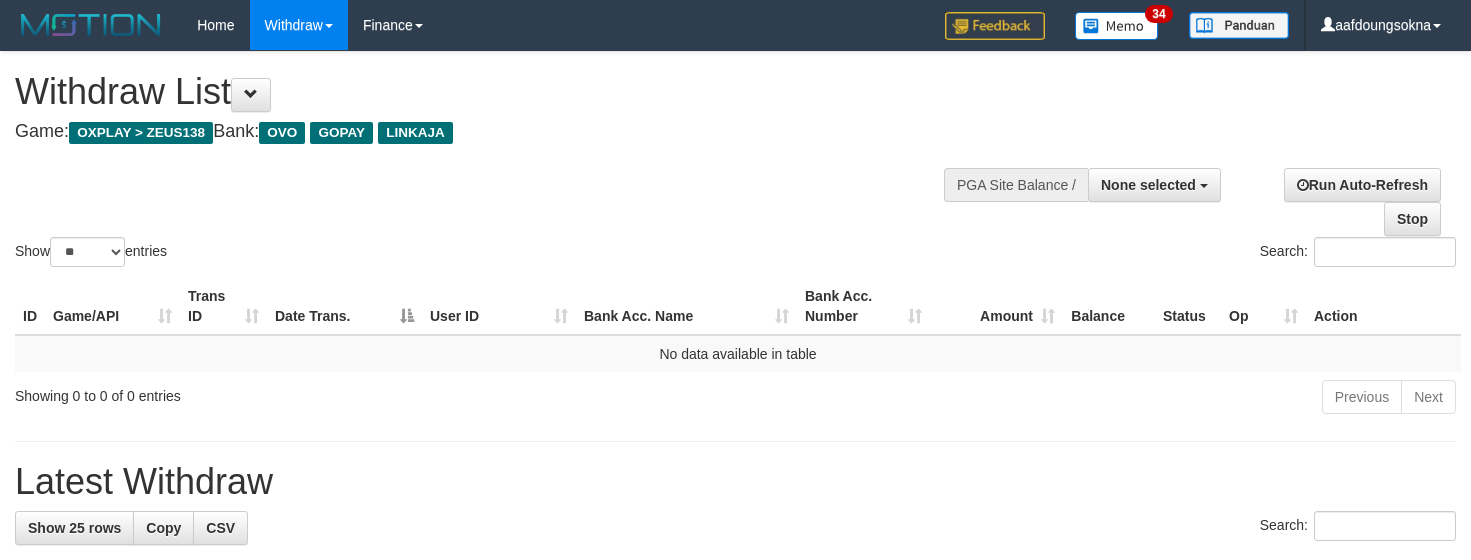 select 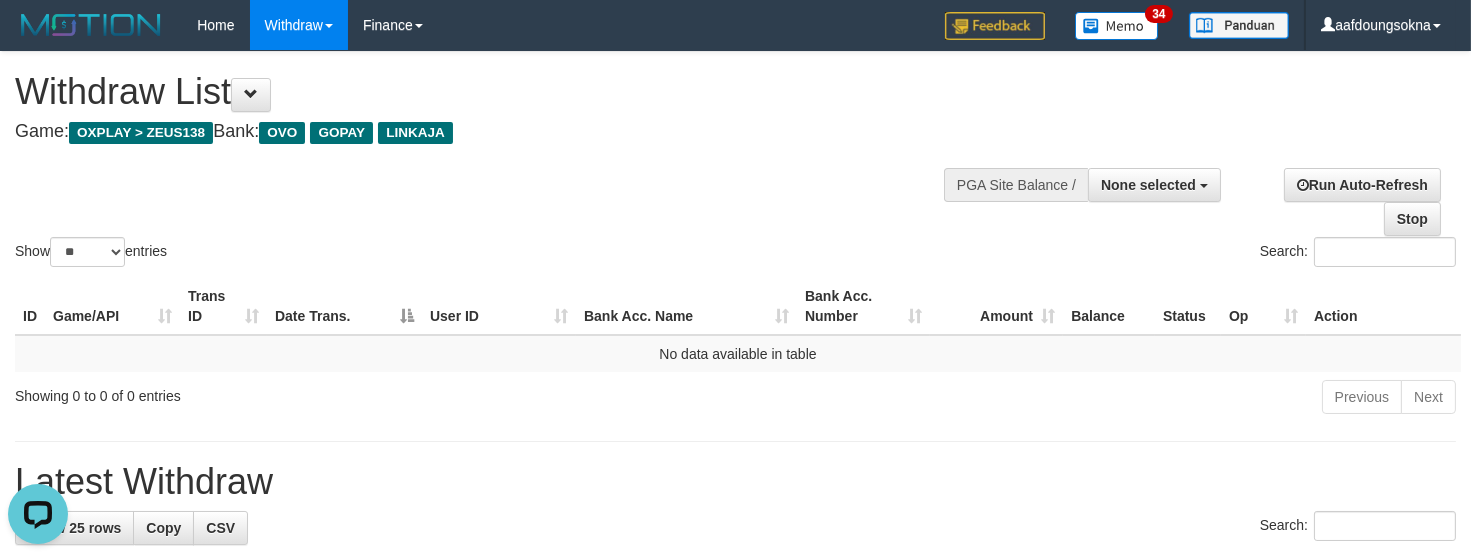 scroll, scrollTop: 0, scrollLeft: 0, axis: both 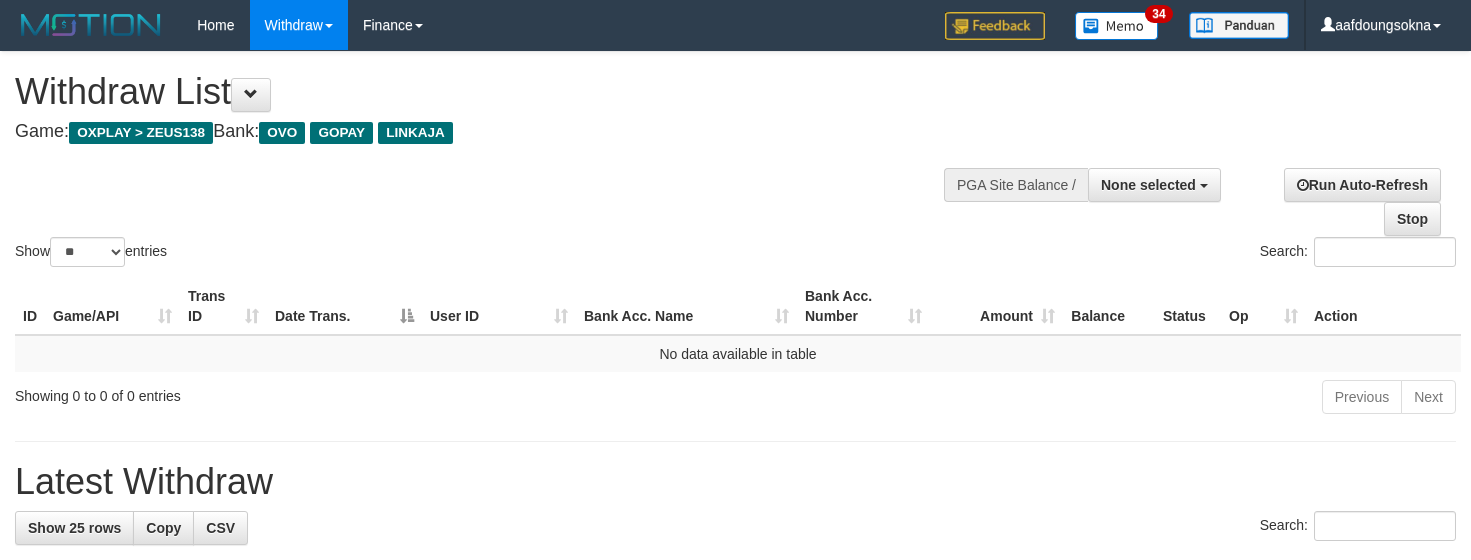 select 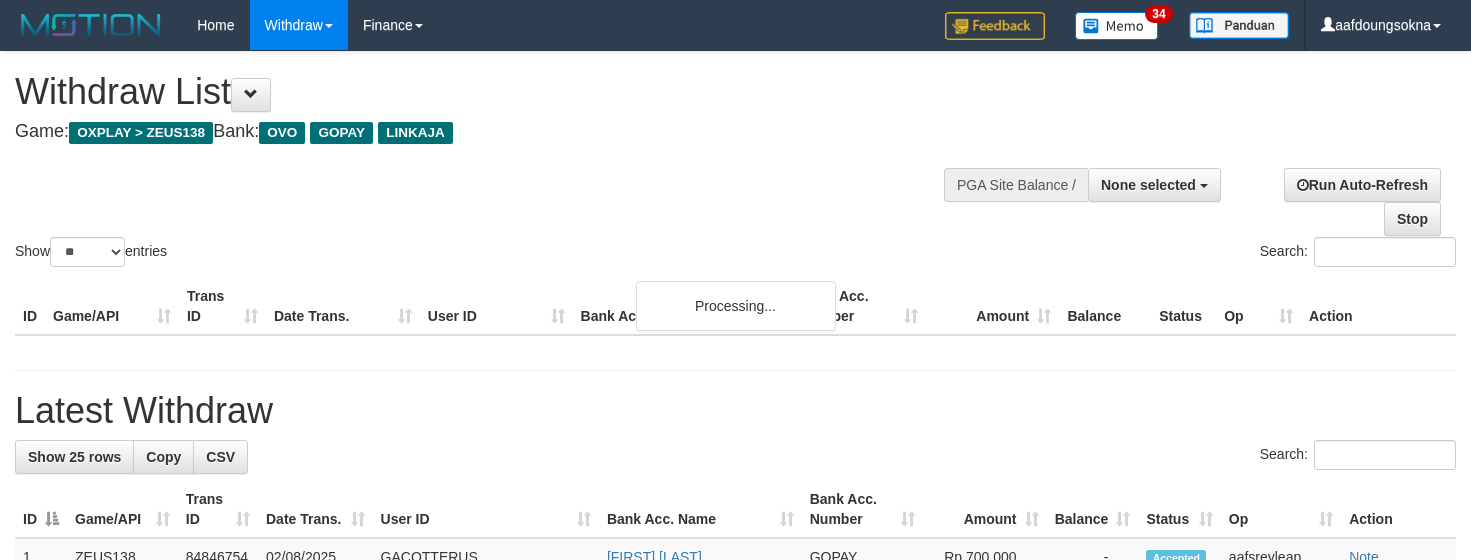 select 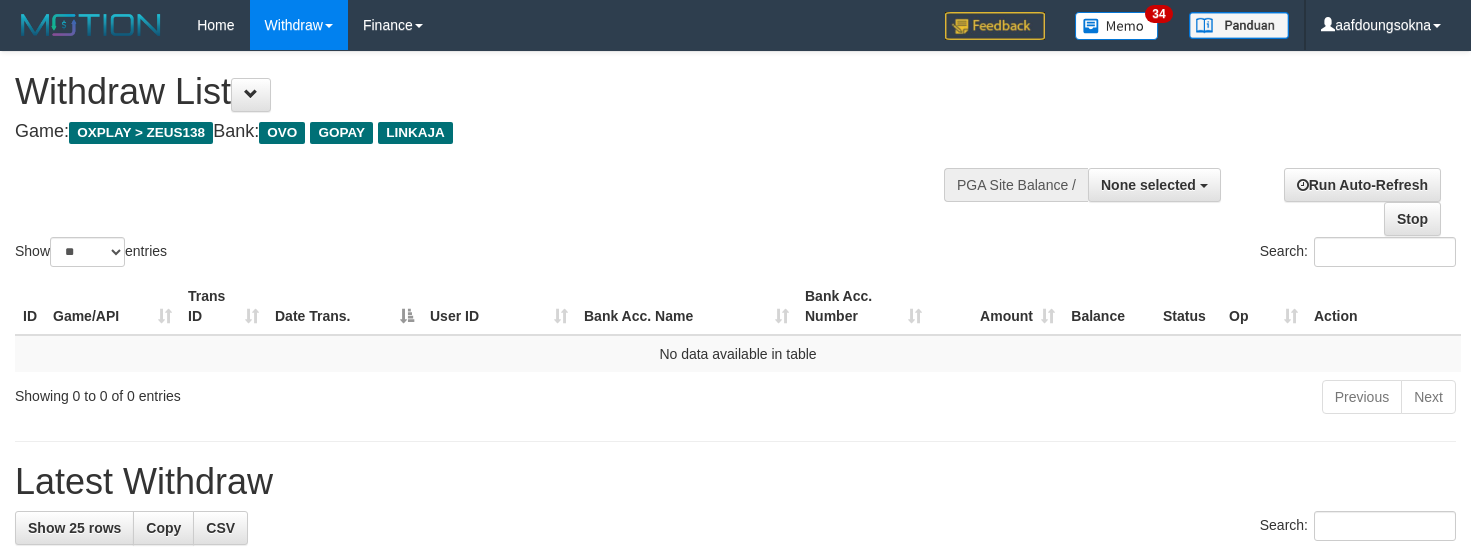 select 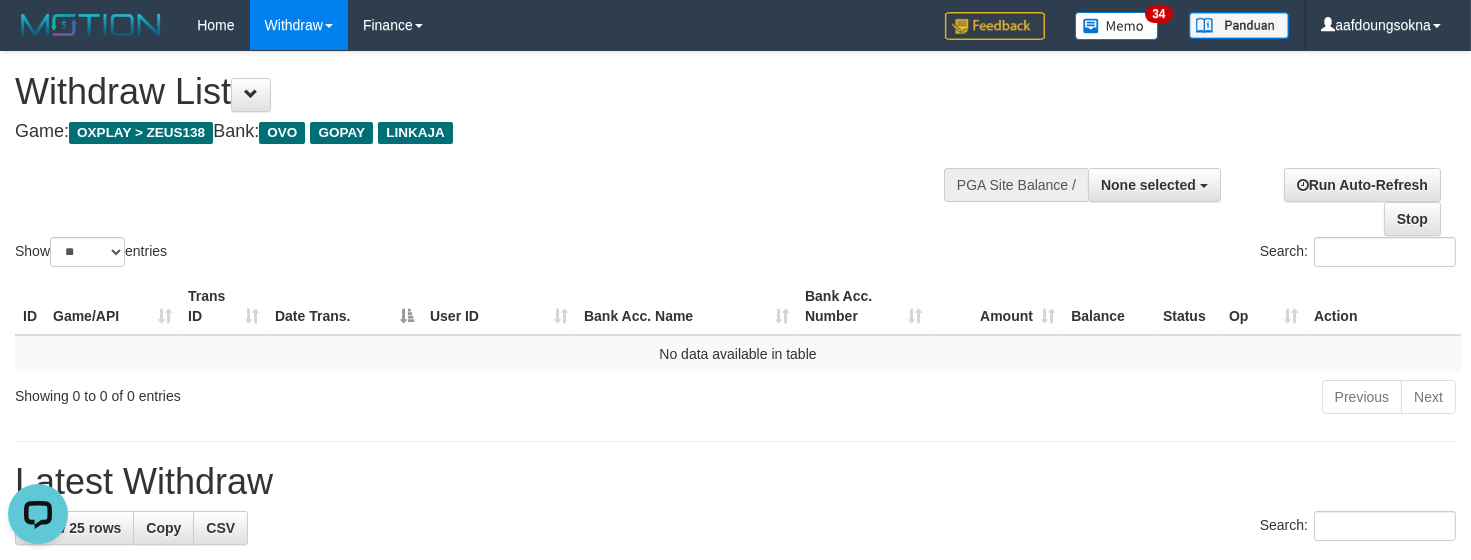 scroll, scrollTop: 0, scrollLeft: 0, axis: both 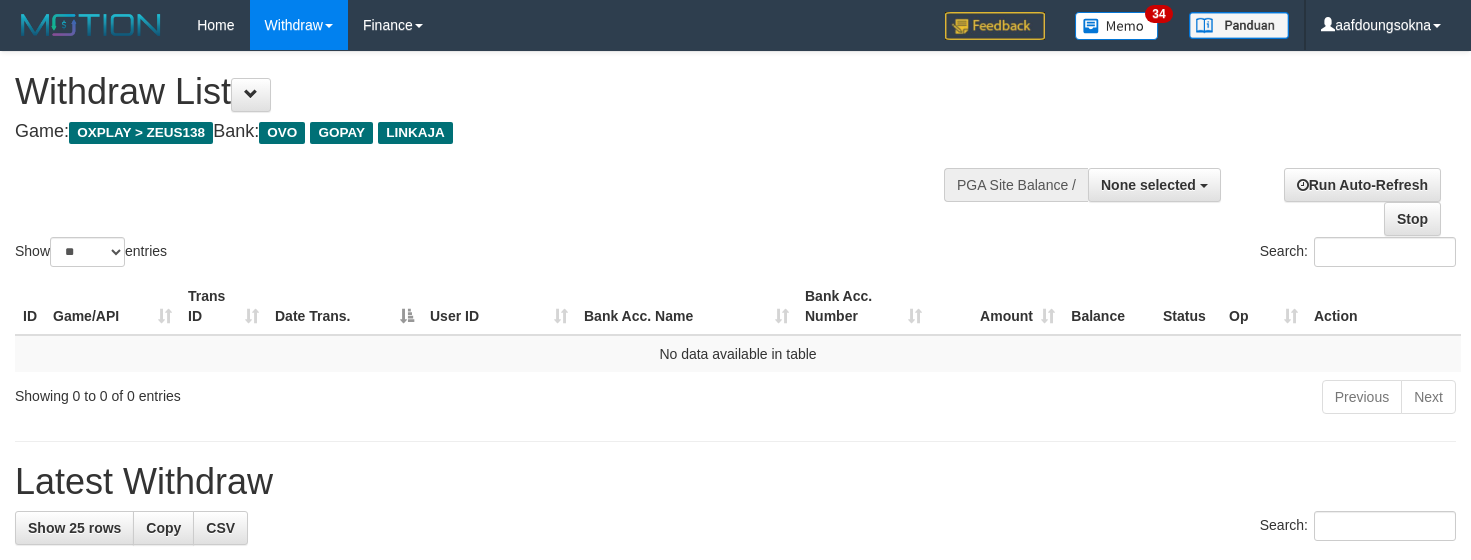 select 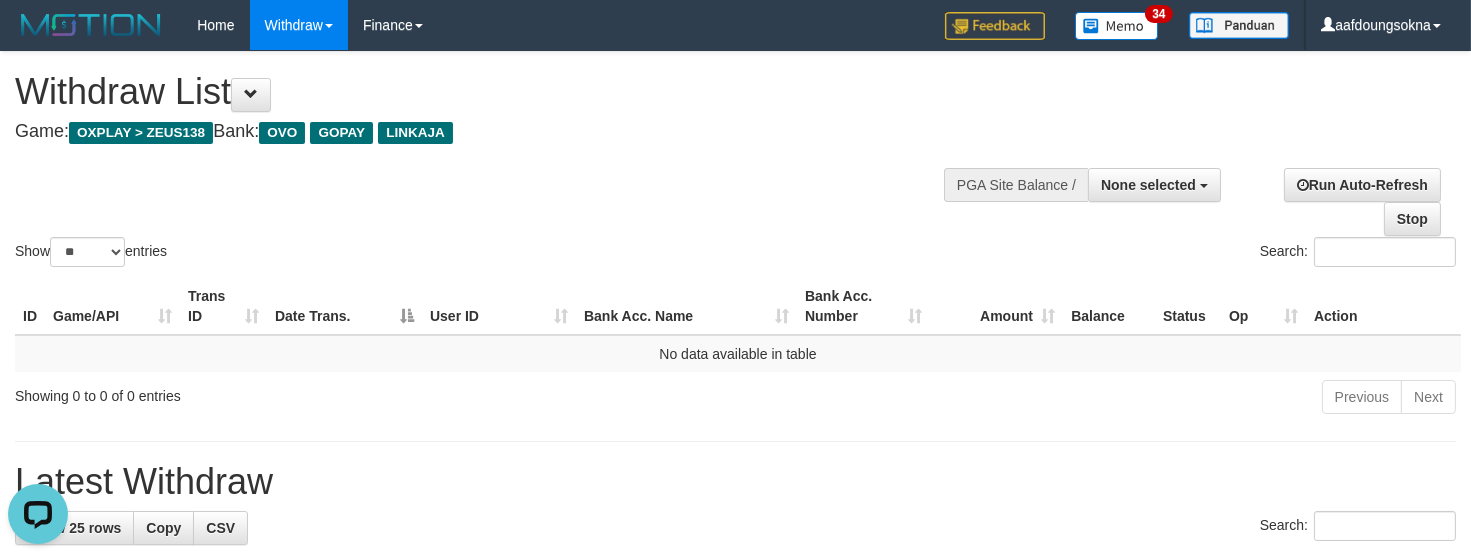 scroll, scrollTop: 0, scrollLeft: 0, axis: both 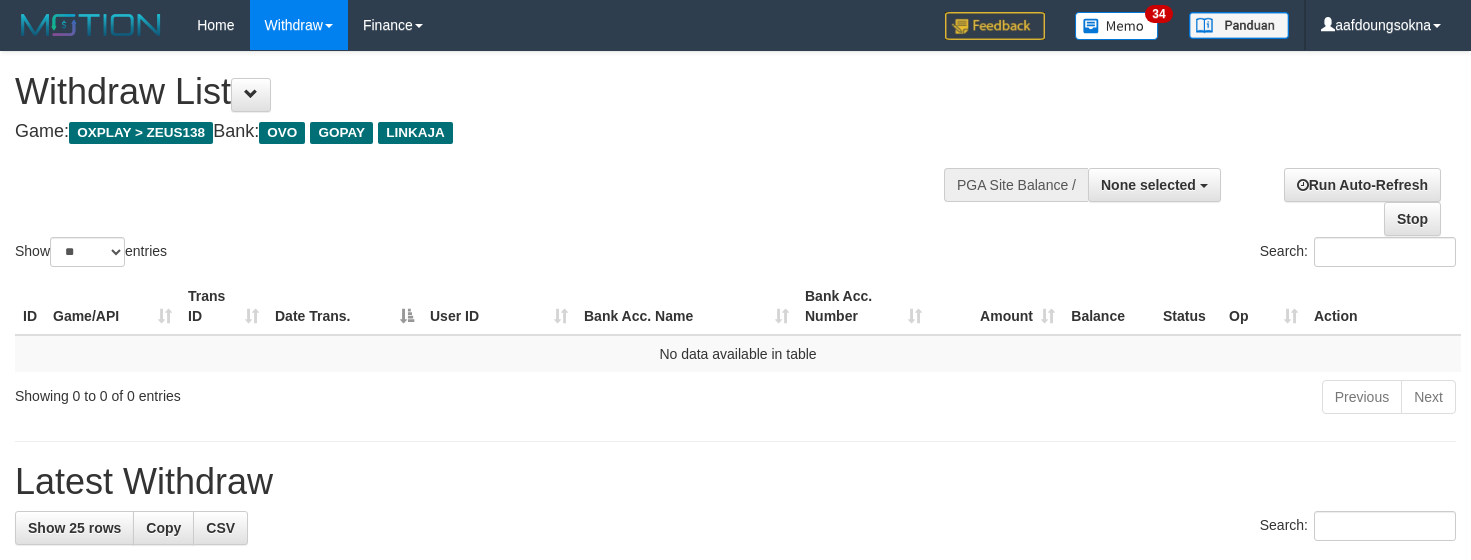 select 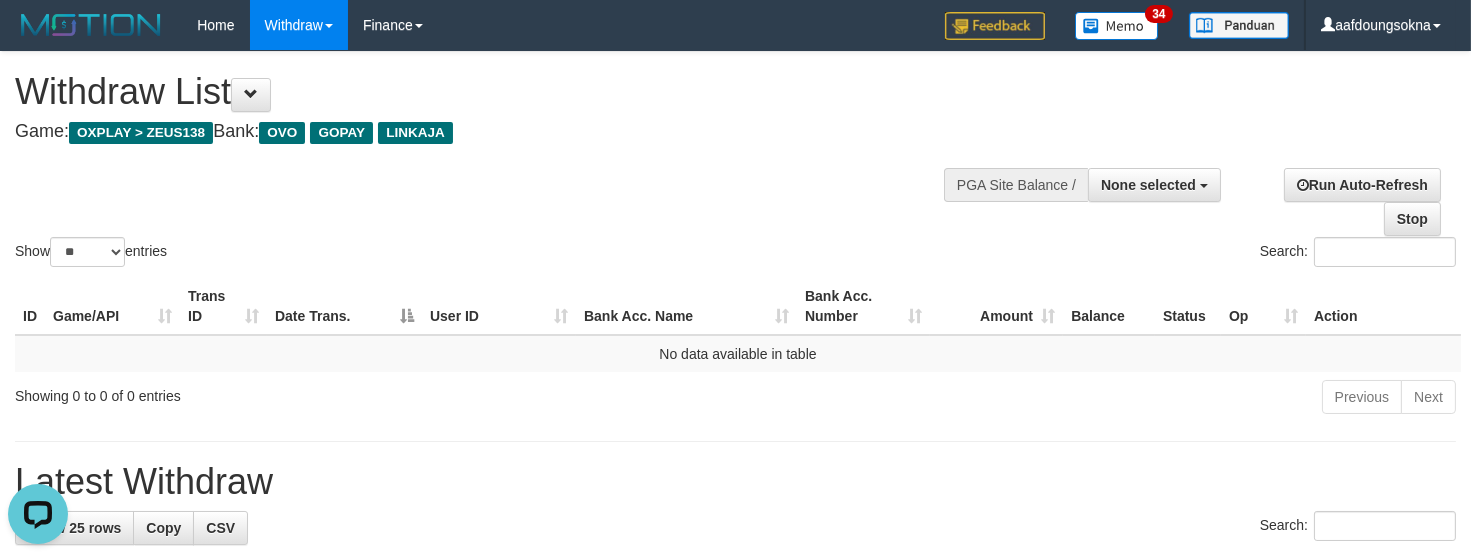 scroll, scrollTop: 0, scrollLeft: 0, axis: both 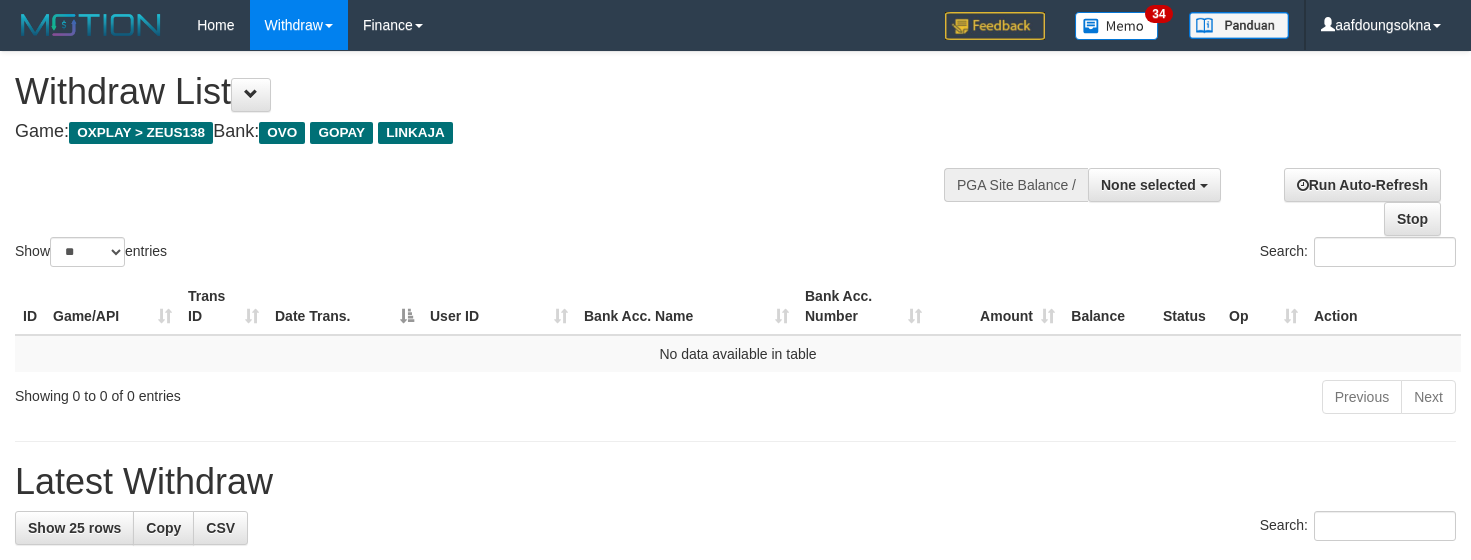 select 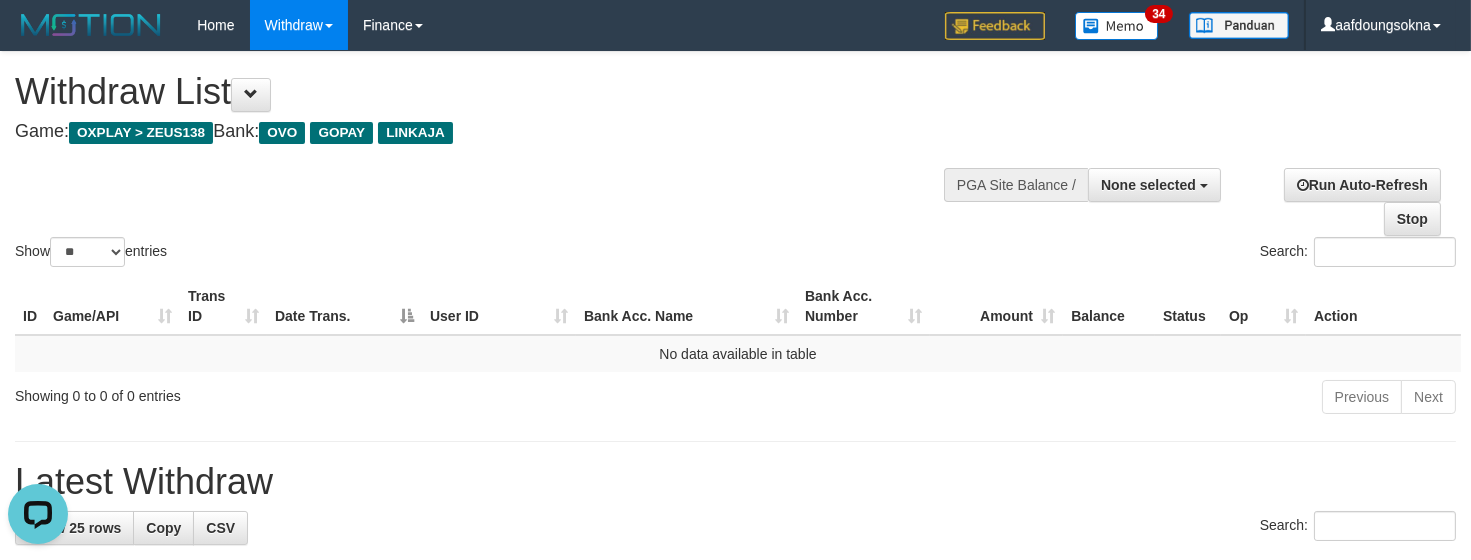 scroll, scrollTop: 0, scrollLeft: 0, axis: both 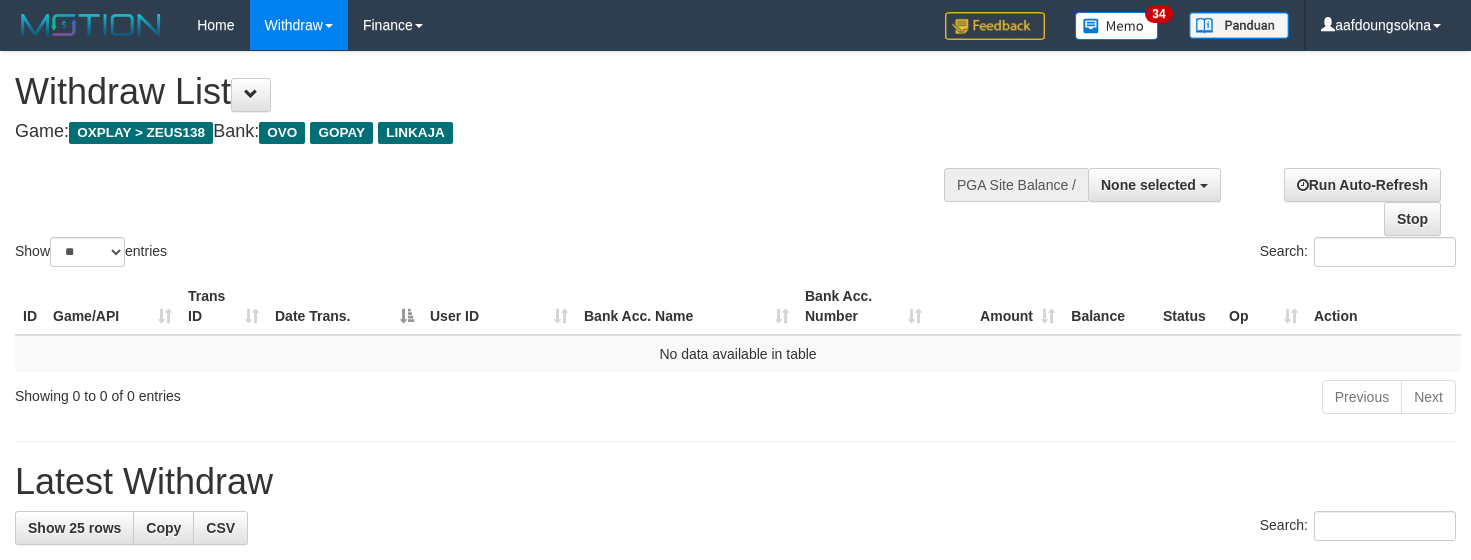 select 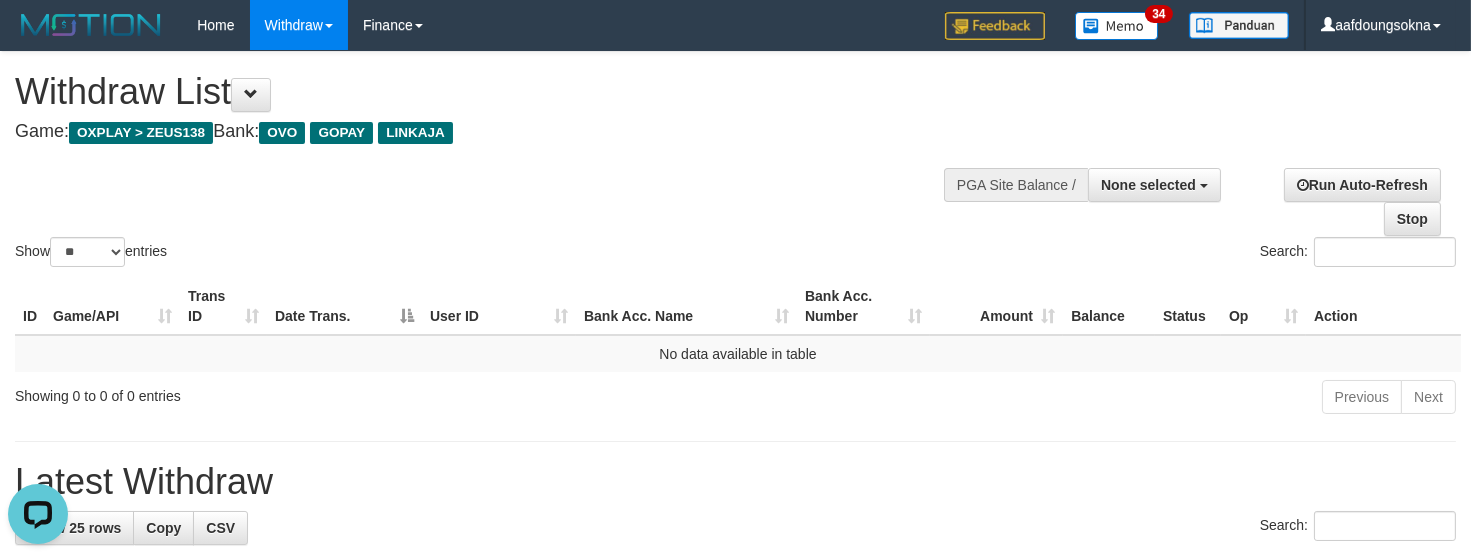 scroll, scrollTop: 0, scrollLeft: 0, axis: both 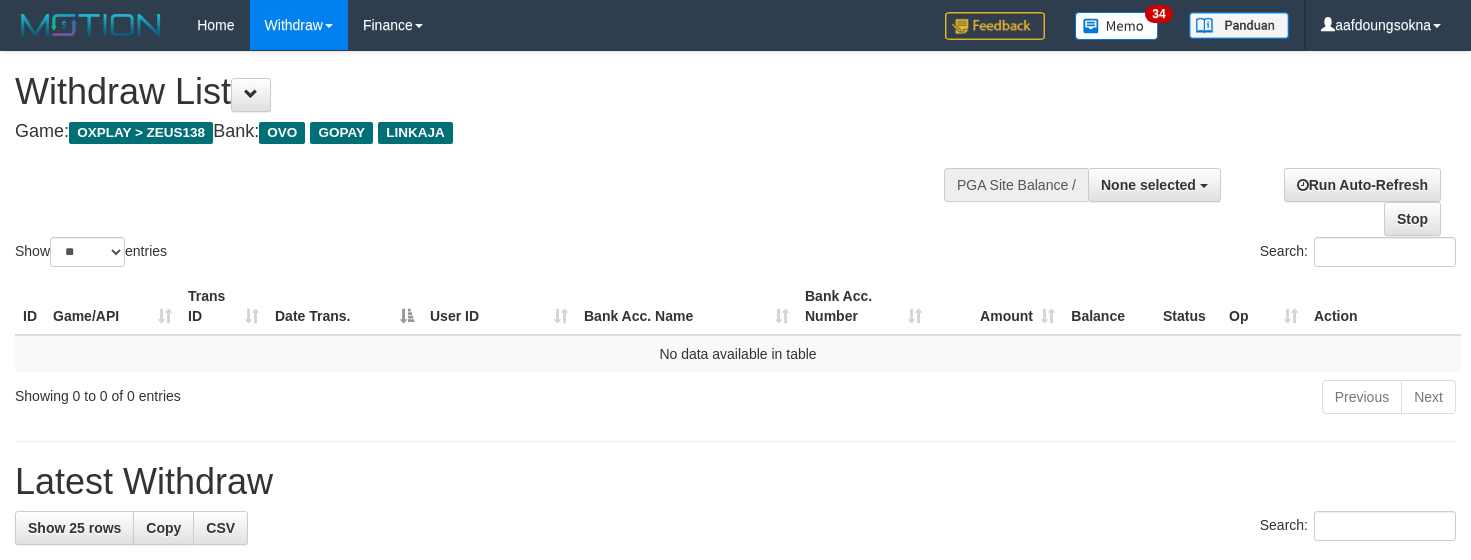 select 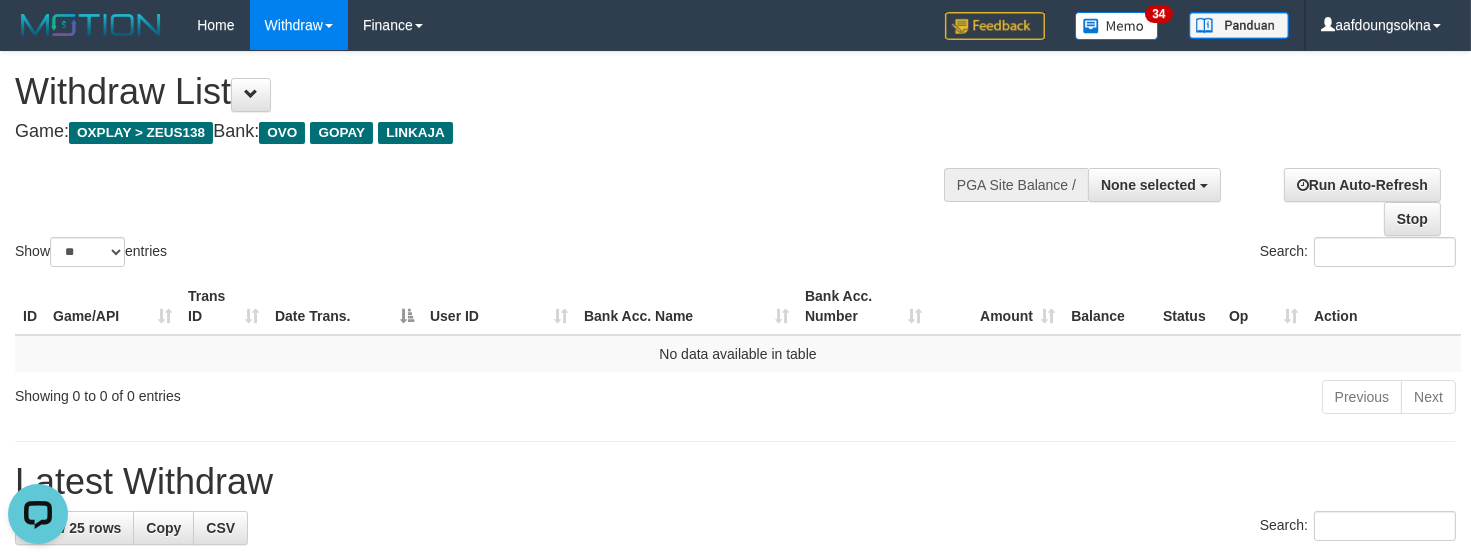 scroll, scrollTop: 0, scrollLeft: 0, axis: both 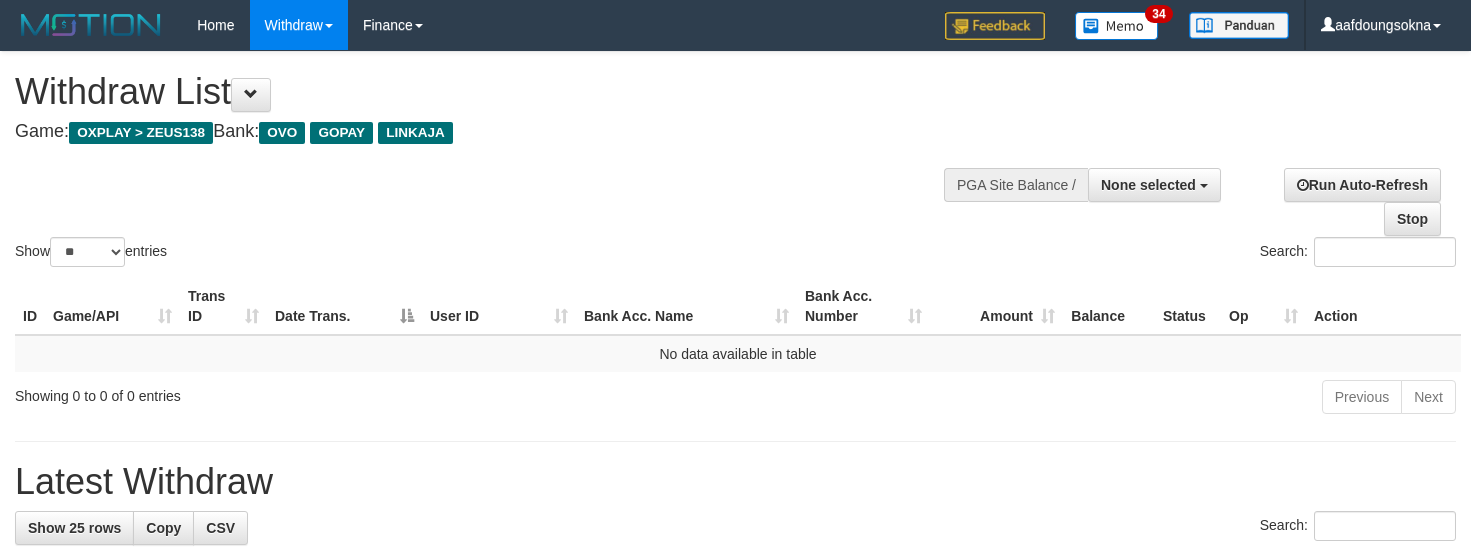 select 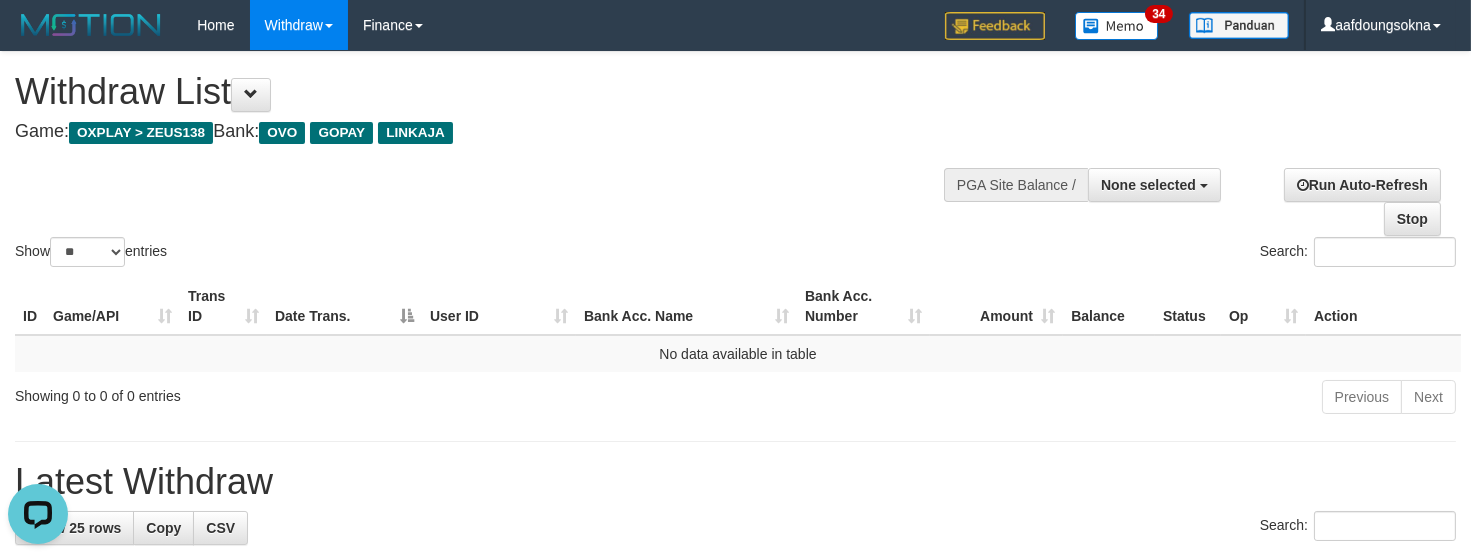 scroll, scrollTop: 0, scrollLeft: 0, axis: both 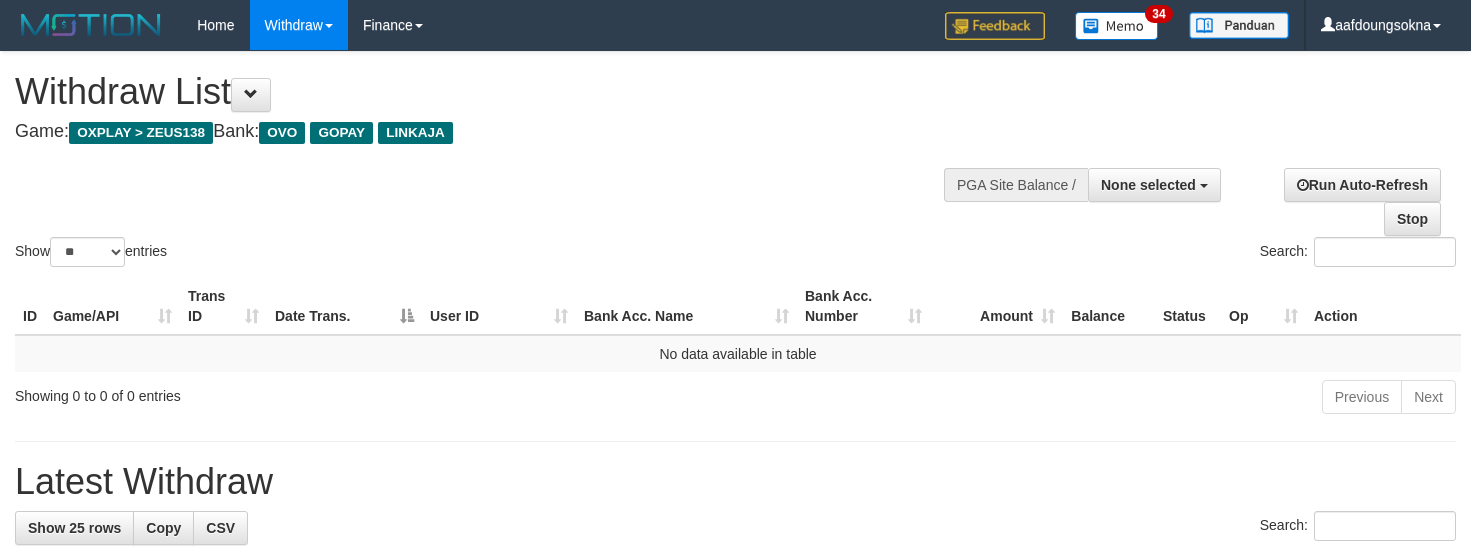 select 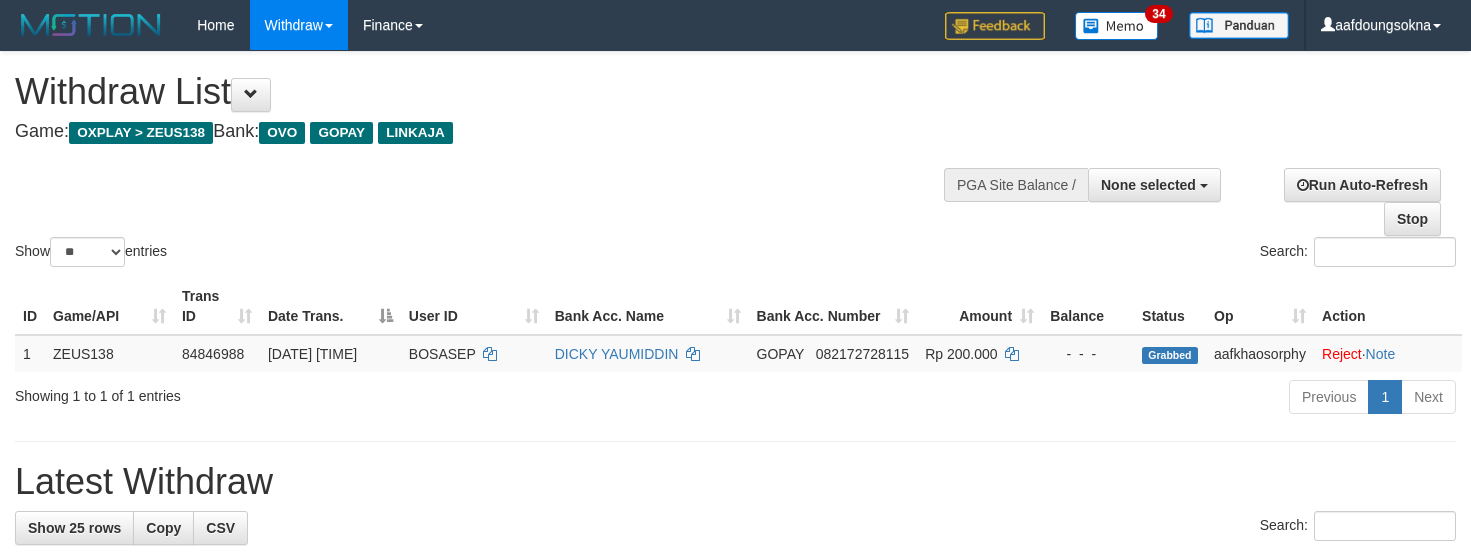 select 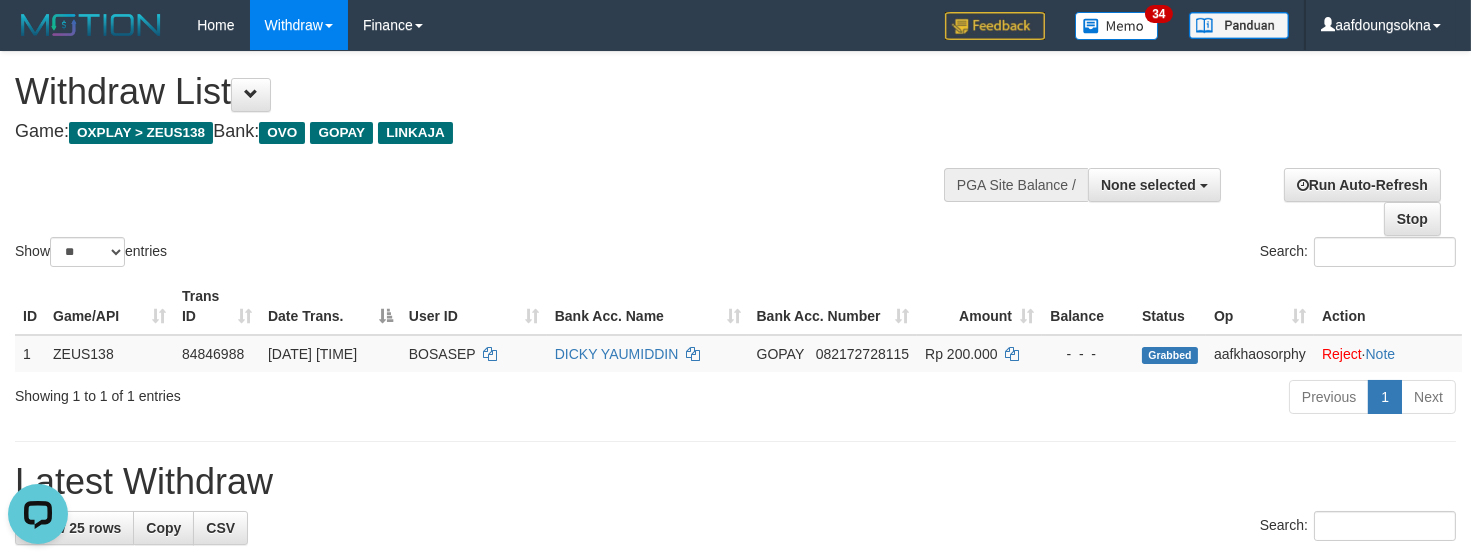 scroll, scrollTop: 0, scrollLeft: 0, axis: both 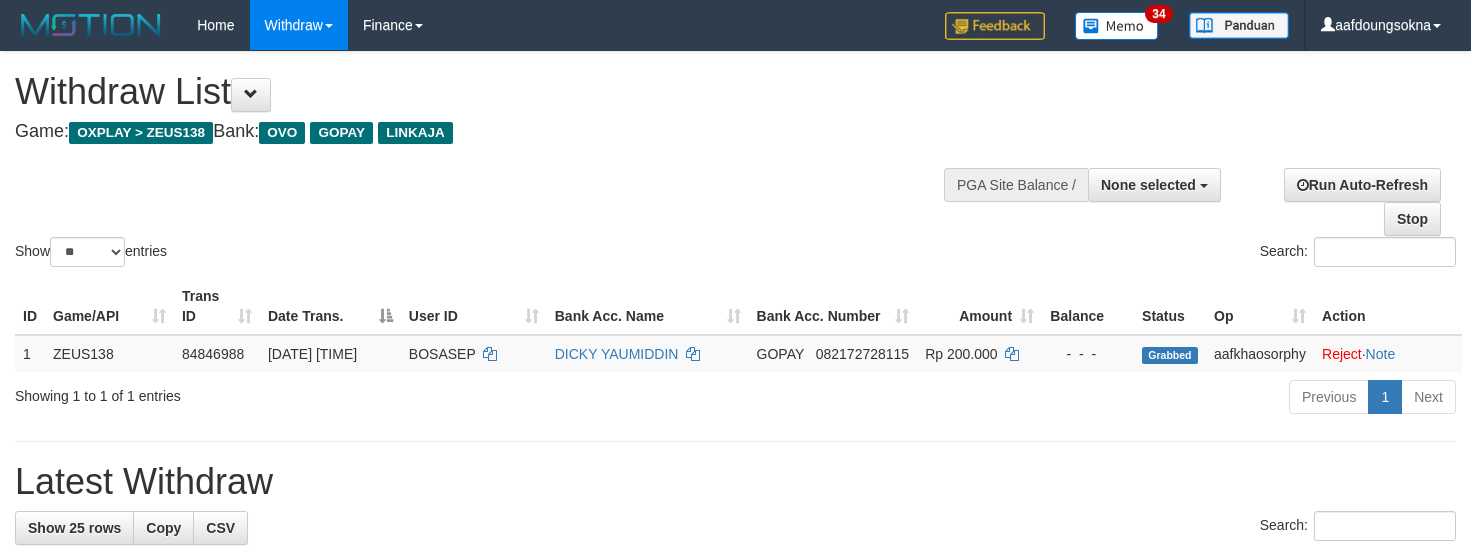 select 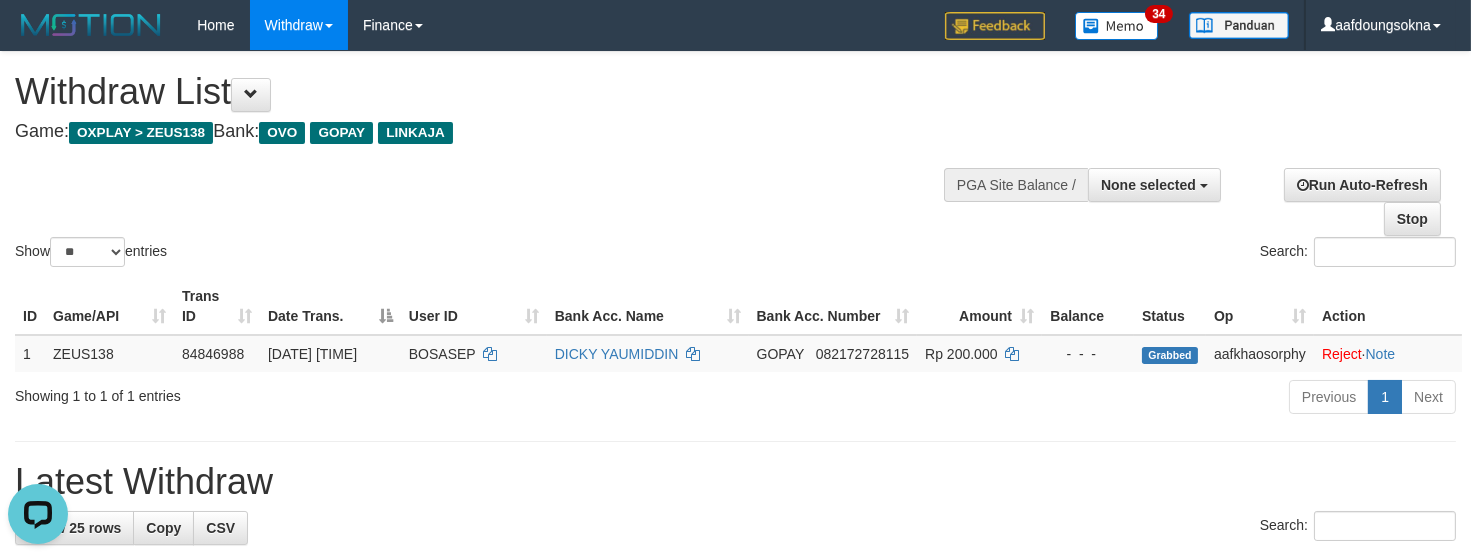 scroll, scrollTop: 0, scrollLeft: 0, axis: both 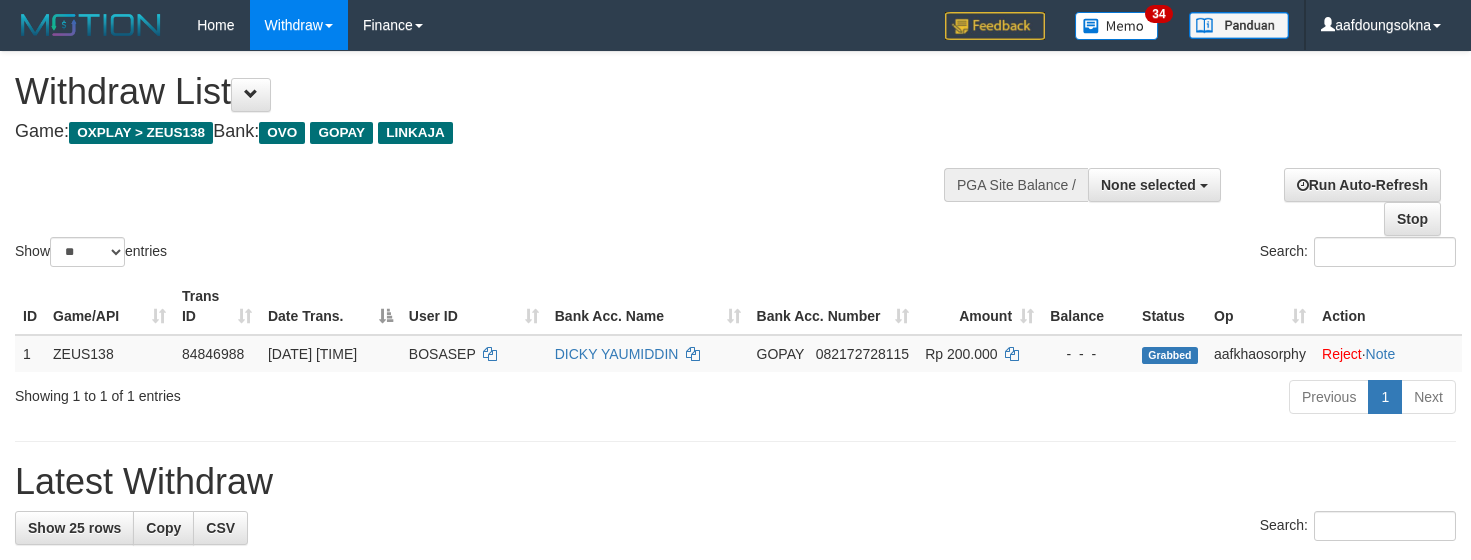 select 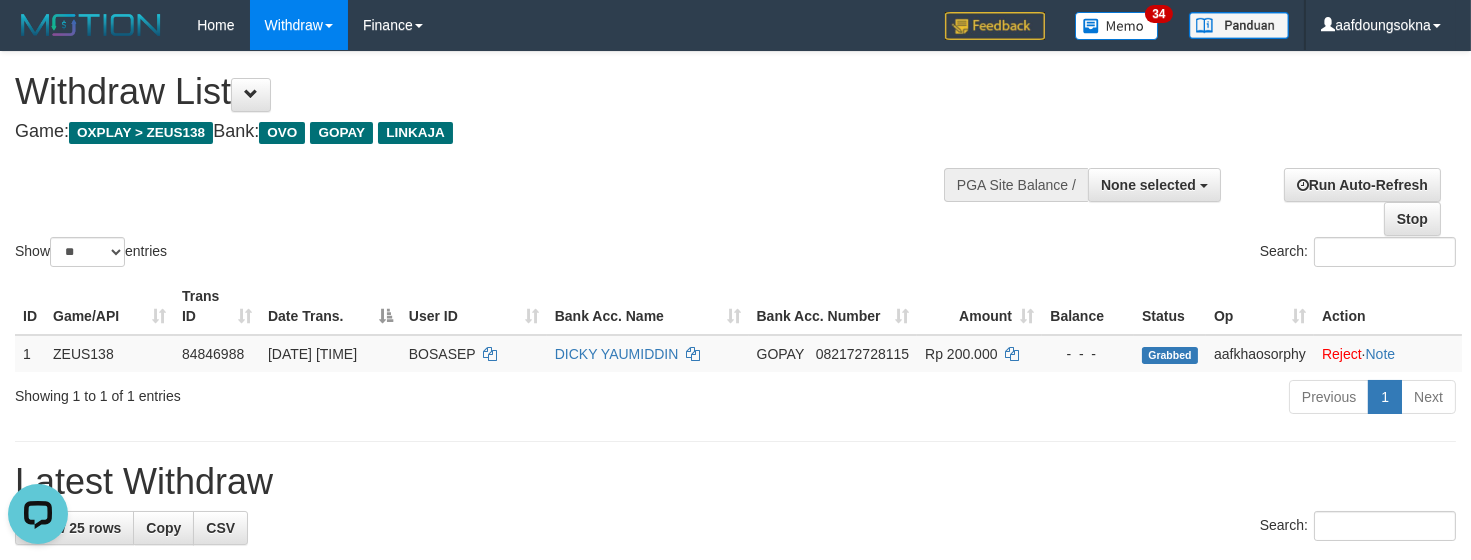scroll, scrollTop: 0, scrollLeft: 0, axis: both 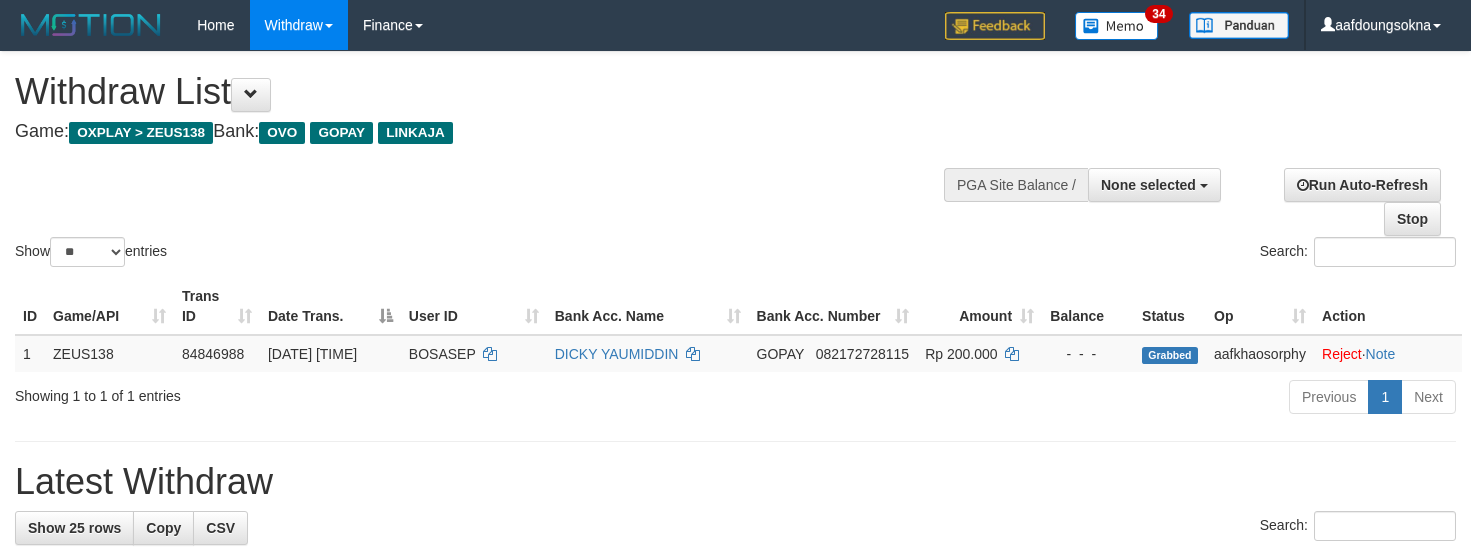 select 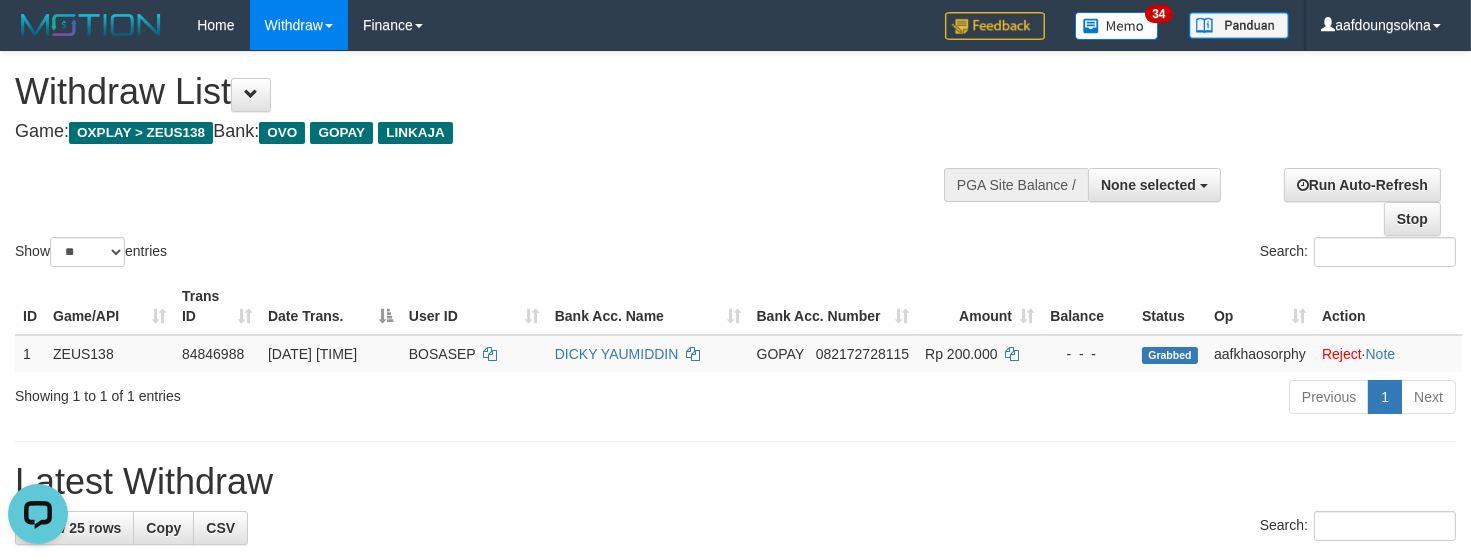 scroll, scrollTop: 0, scrollLeft: 0, axis: both 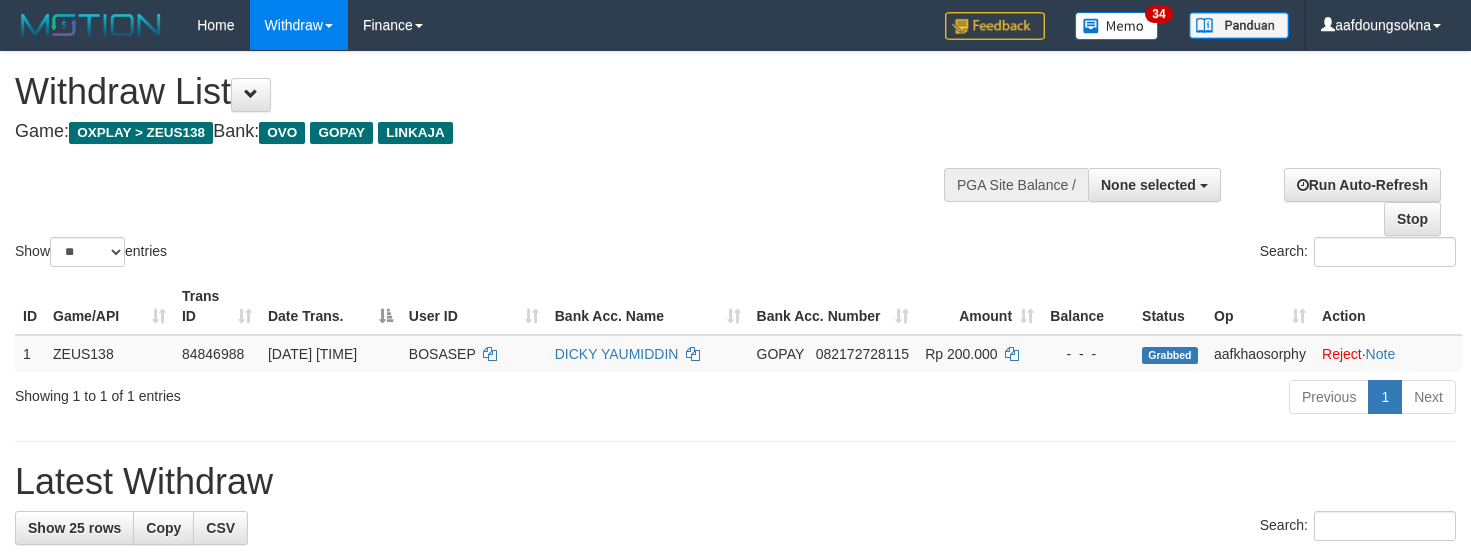 select 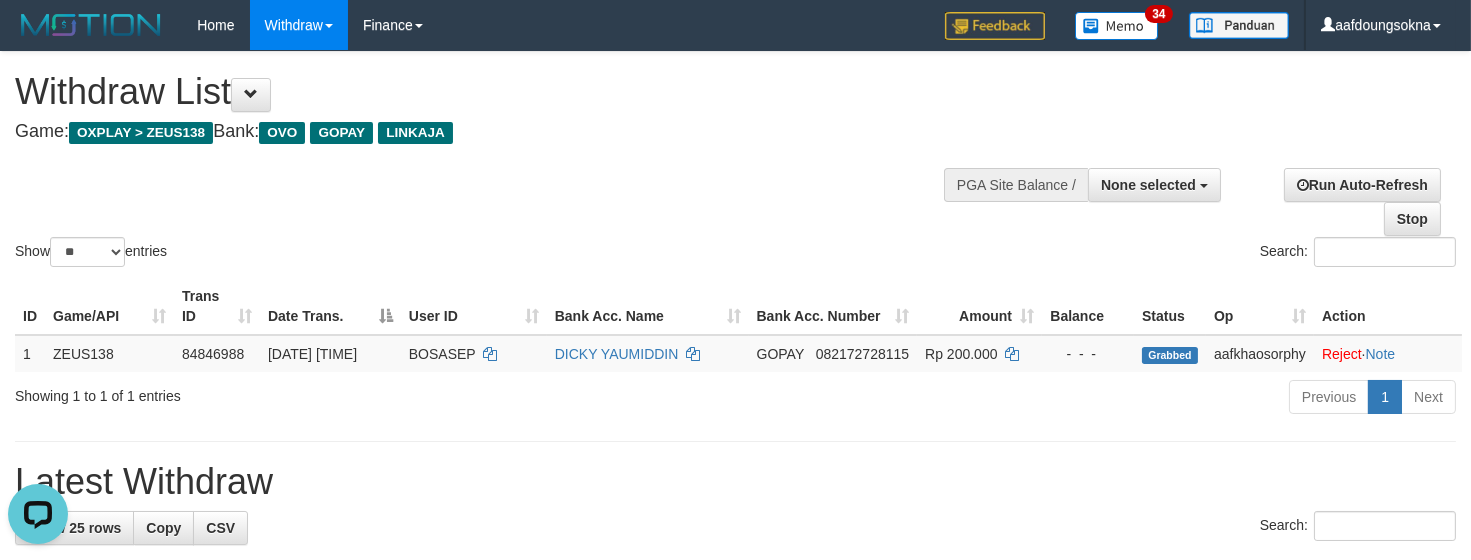 scroll, scrollTop: 0, scrollLeft: 0, axis: both 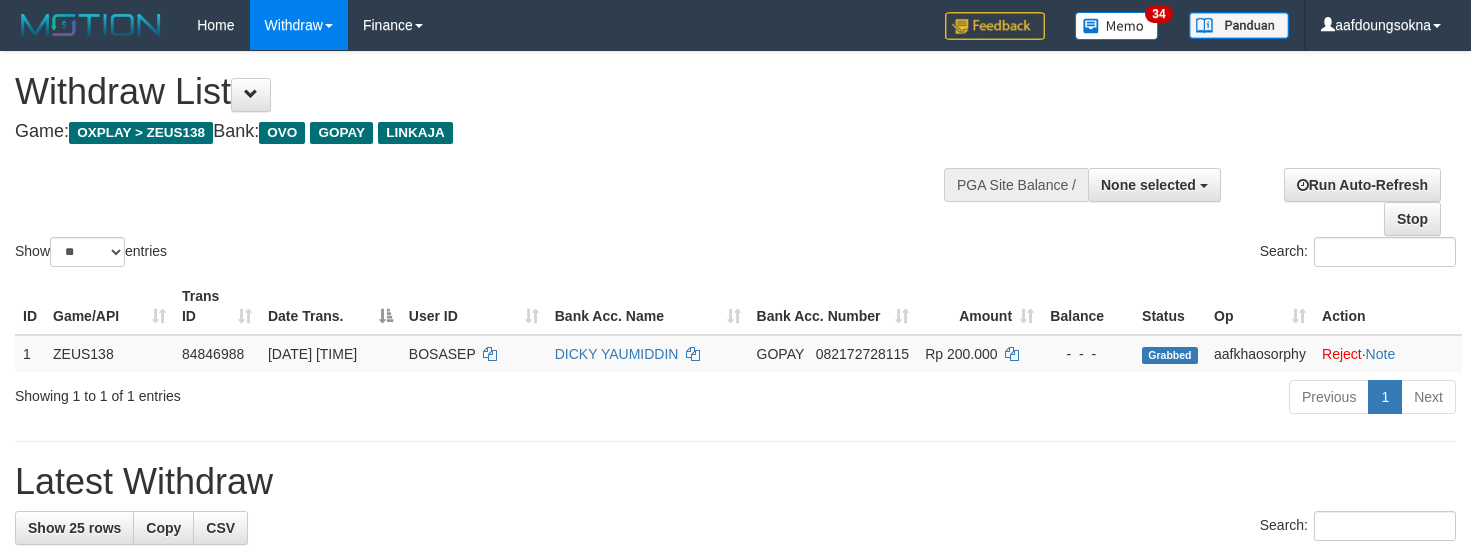select 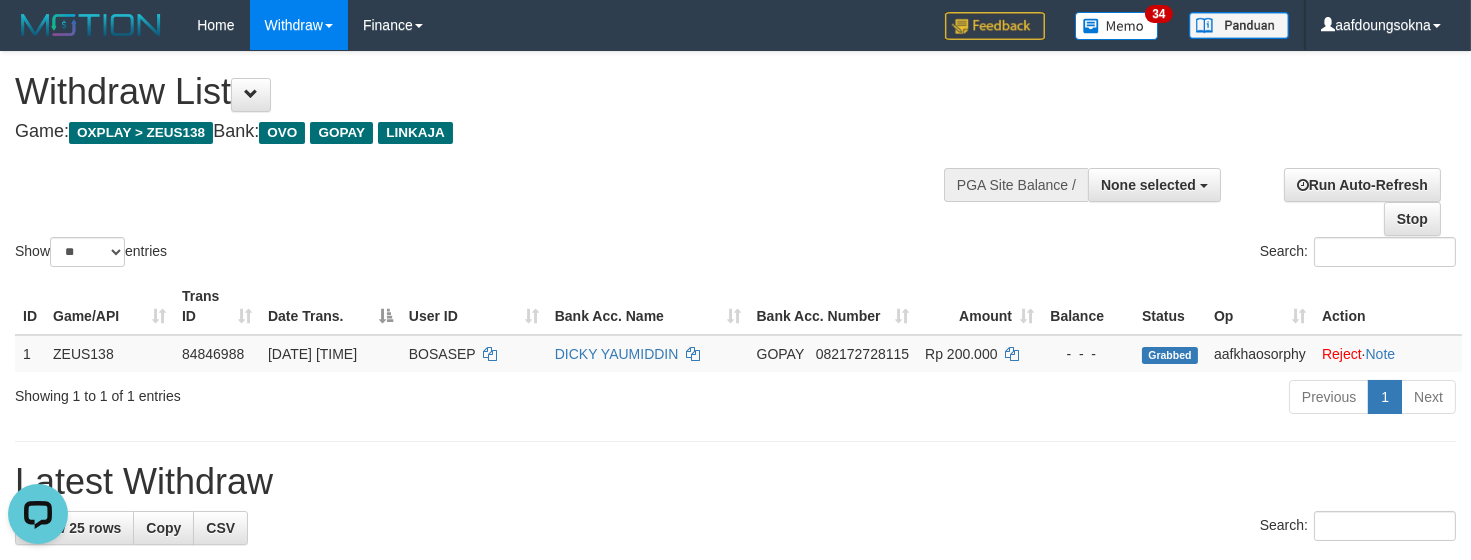 scroll, scrollTop: 0, scrollLeft: 0, axis: both 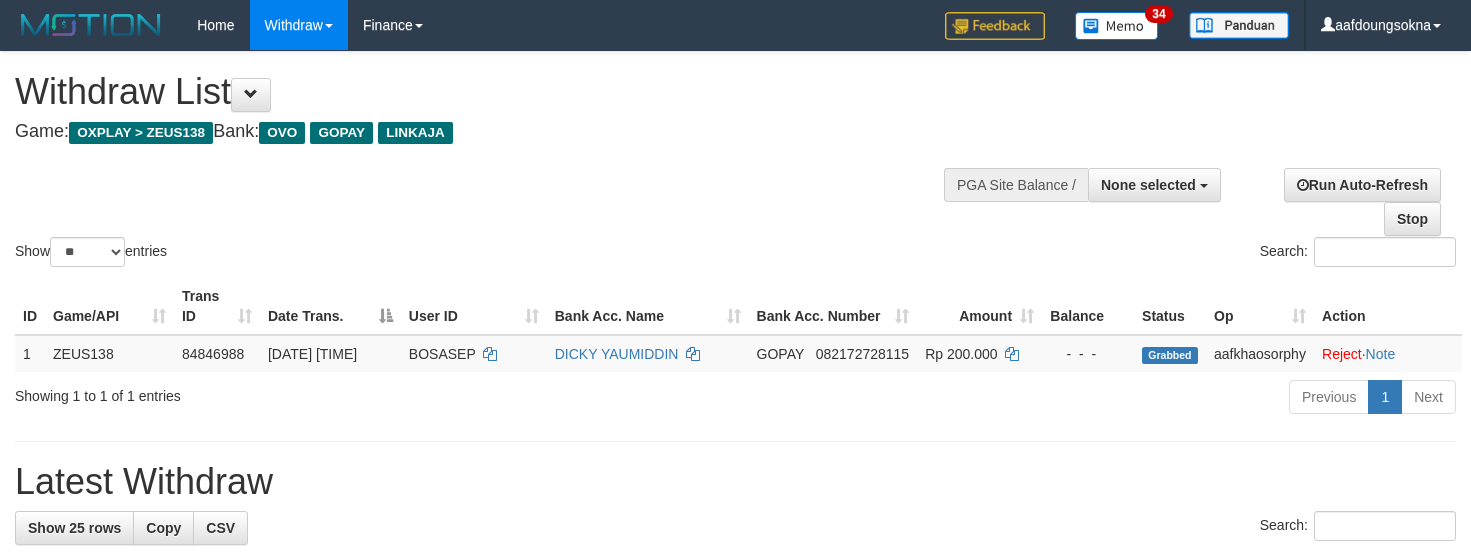 select 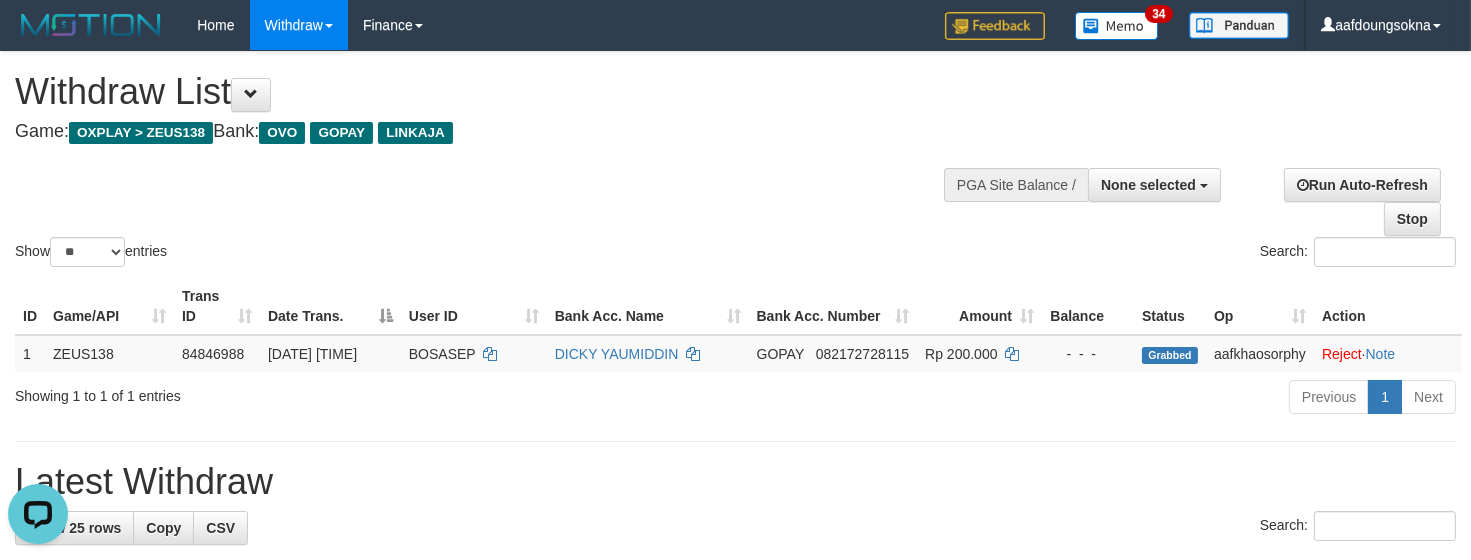 scroll, scrollTop: 0, scrollLeft: 0, axis: both 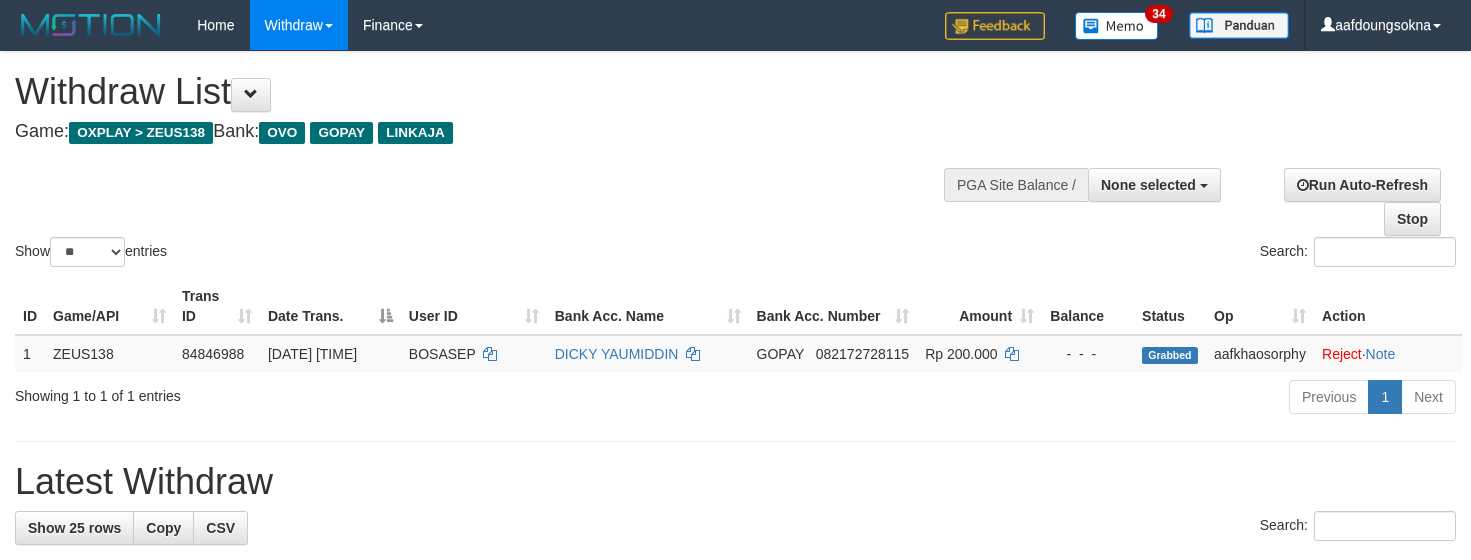 select 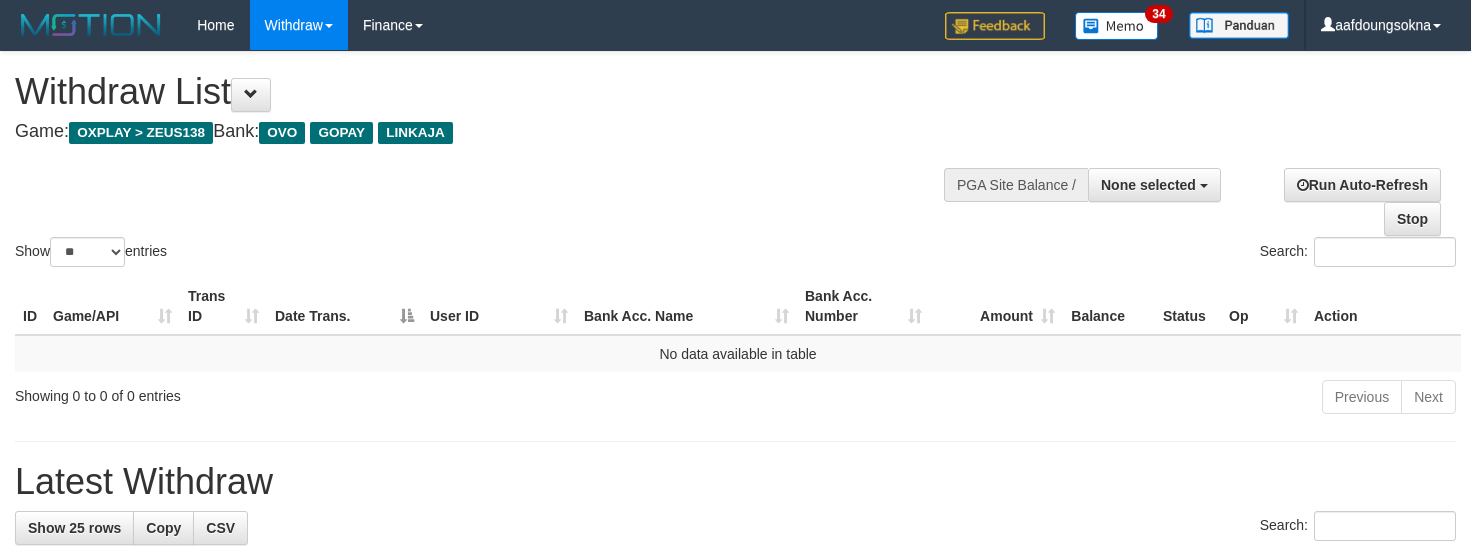 select 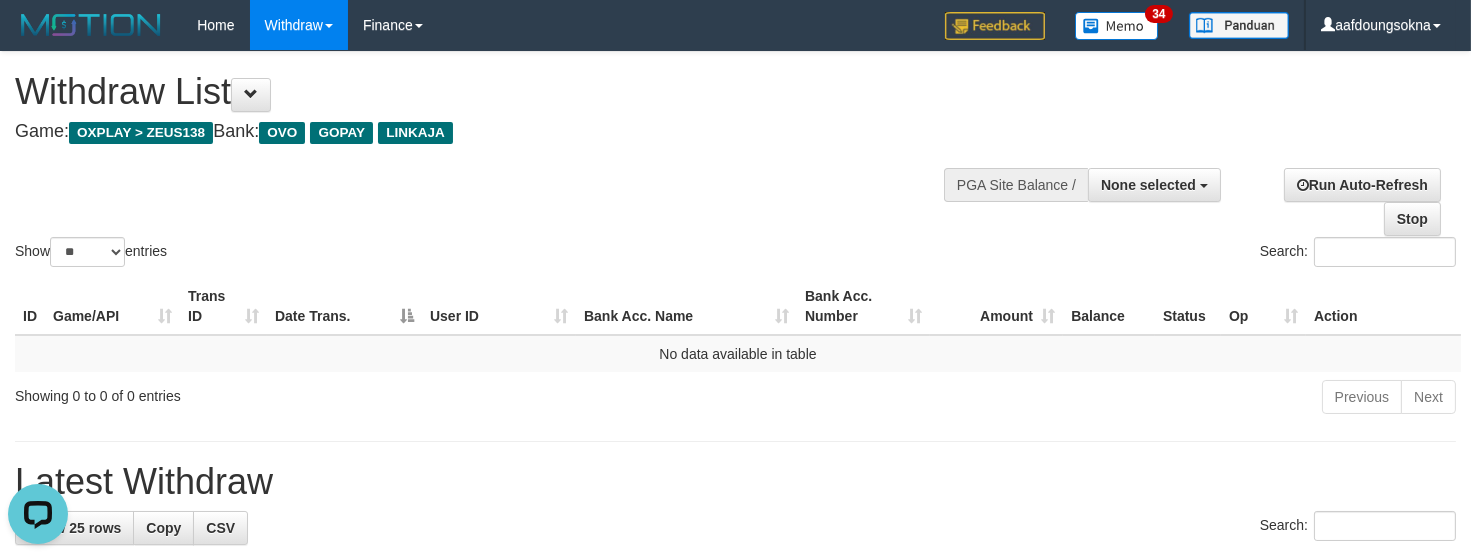 scroll, scrollTop: 0, scrollLeft: 0, axis: both 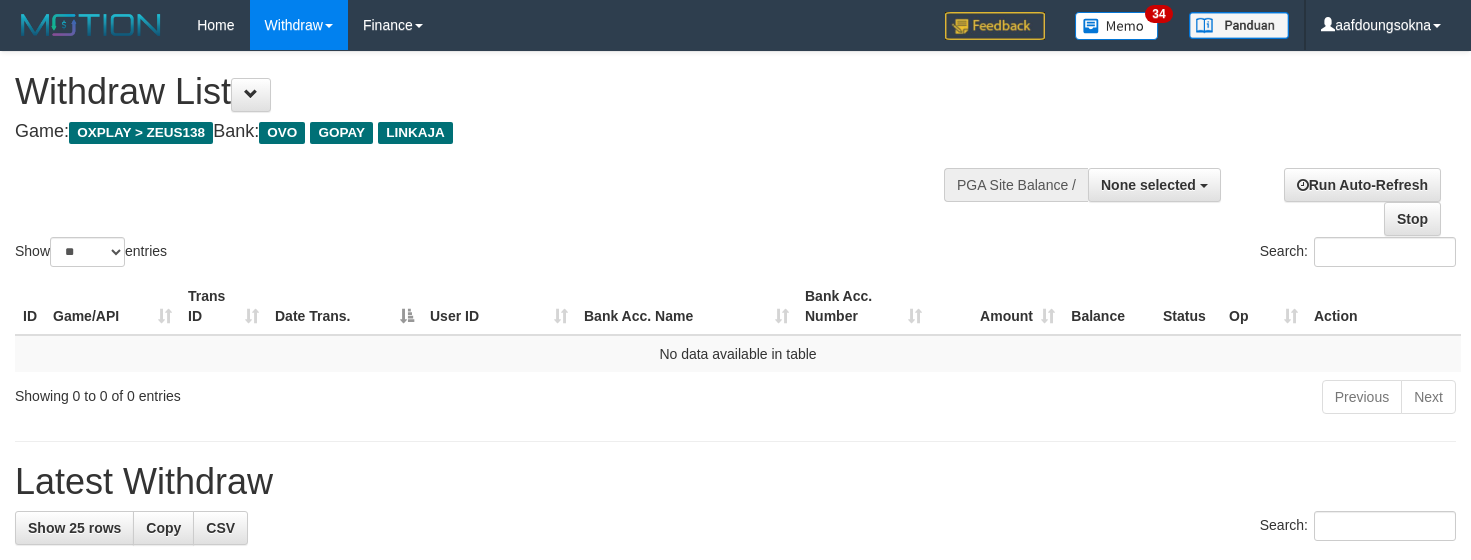 select 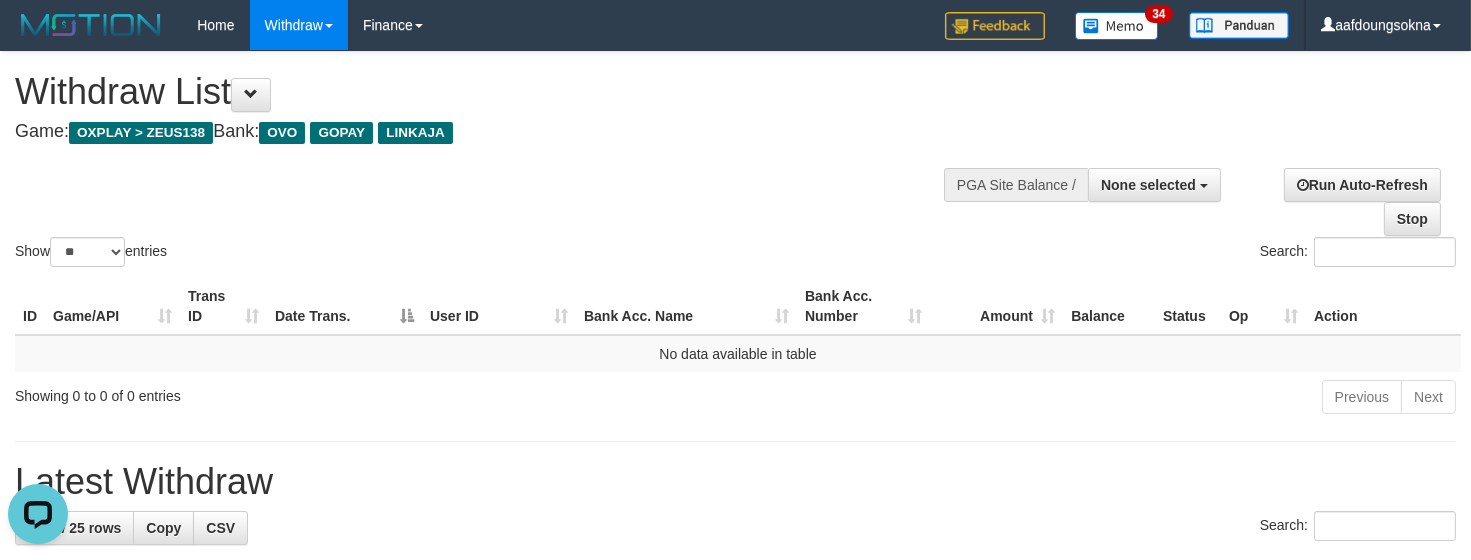 scroll, scrollTop: 0, scrollLeft: 0, axis: both 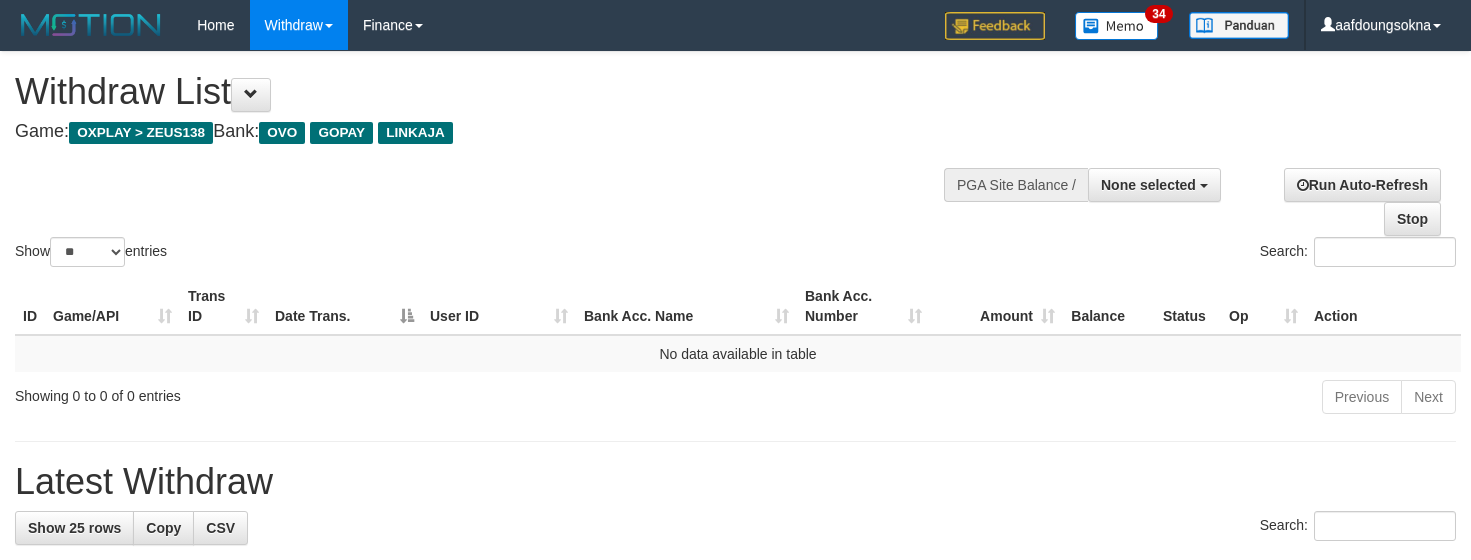 select 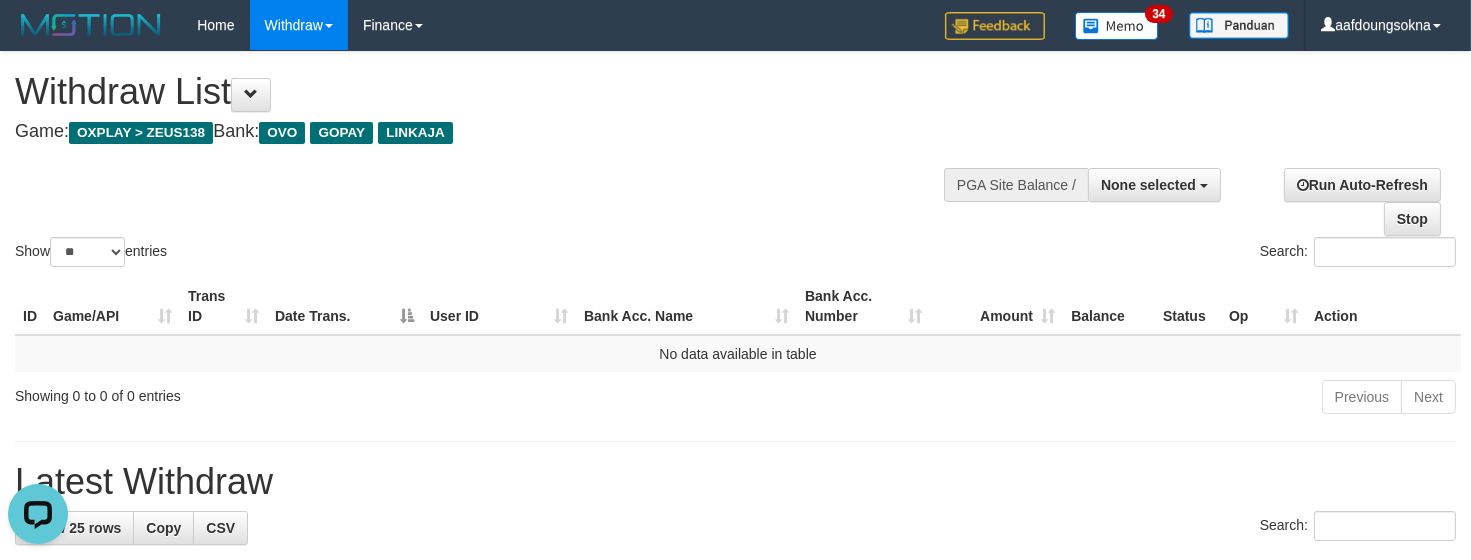 scroll, scrollTop: 0, scrollLeft: 0, axis: both 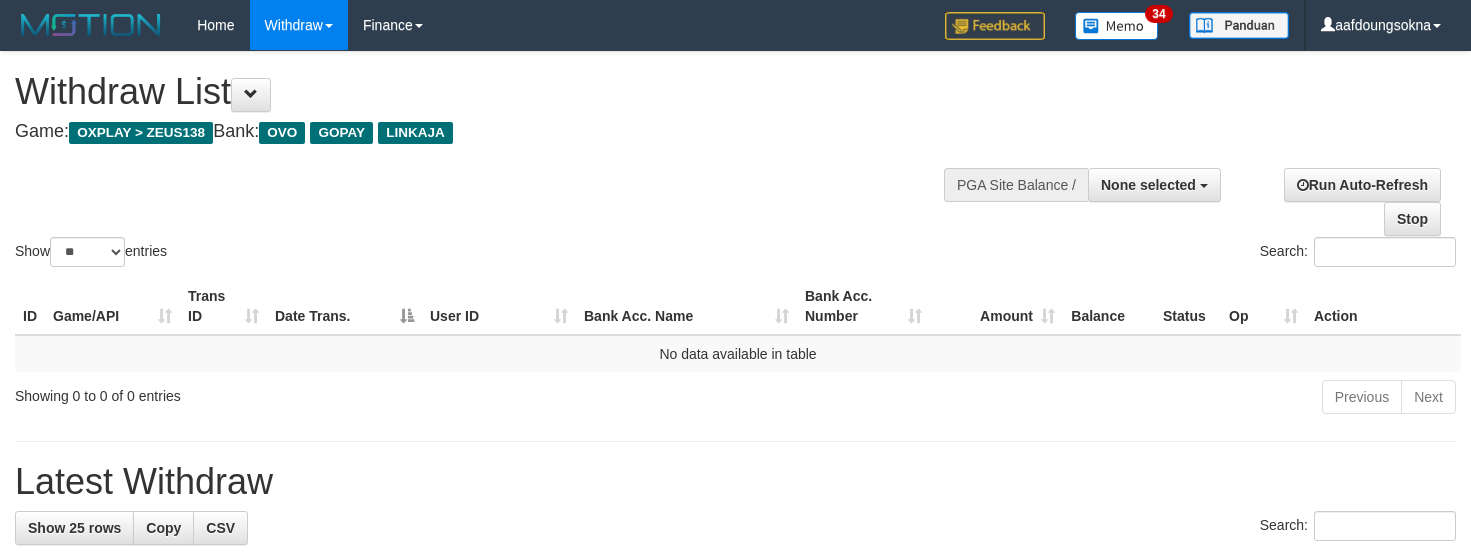 select 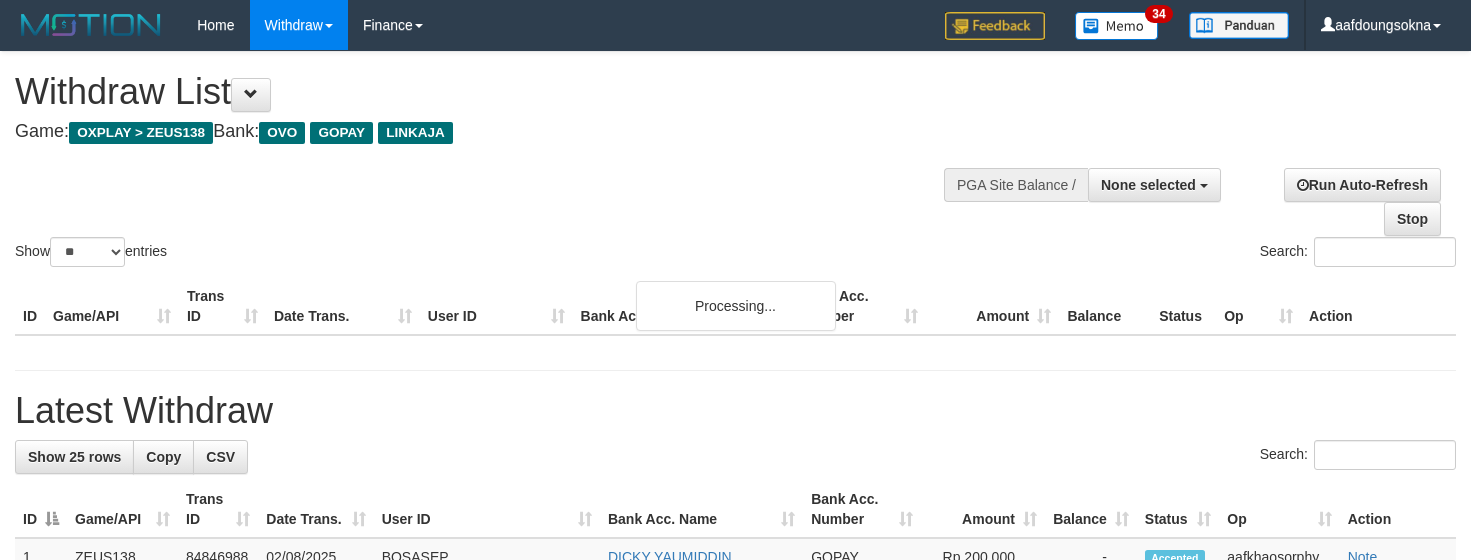 select 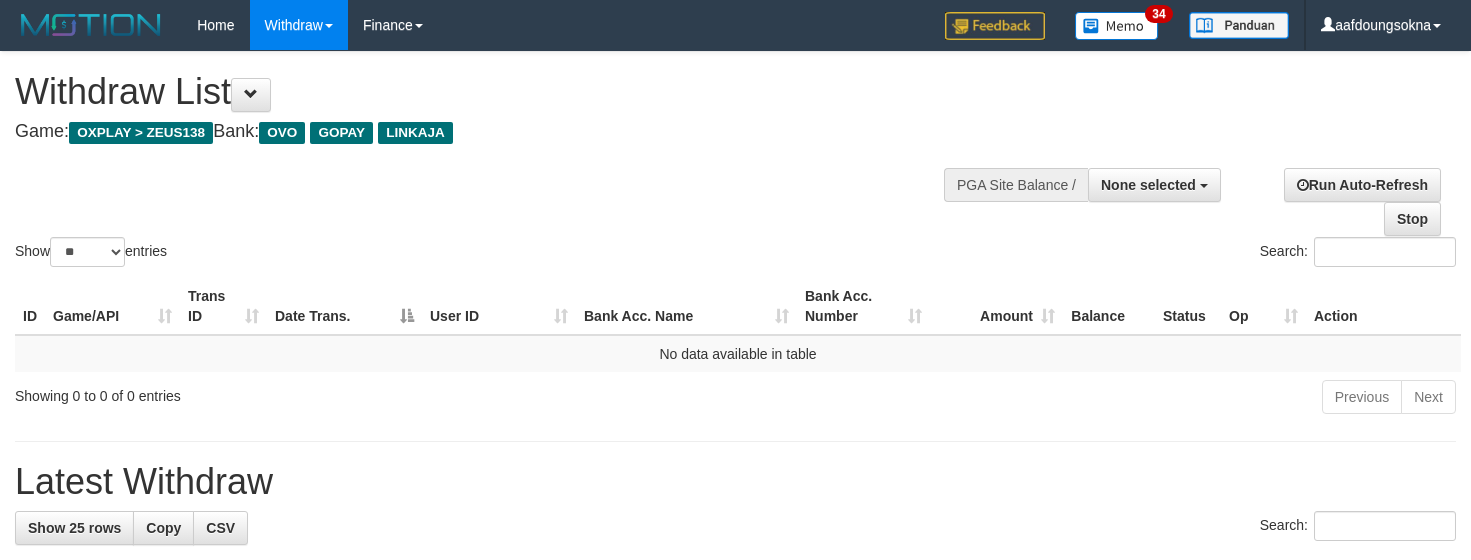 select 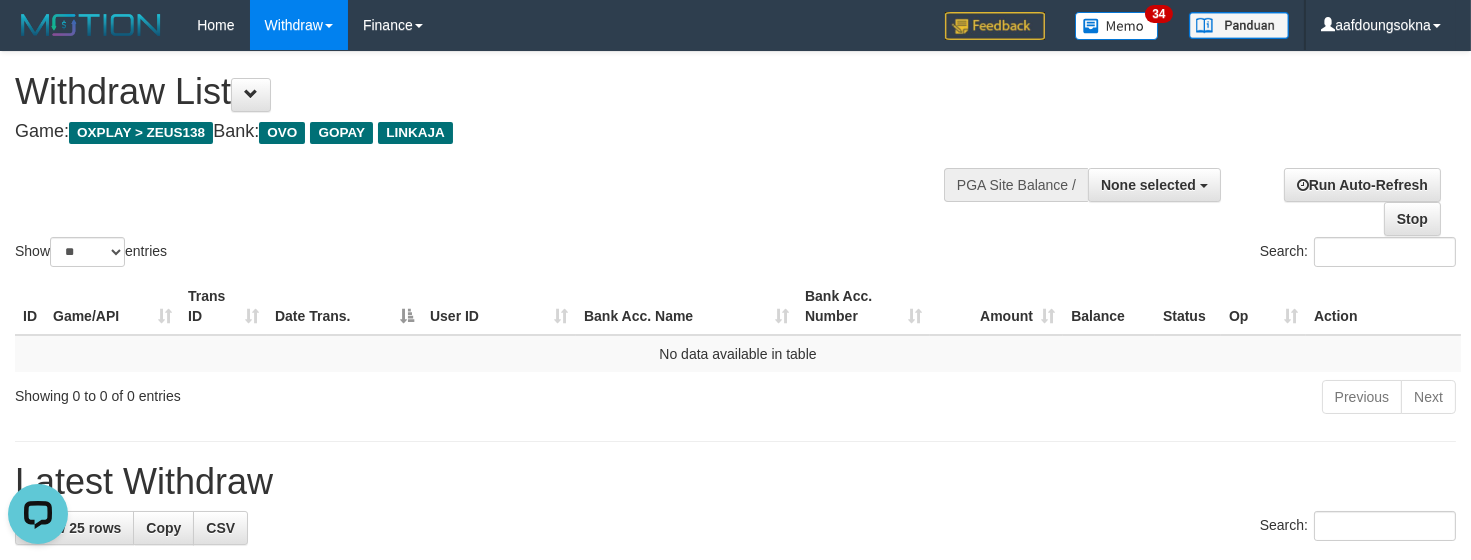 scroll, scrollTop: 0, scrollLeft: 0, axis: both 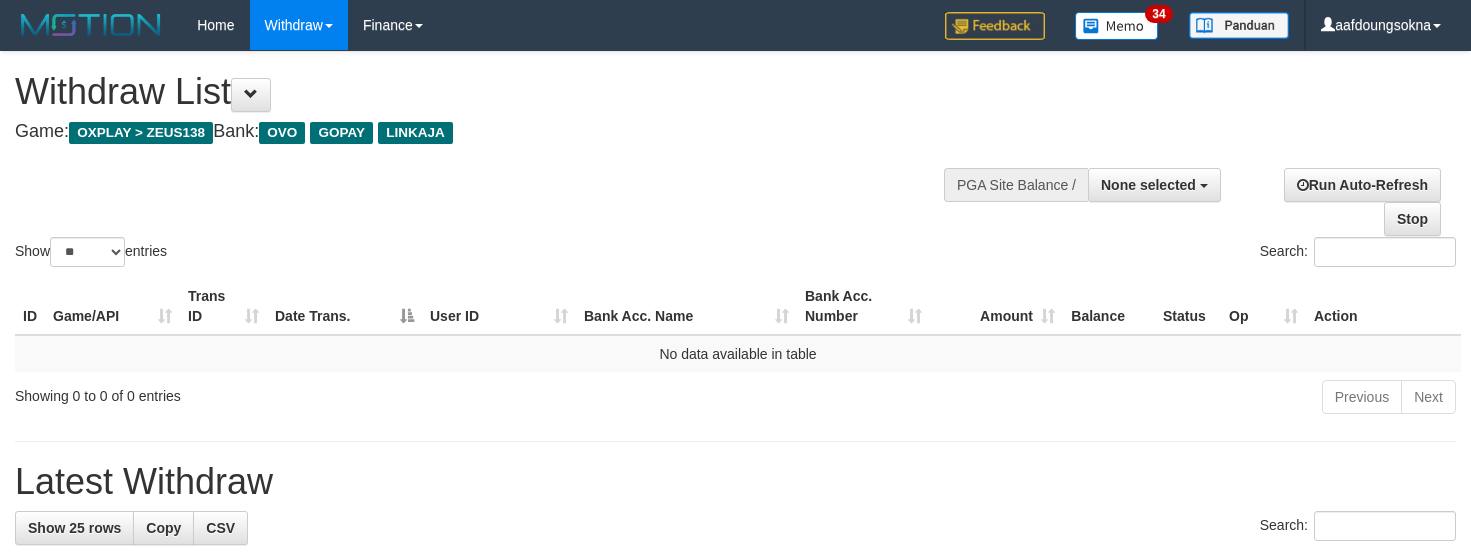select 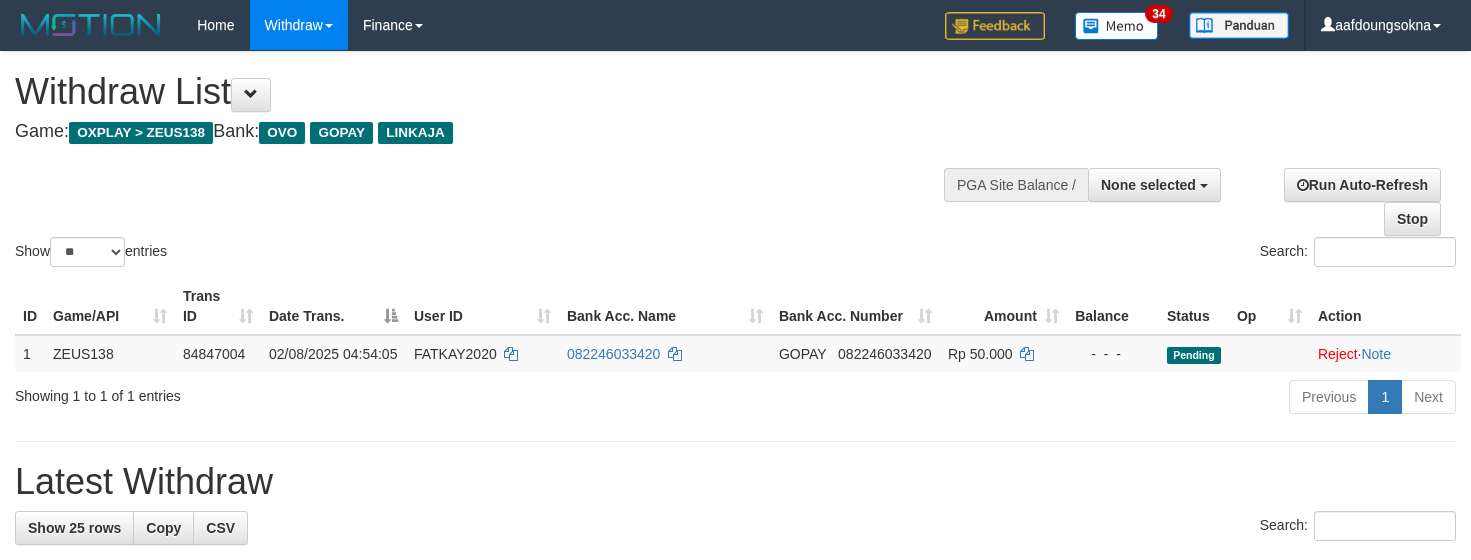 select 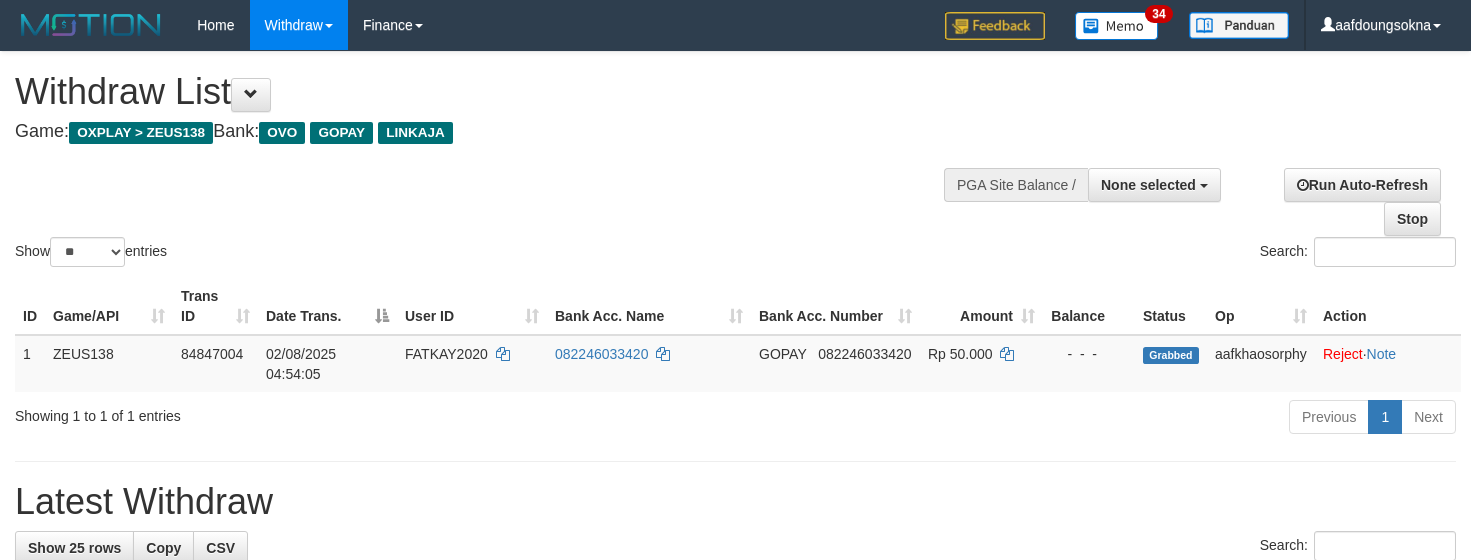 select 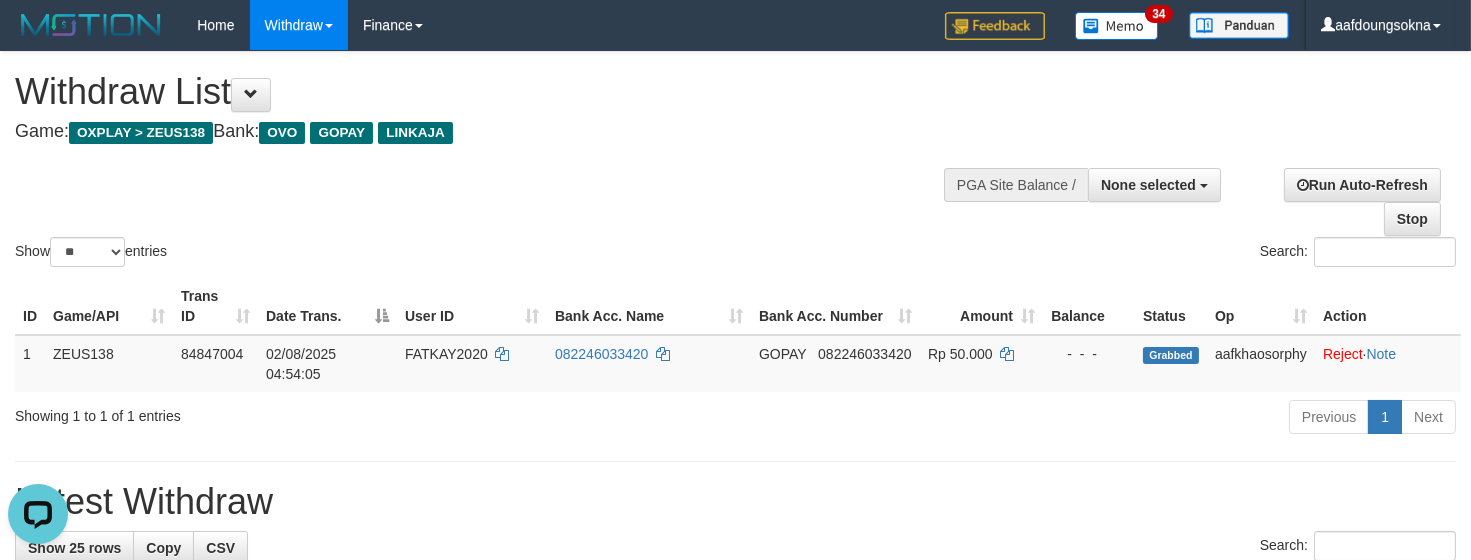 scroll, scrollTop: 0, scrollLeft: 0, axis: both 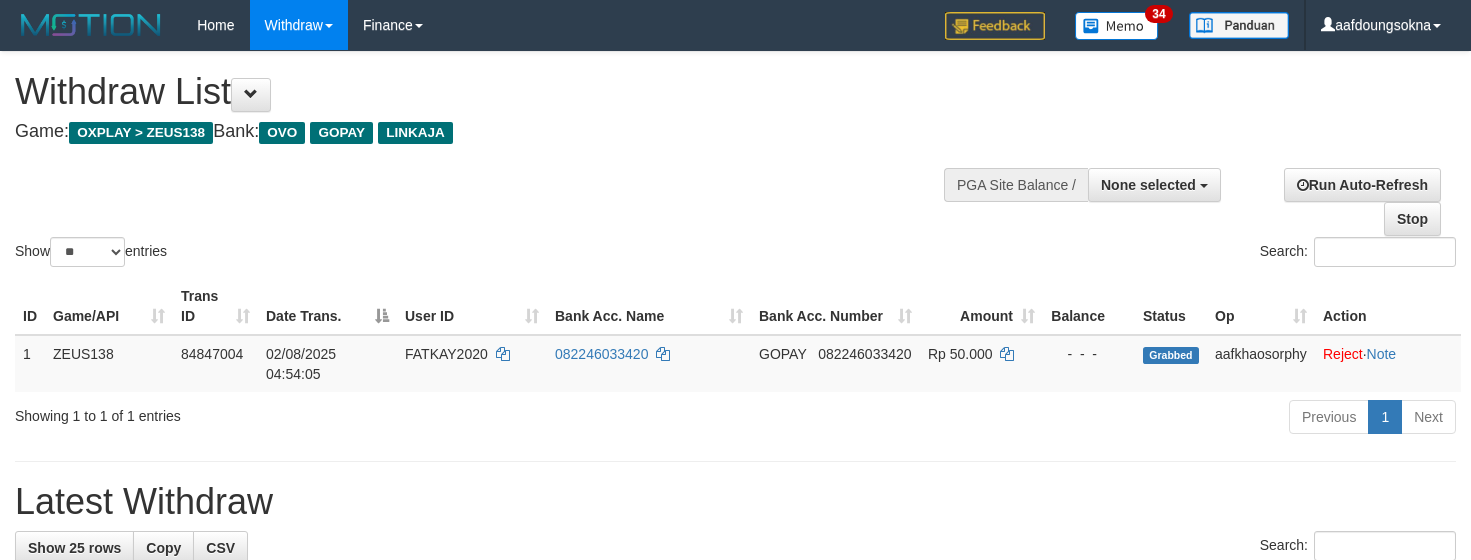select 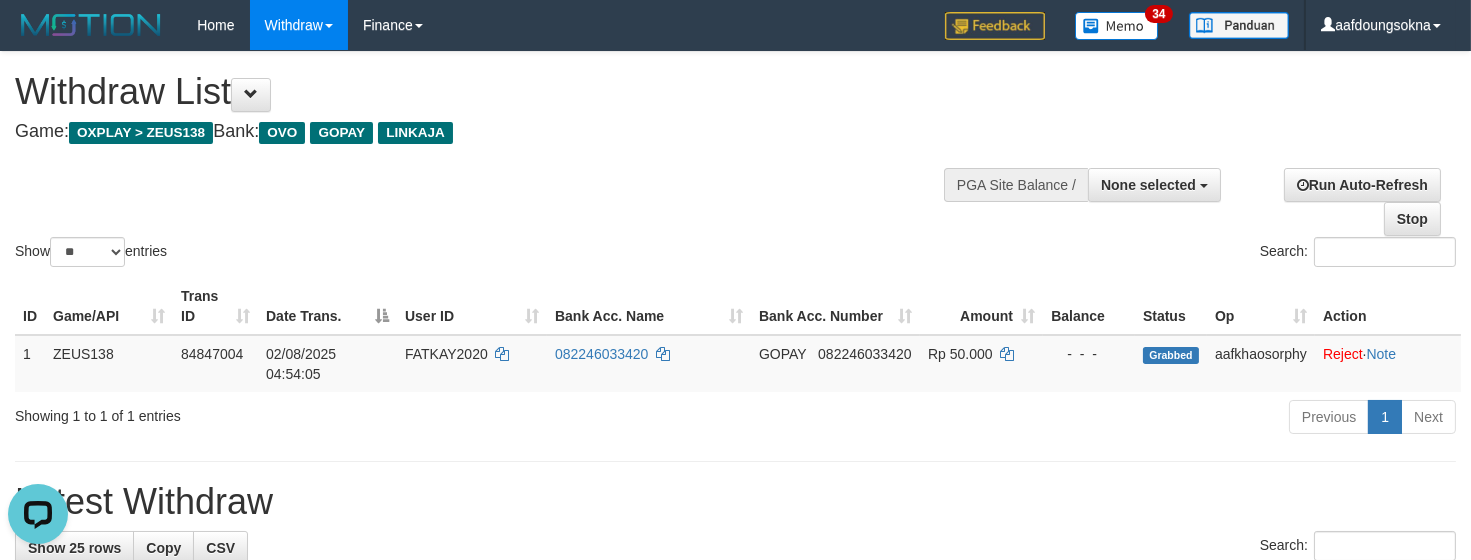 scroll, scrollTop: 0, scrollLeft: 0, axis: both 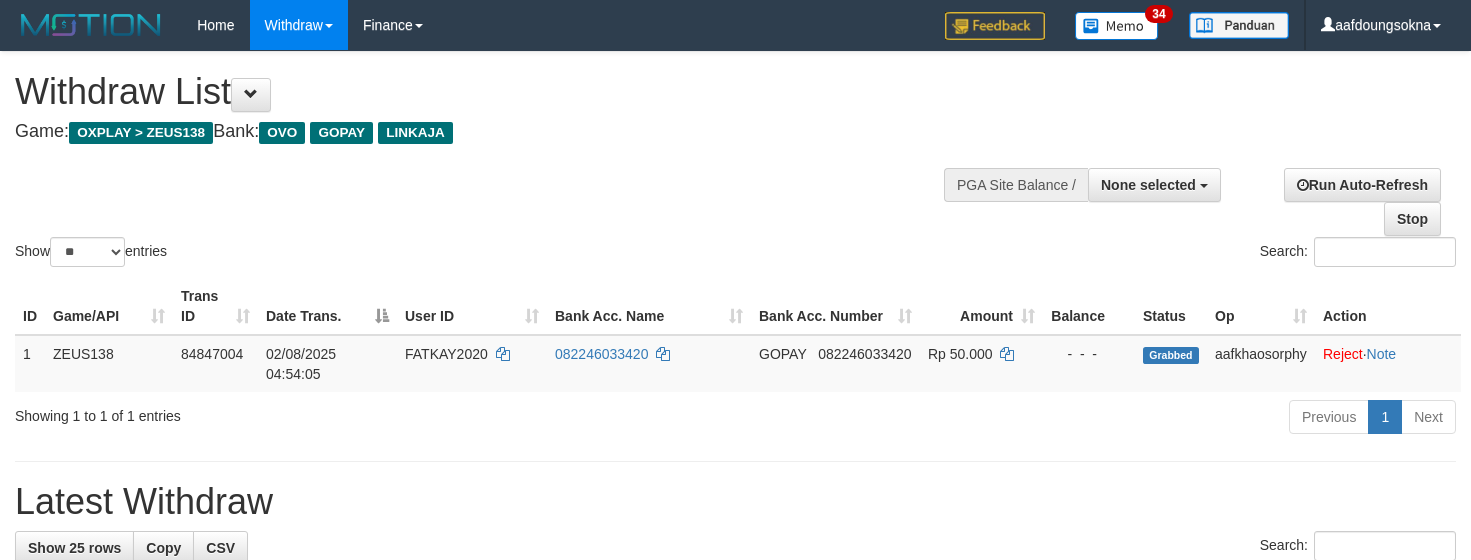 select 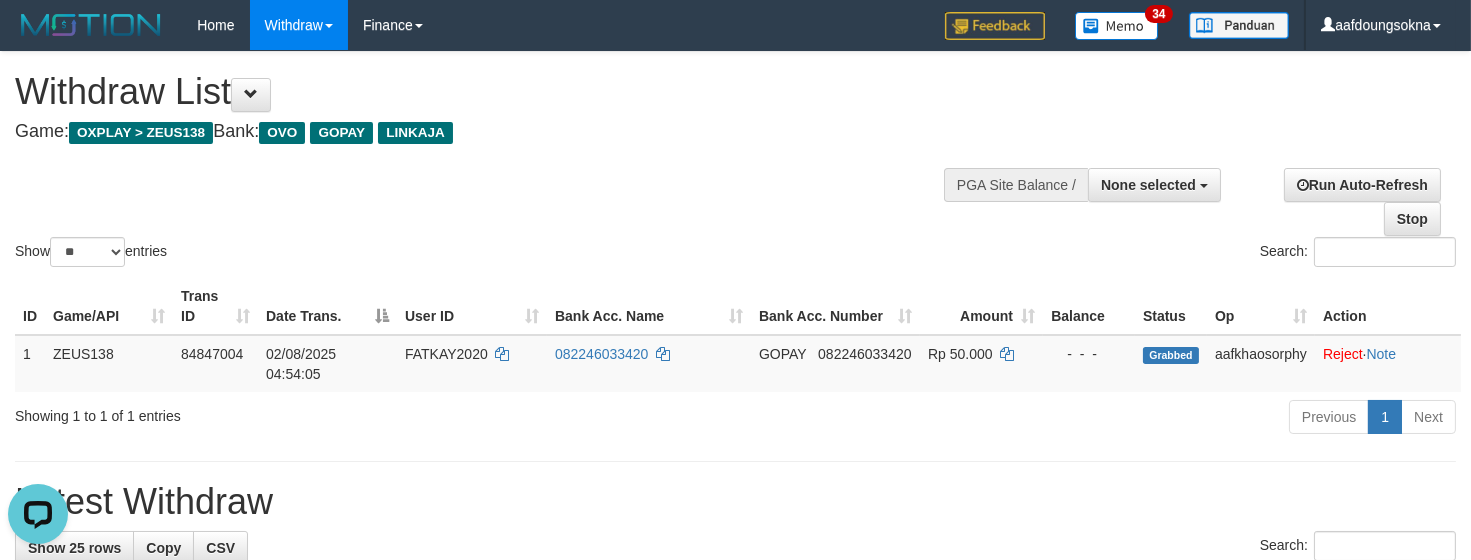 scroll, scrollTop: 0, scrollLeft: 0, axis: both 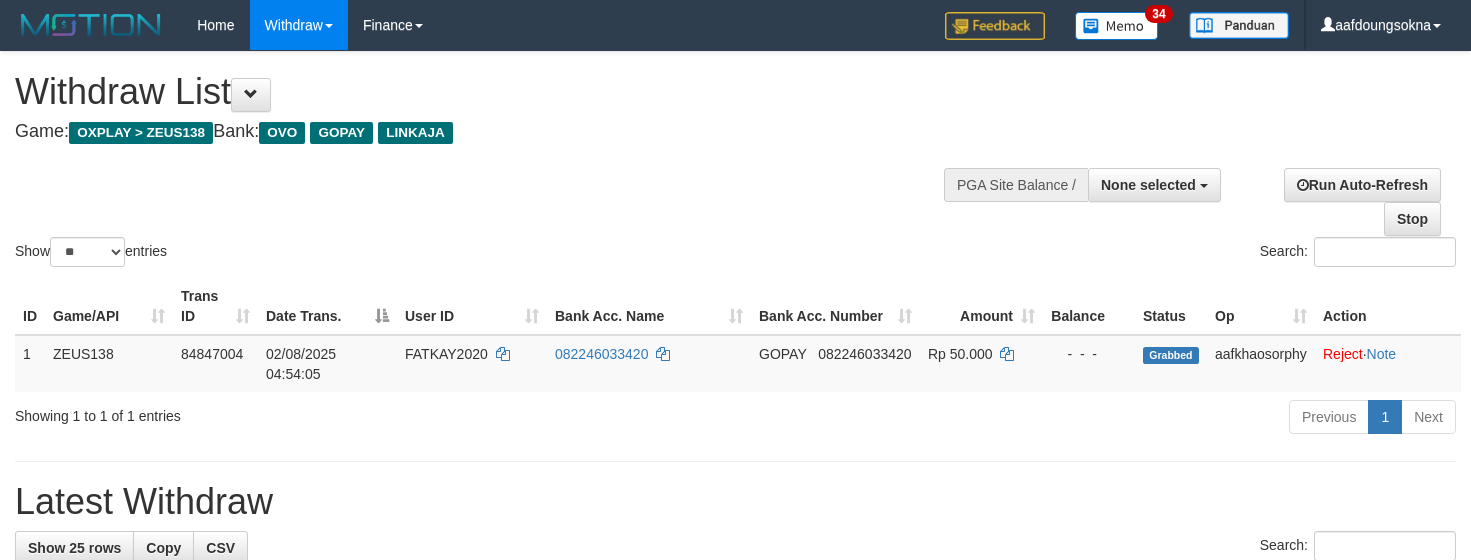 select 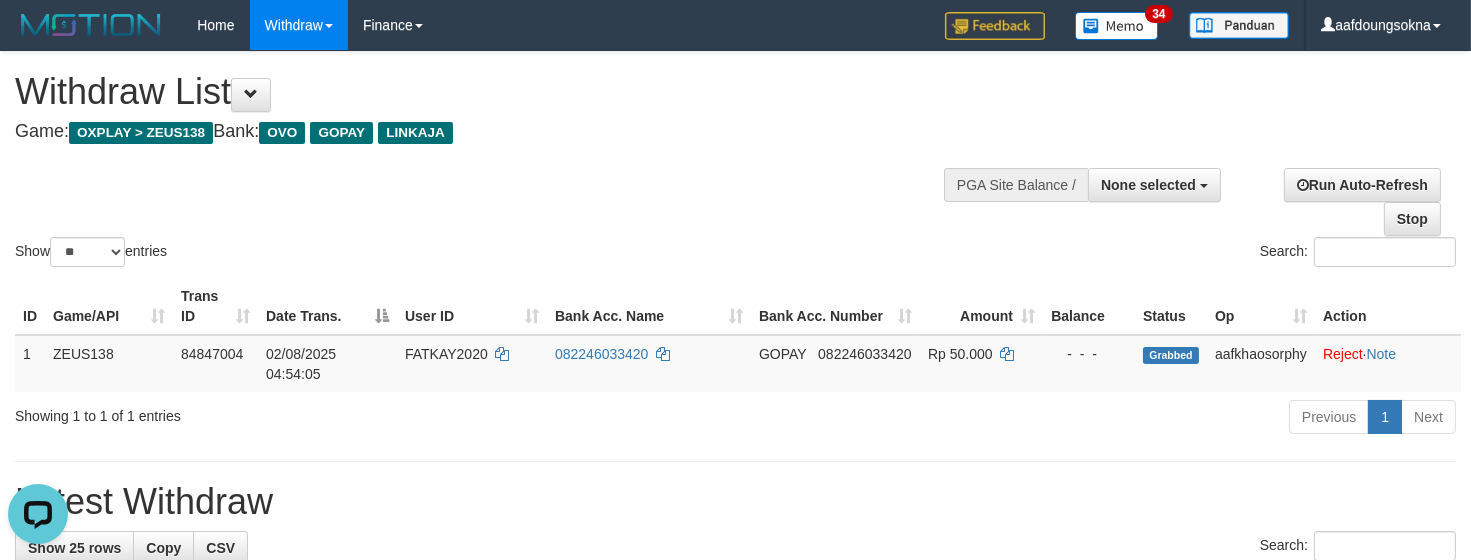 scroll, scrollTop: 0, scrollLeft: 0, axis: both 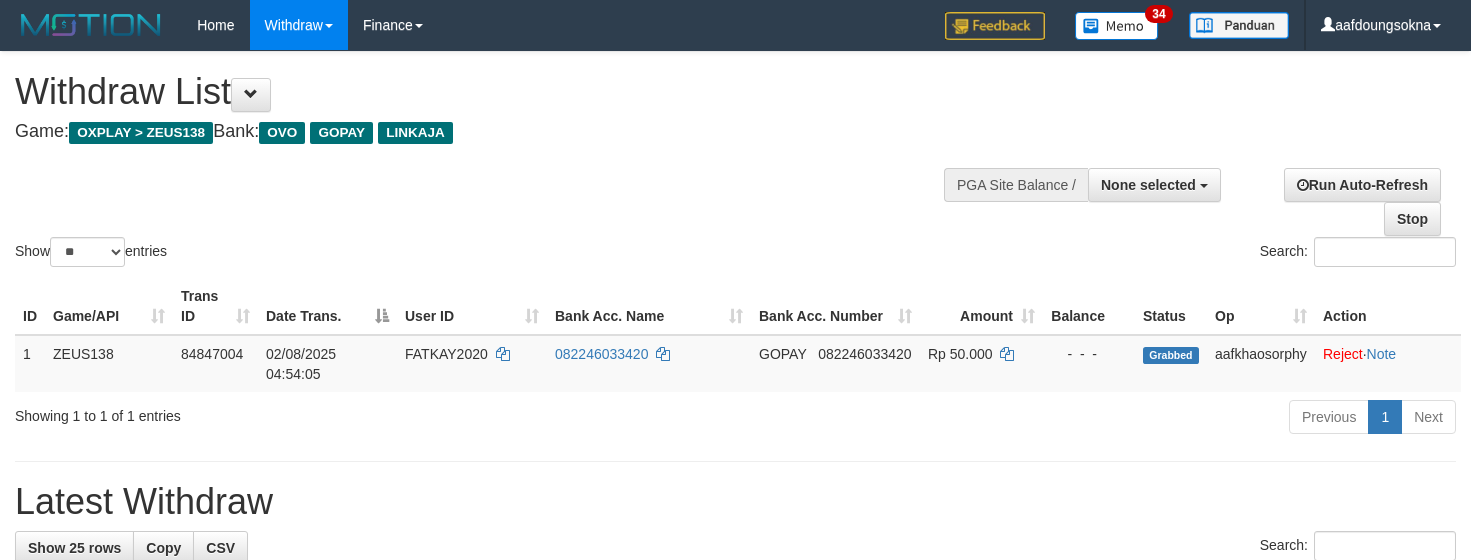 select 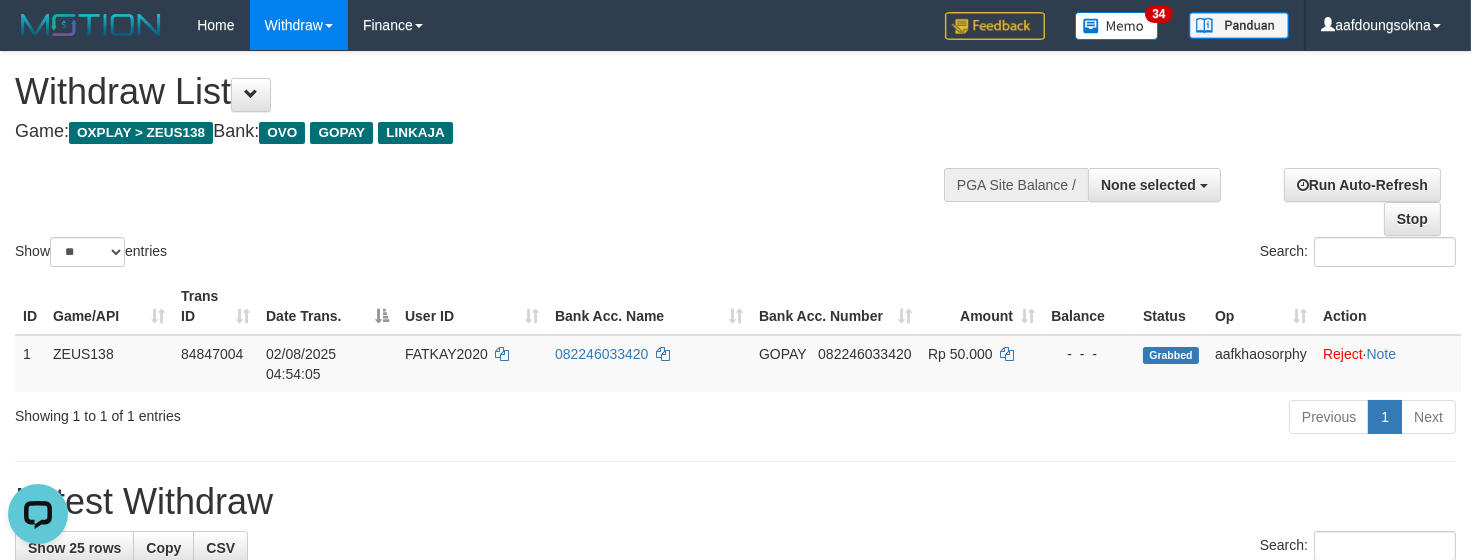 scroll, scrollTop: 0, scrollLeft: 0, axis: both 